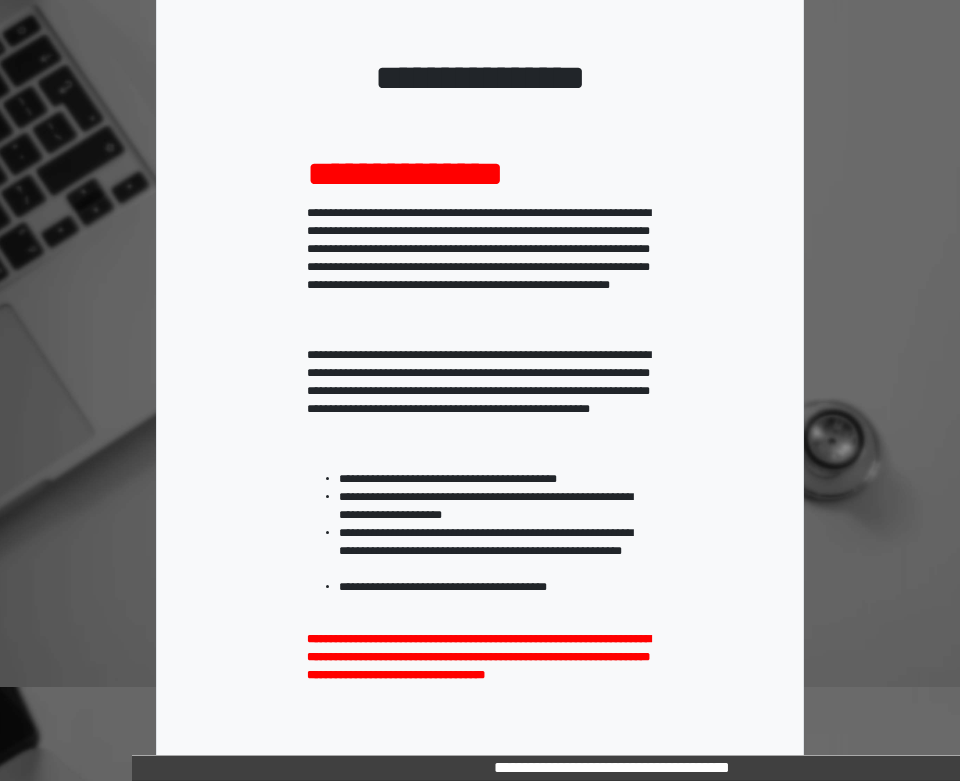 scroll, scrollTop: 387, scrollLeft: 0, axis: vertical 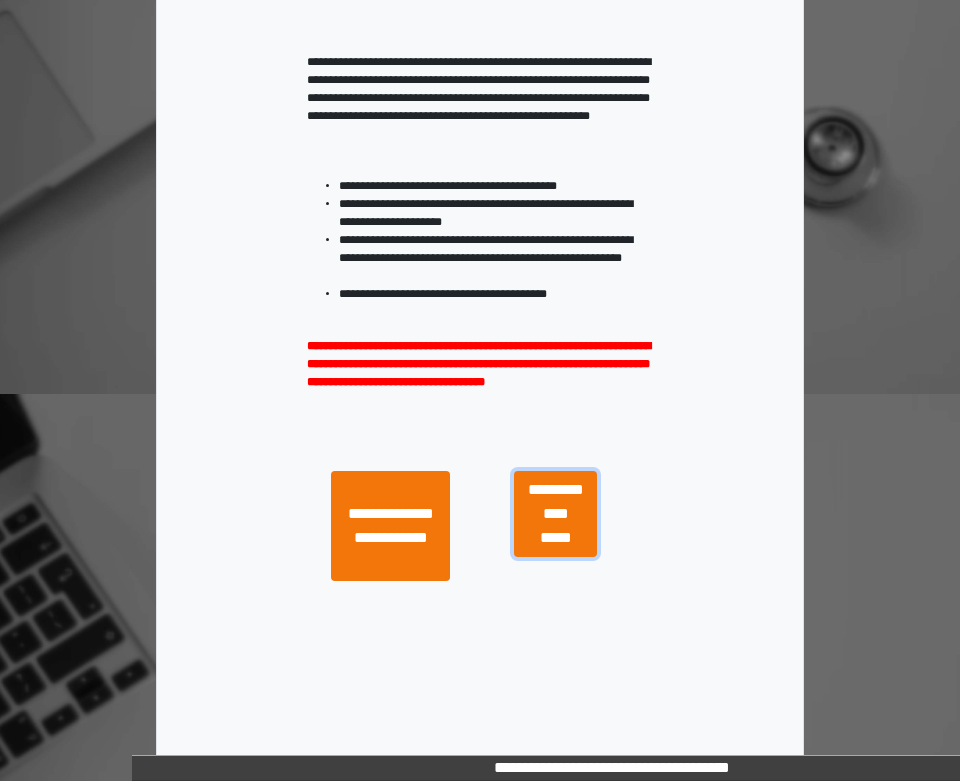 click on "**********" at bounding box center (555, 514) 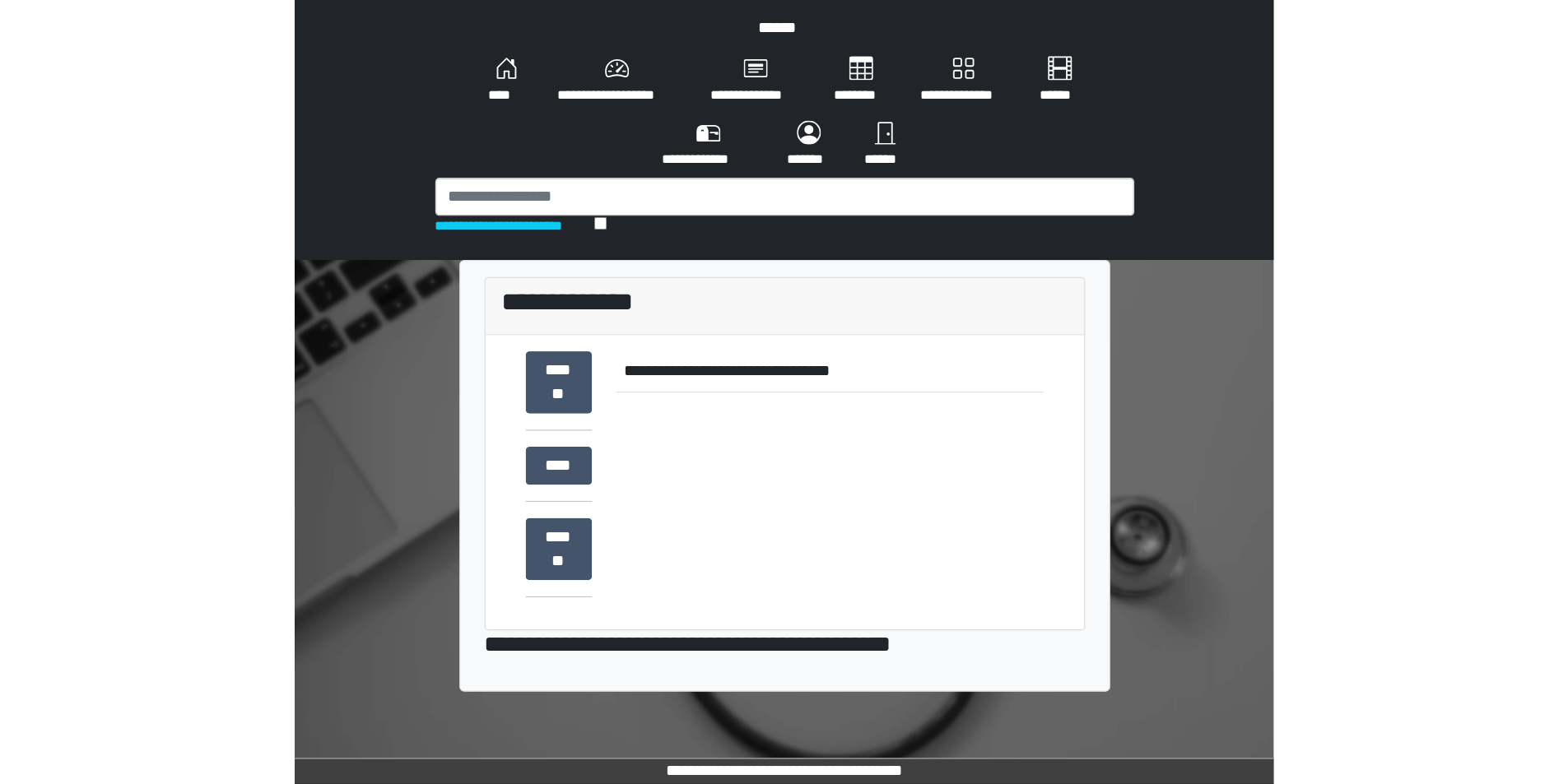 scroll, scrollTop: 0, scrollLeft: 0, axis: both 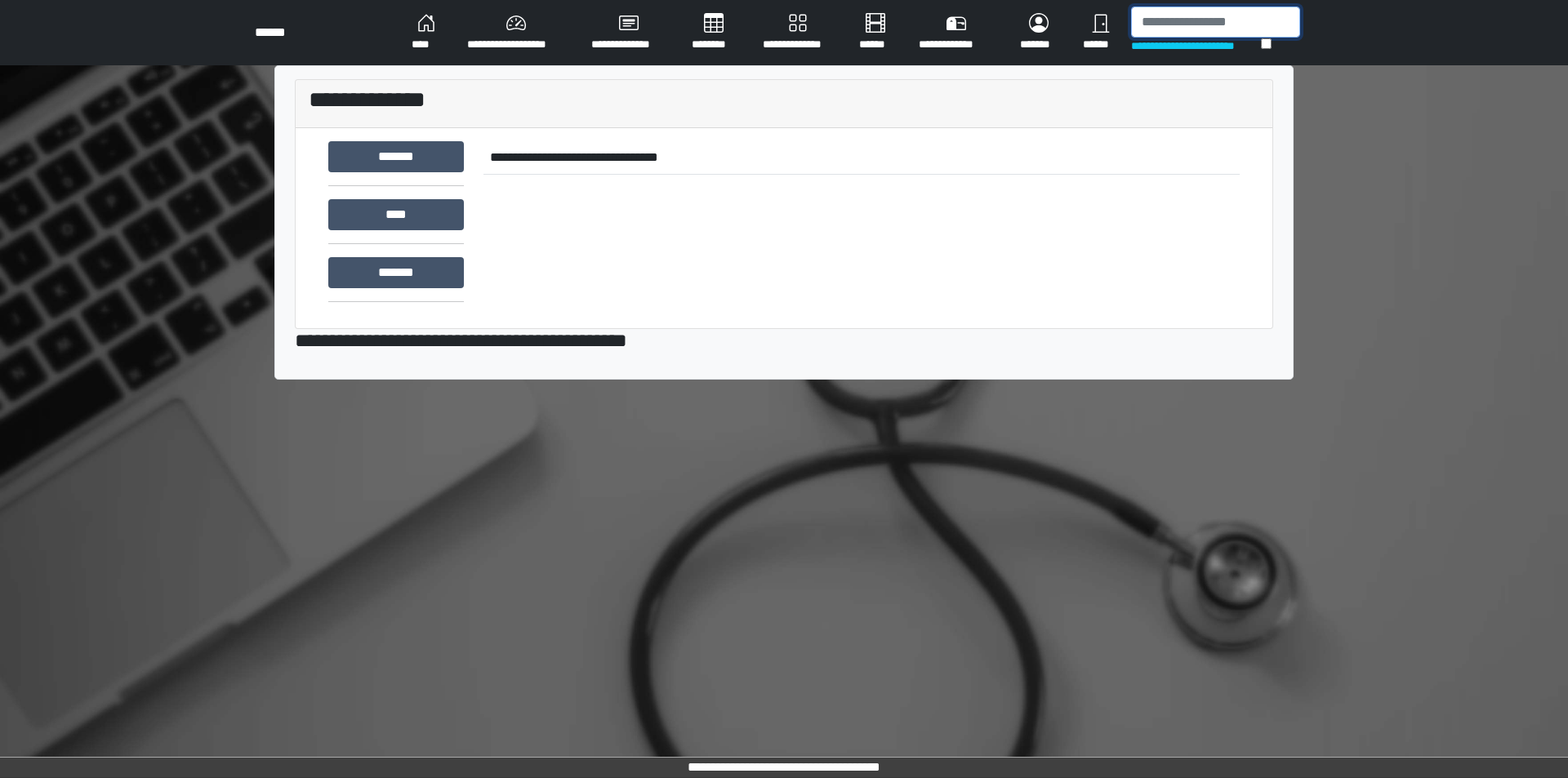 click at bounding box center (1215, 22) 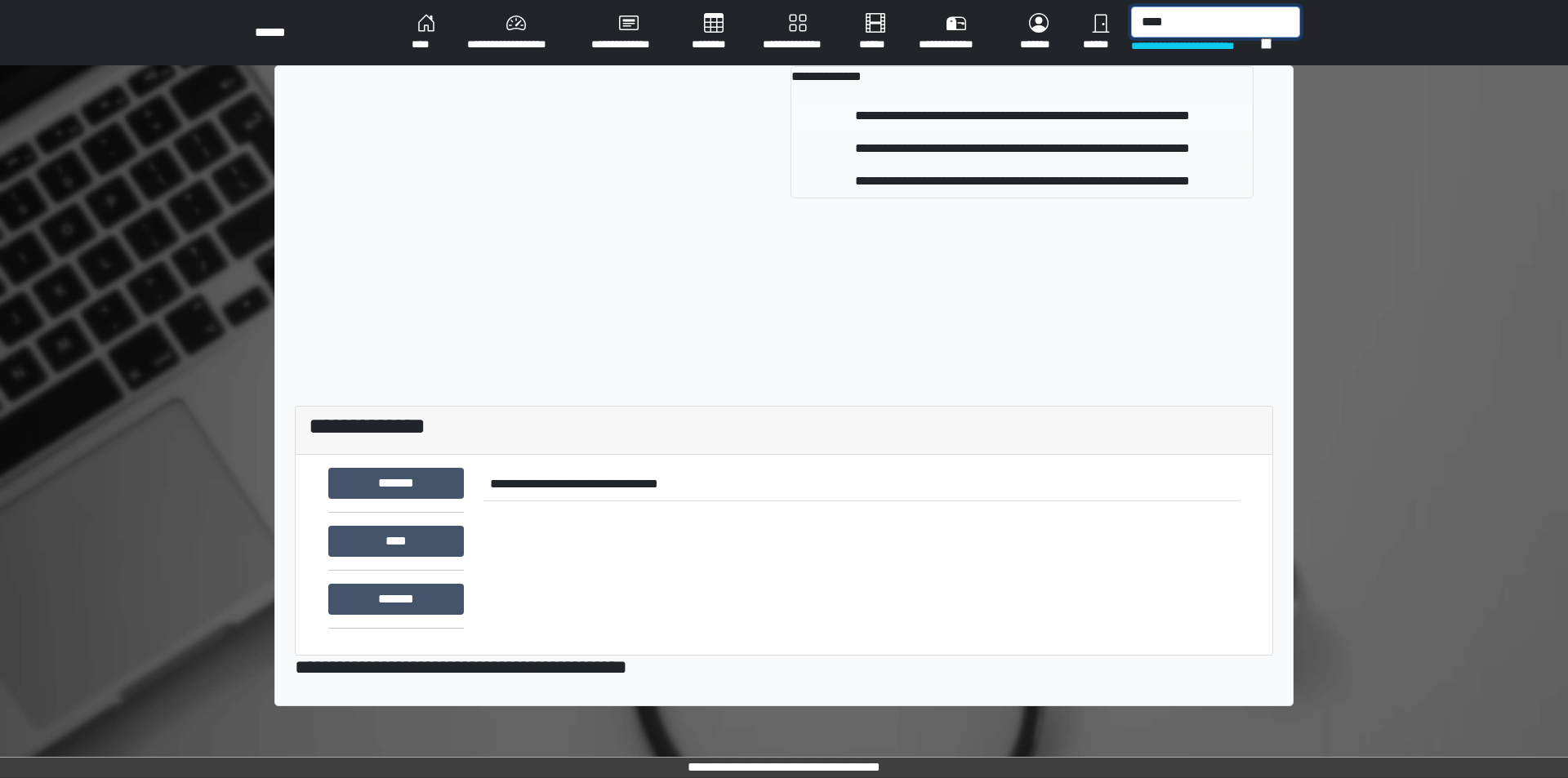 type on "****" 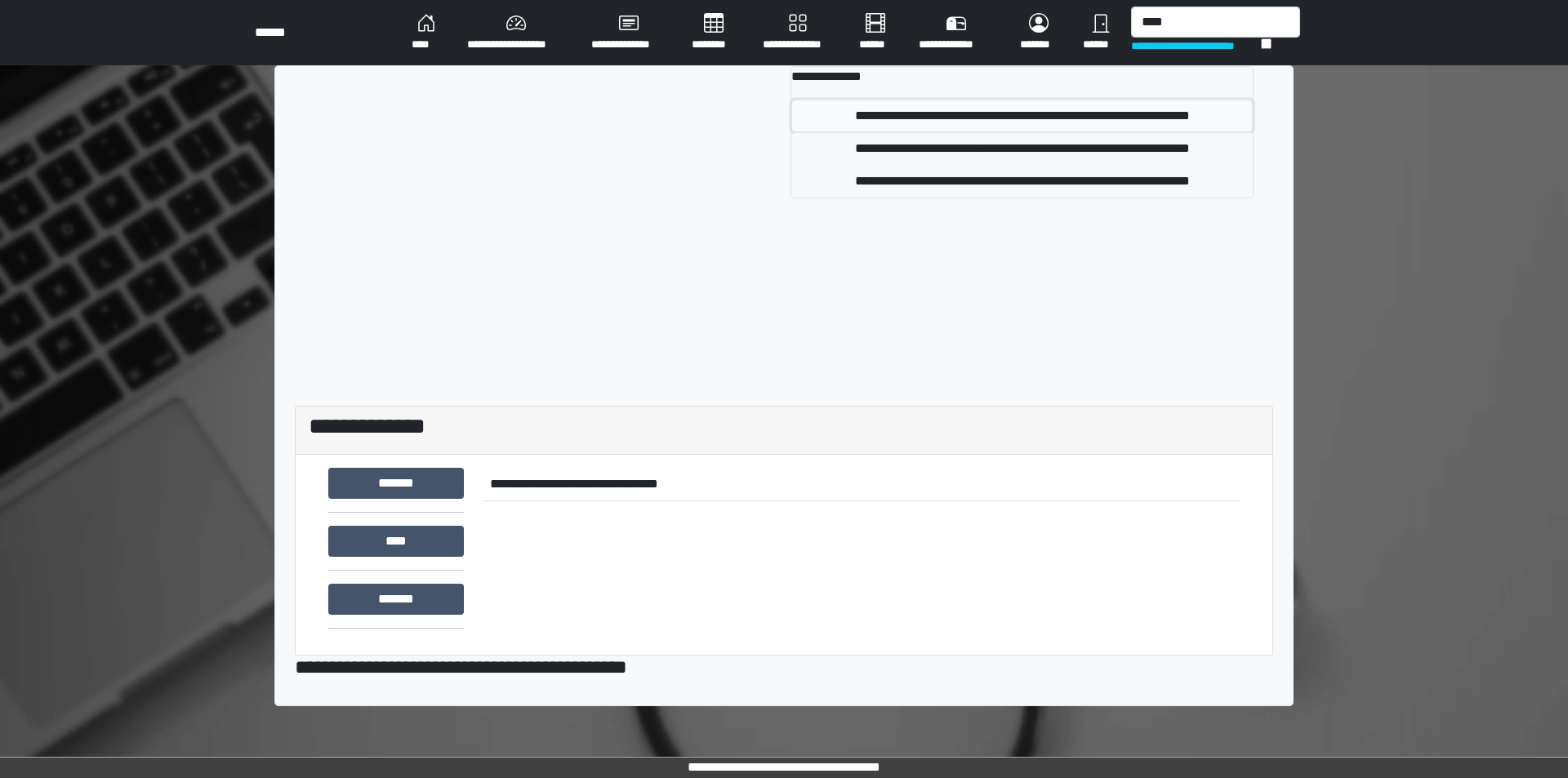 click on "**********" at bounding box center (1022, 116) 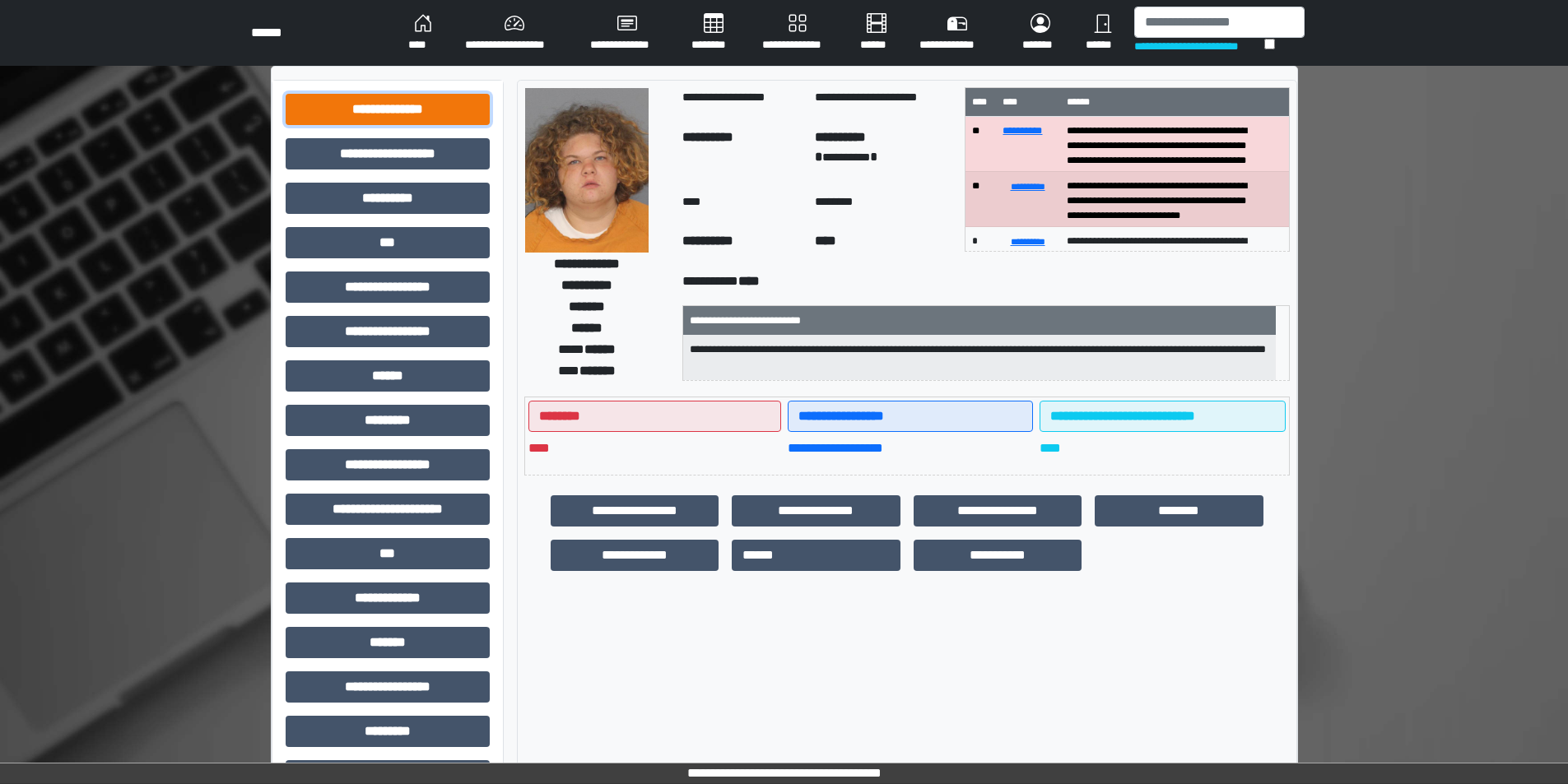 click on "**********" at bounding box center (388, 109) 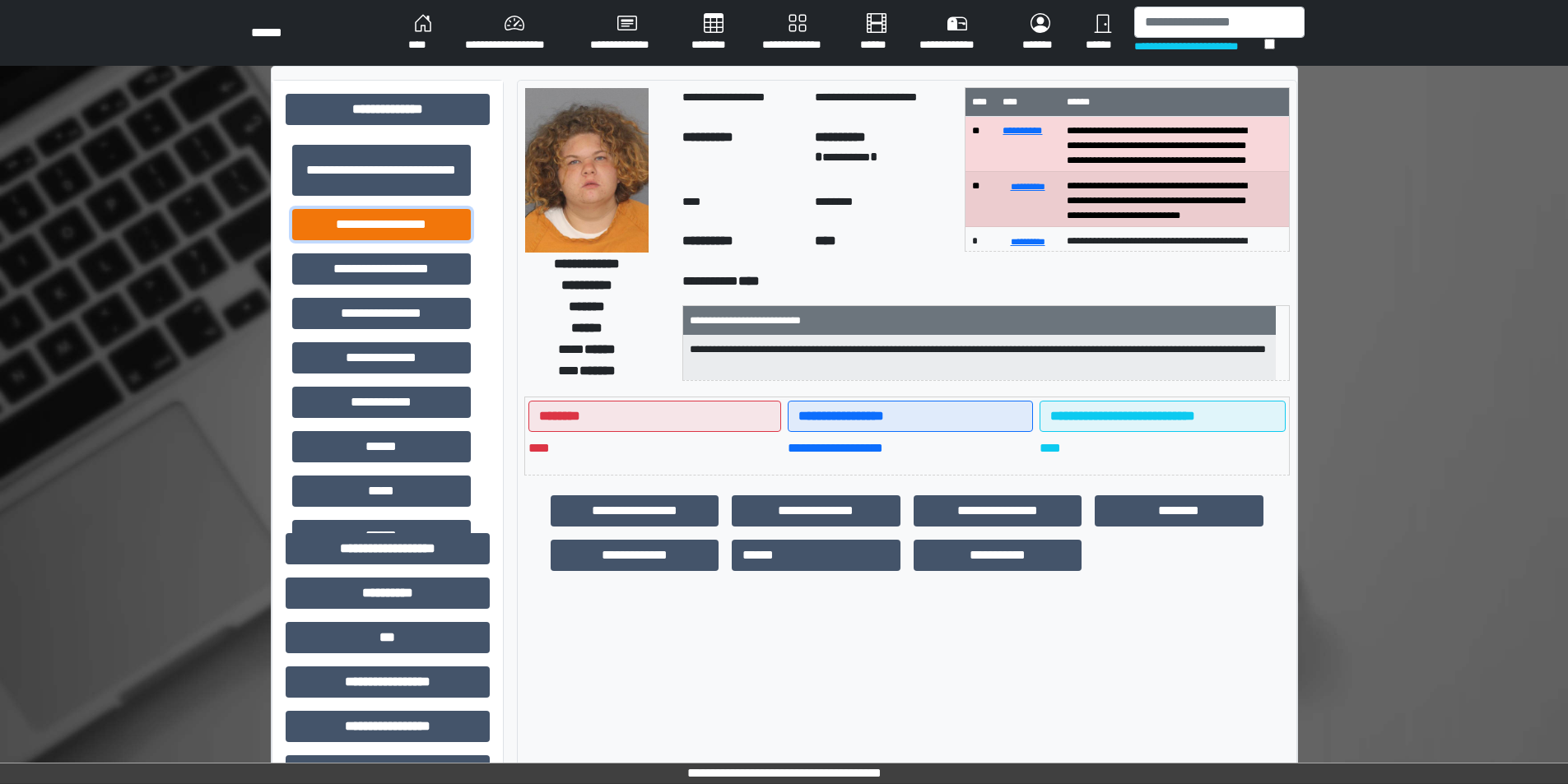 click on "**********" at bounding box center (381, 225) 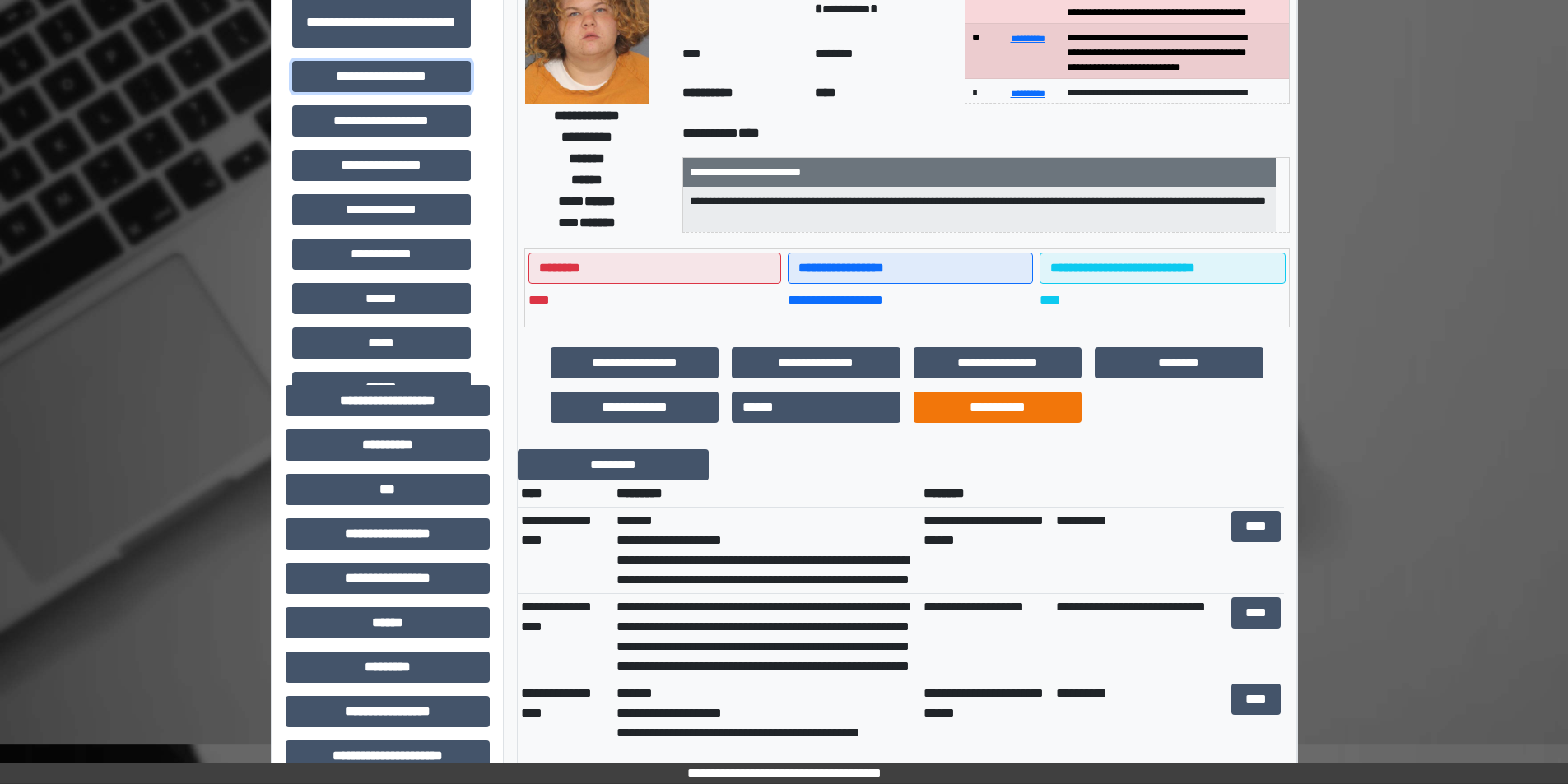 scroll, scrollTop: 165, scrollLeft: 0, axis: vertical 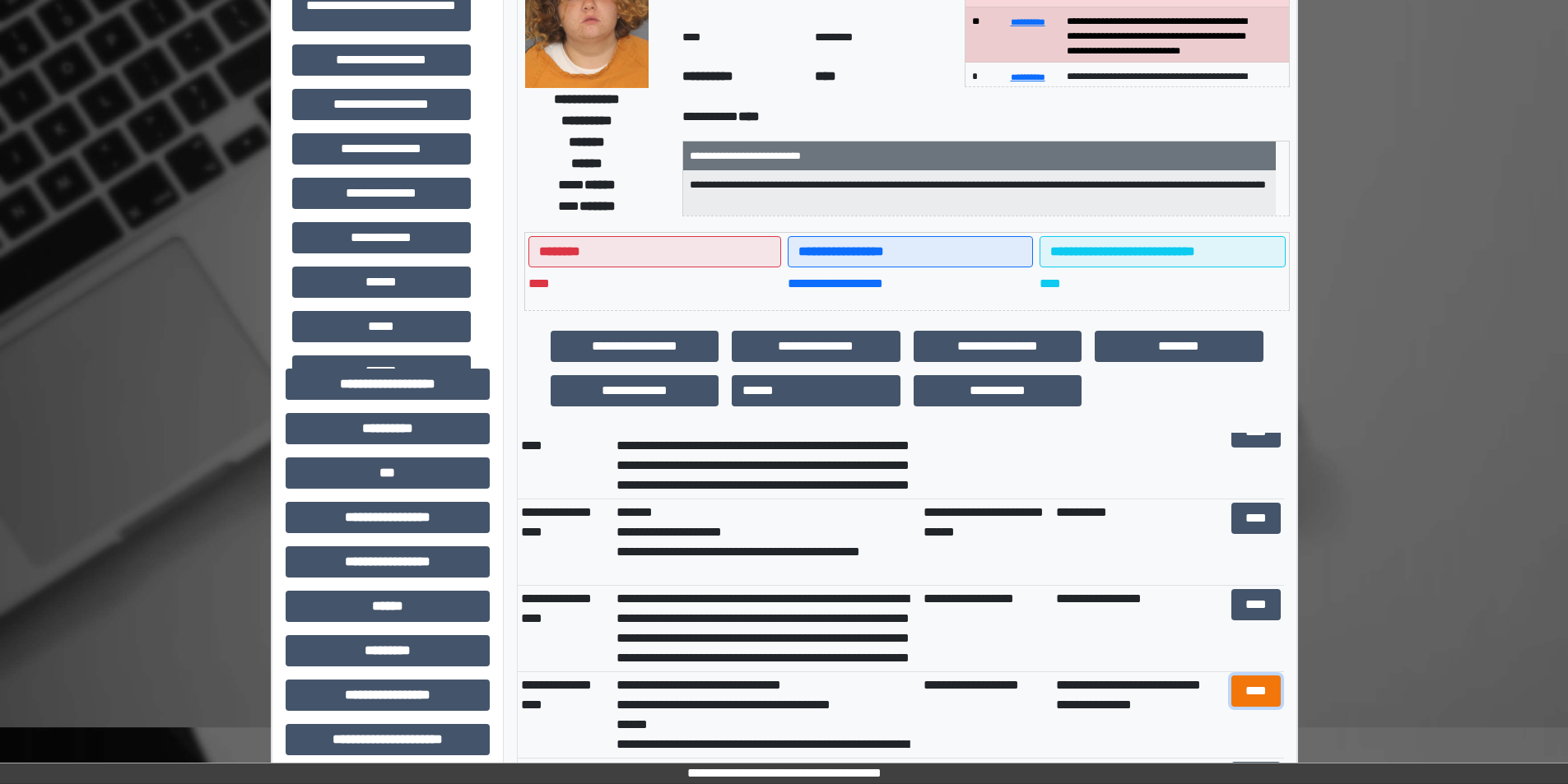 click on "****" at bounding box center (1256, 691) 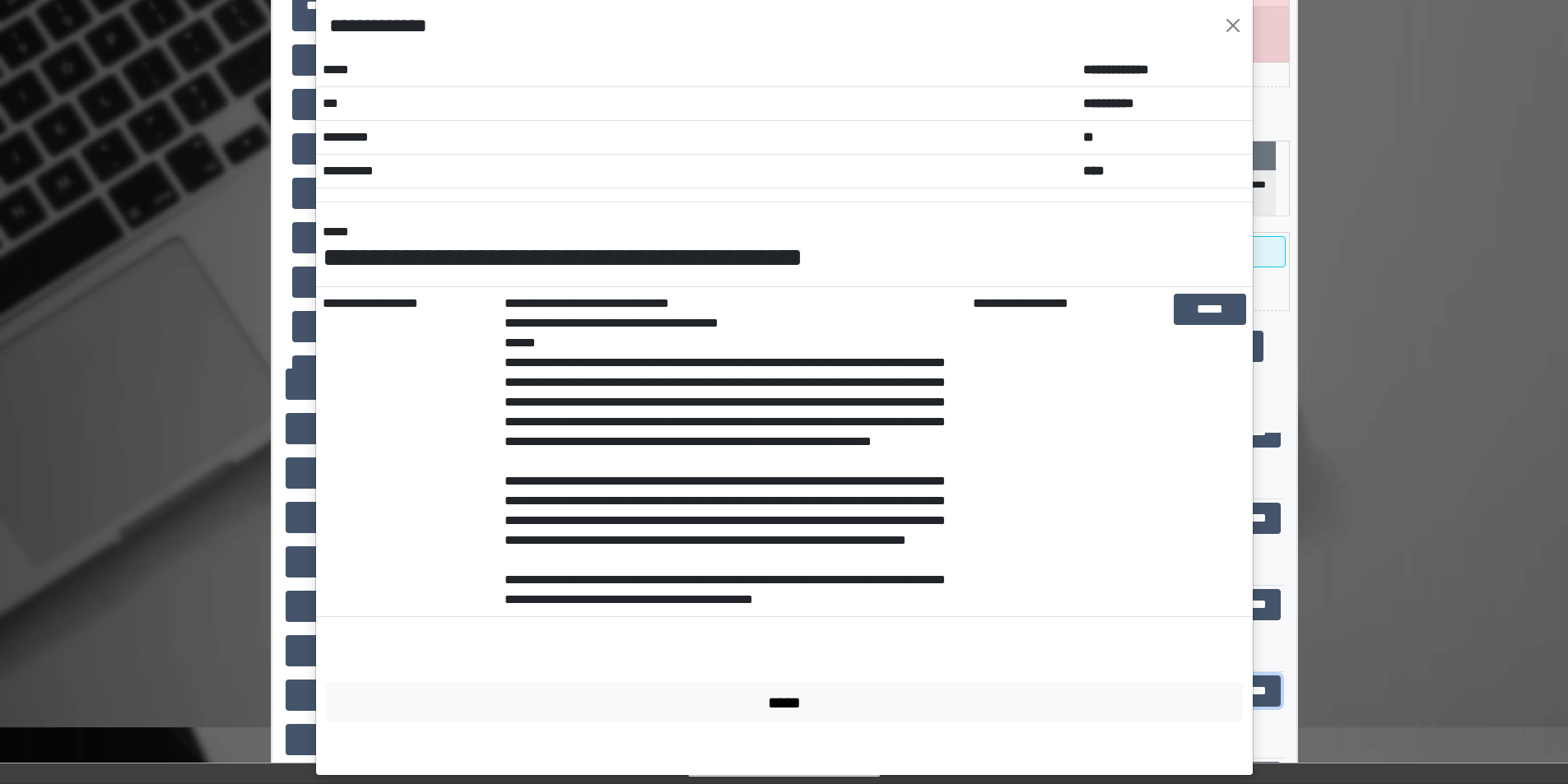 scroll, scrollTop: 41, scrollLeft: 0, axis: vertical 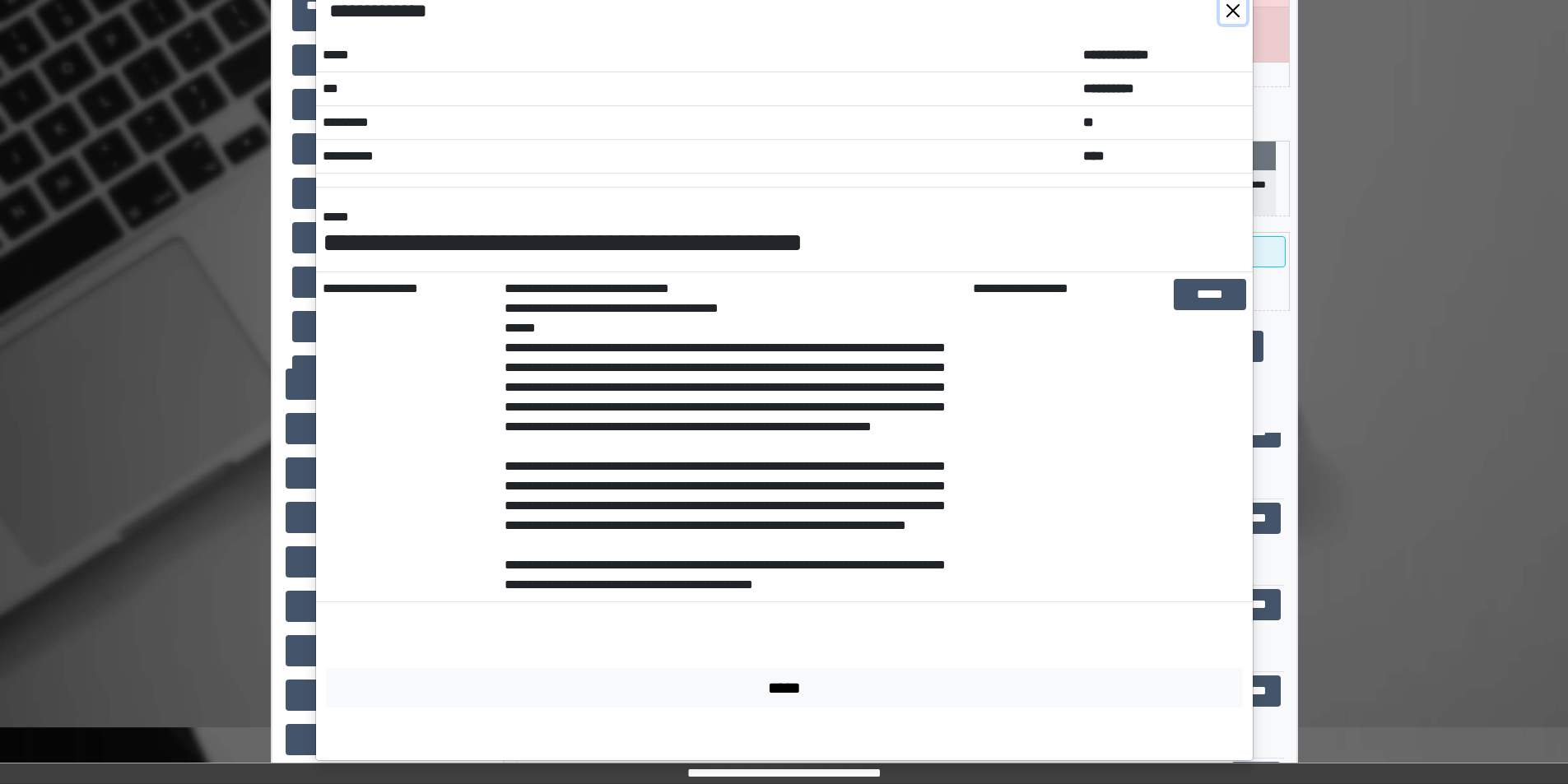 click at bounding box center [1233, 11] 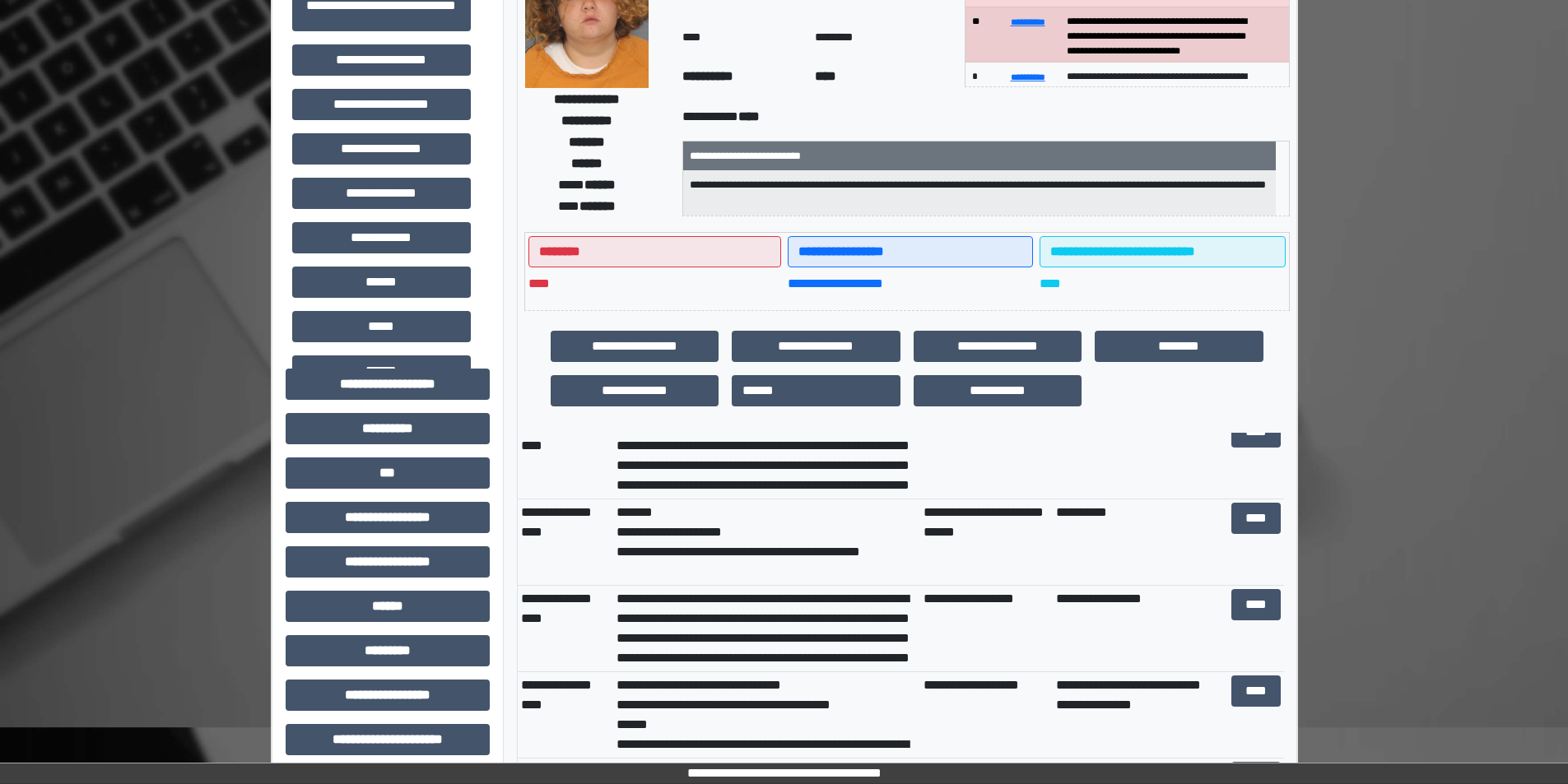 scroll, scrollTop: 0, scrollLeft: 0, axis: both 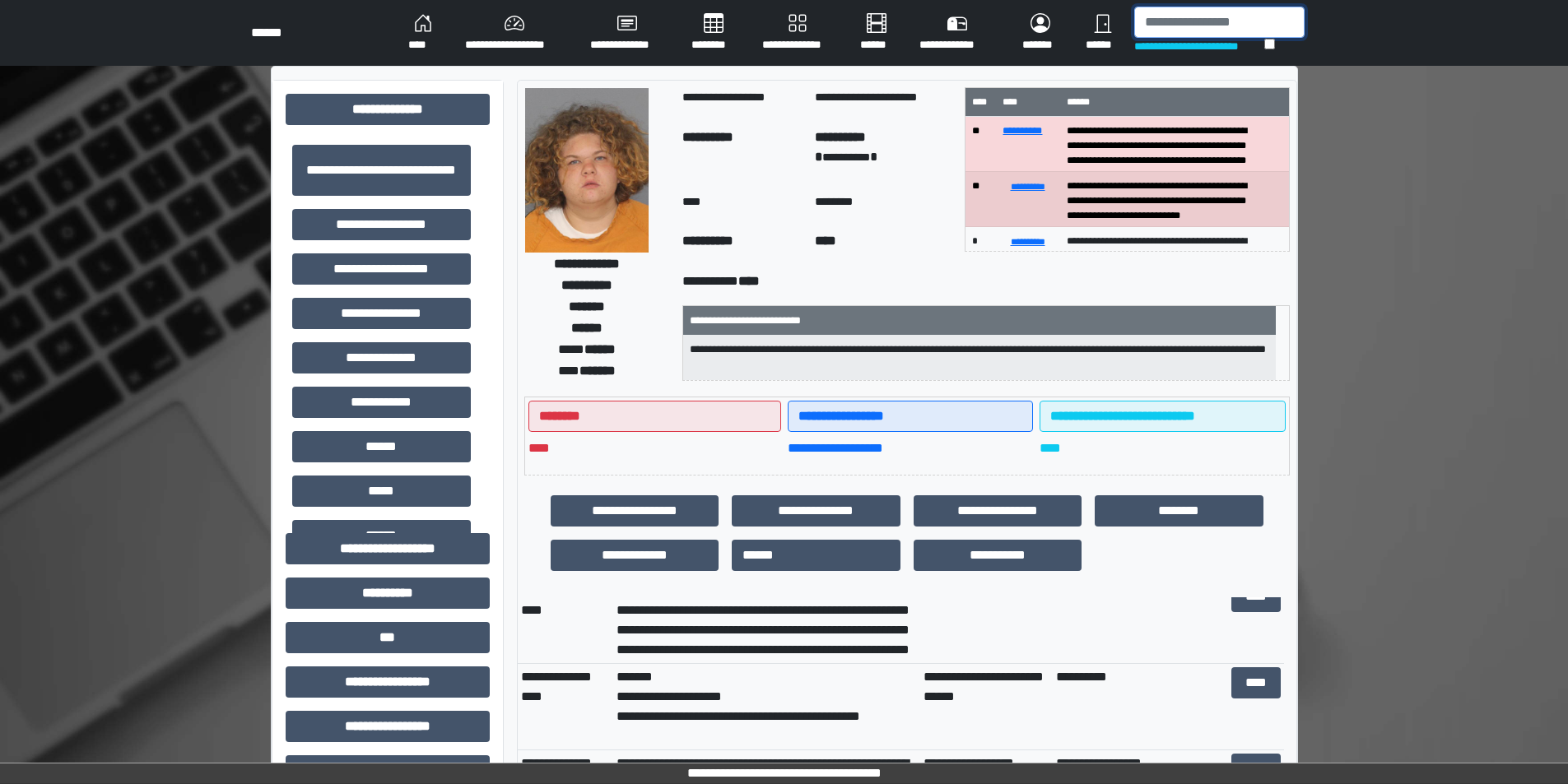 click at bounding box center (1219, 22) 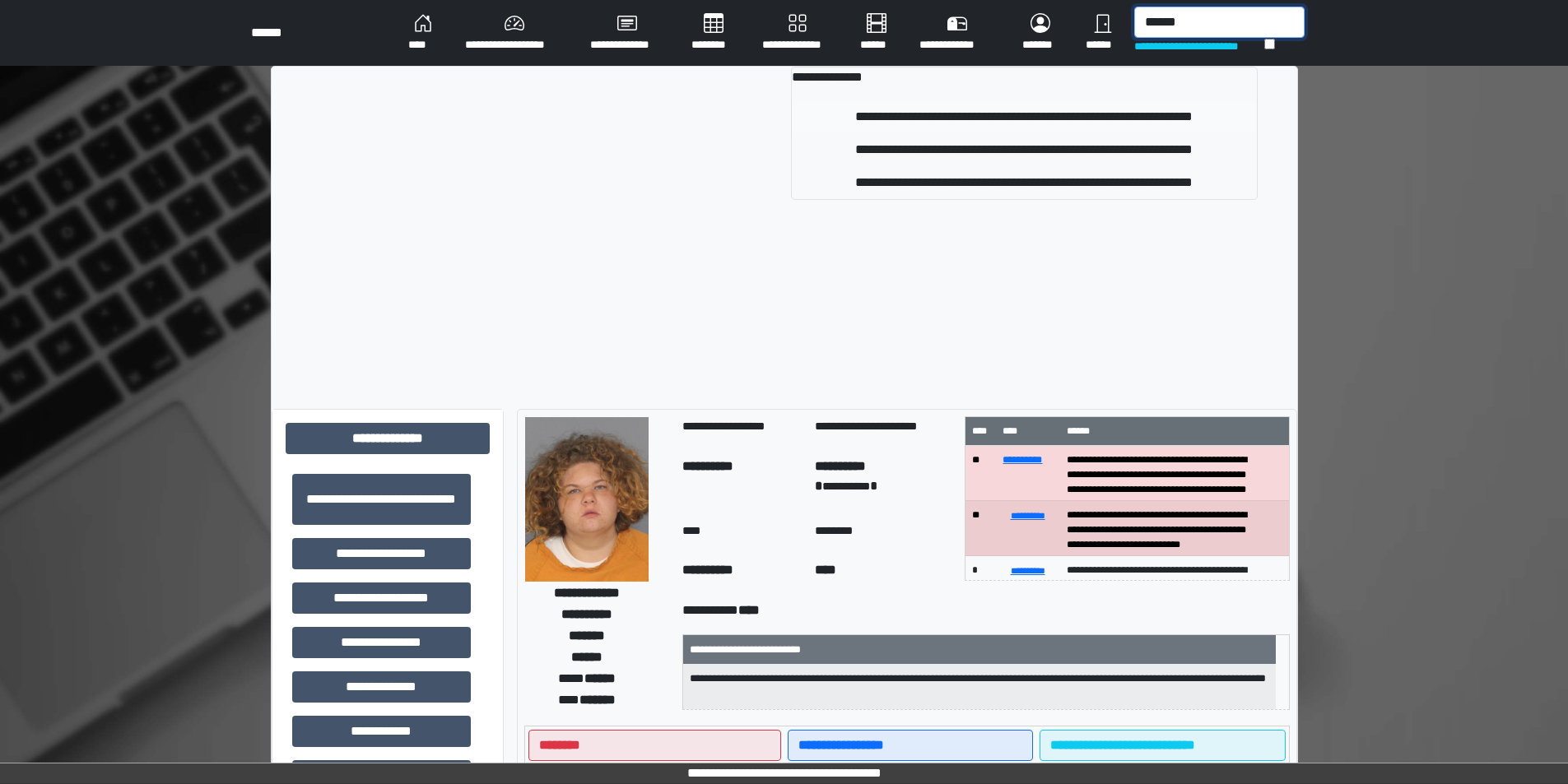 type on "******" 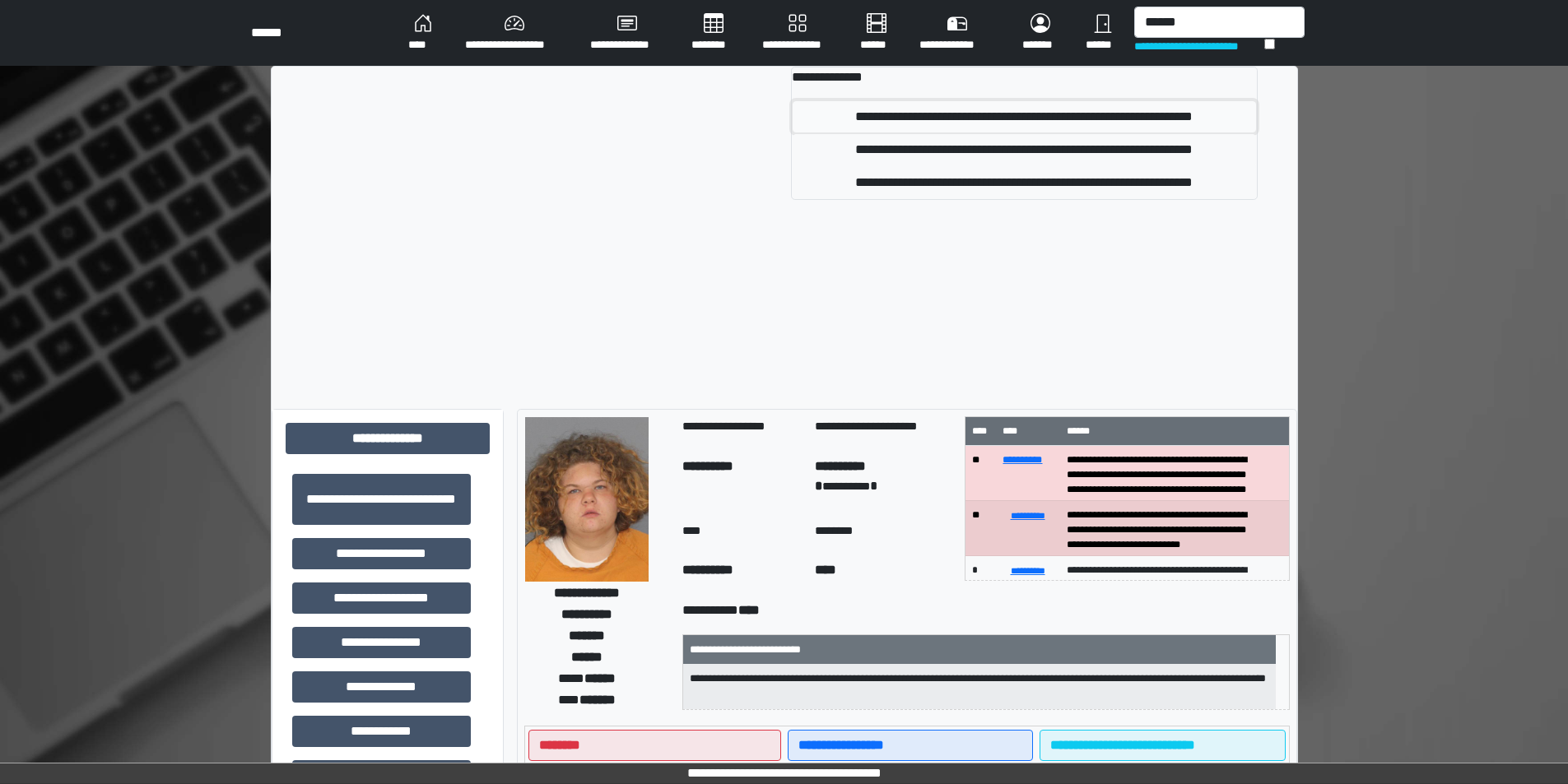 click on "**********" at bounding box center (1024, 117) 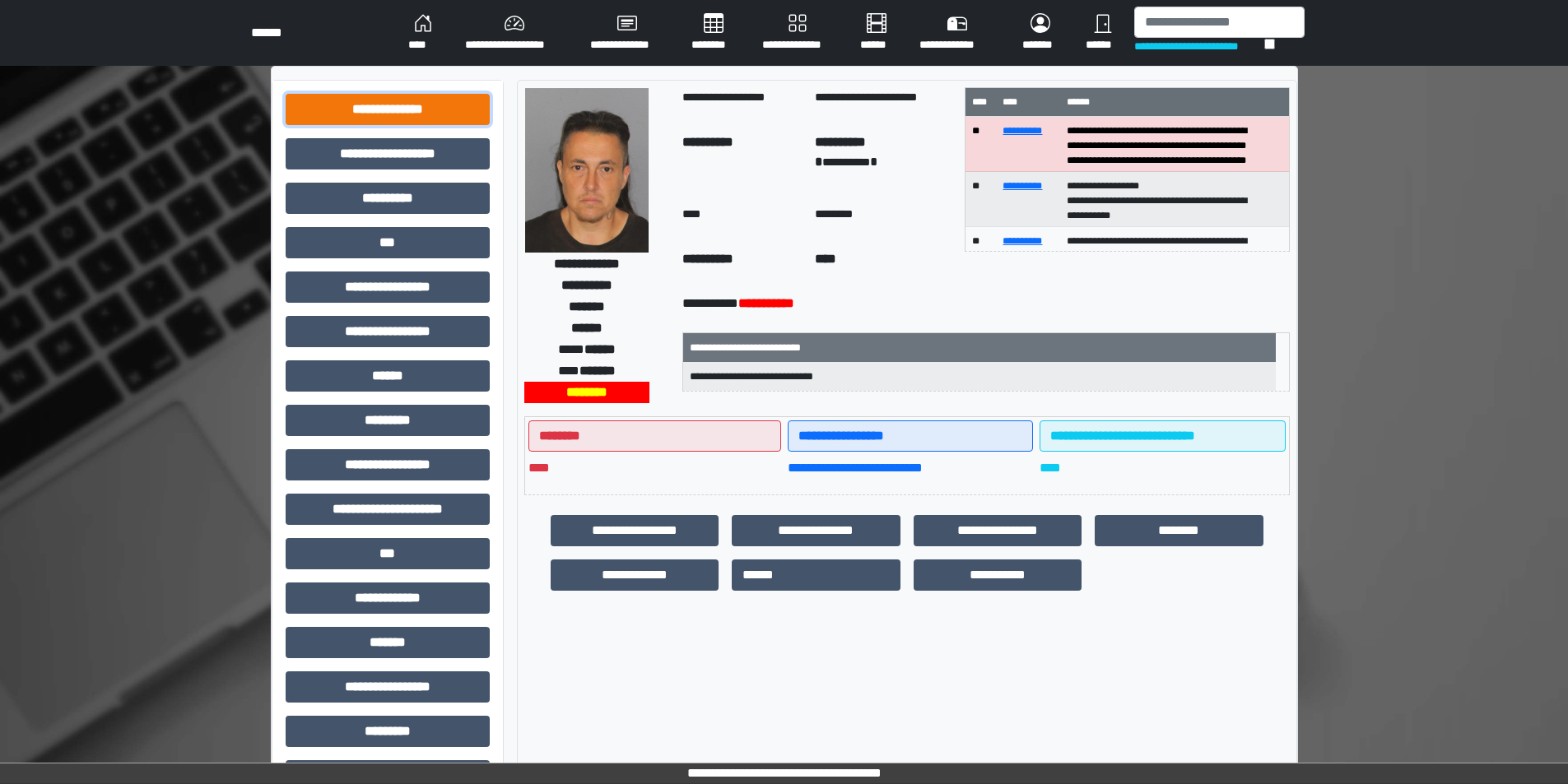 click on "**********" at bounding box center (388, 109) 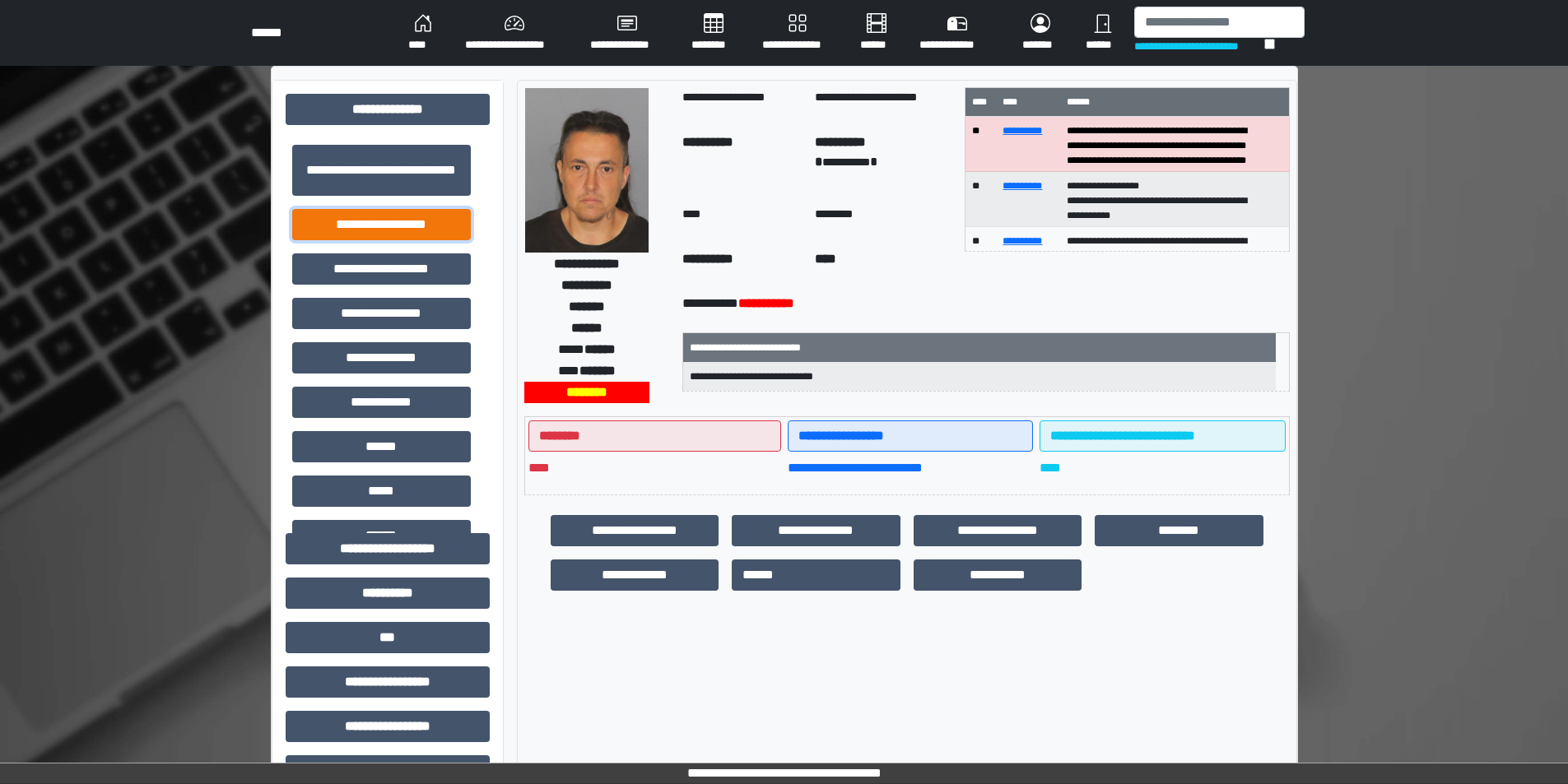 click on "**********" at bounding box center [381, 225] 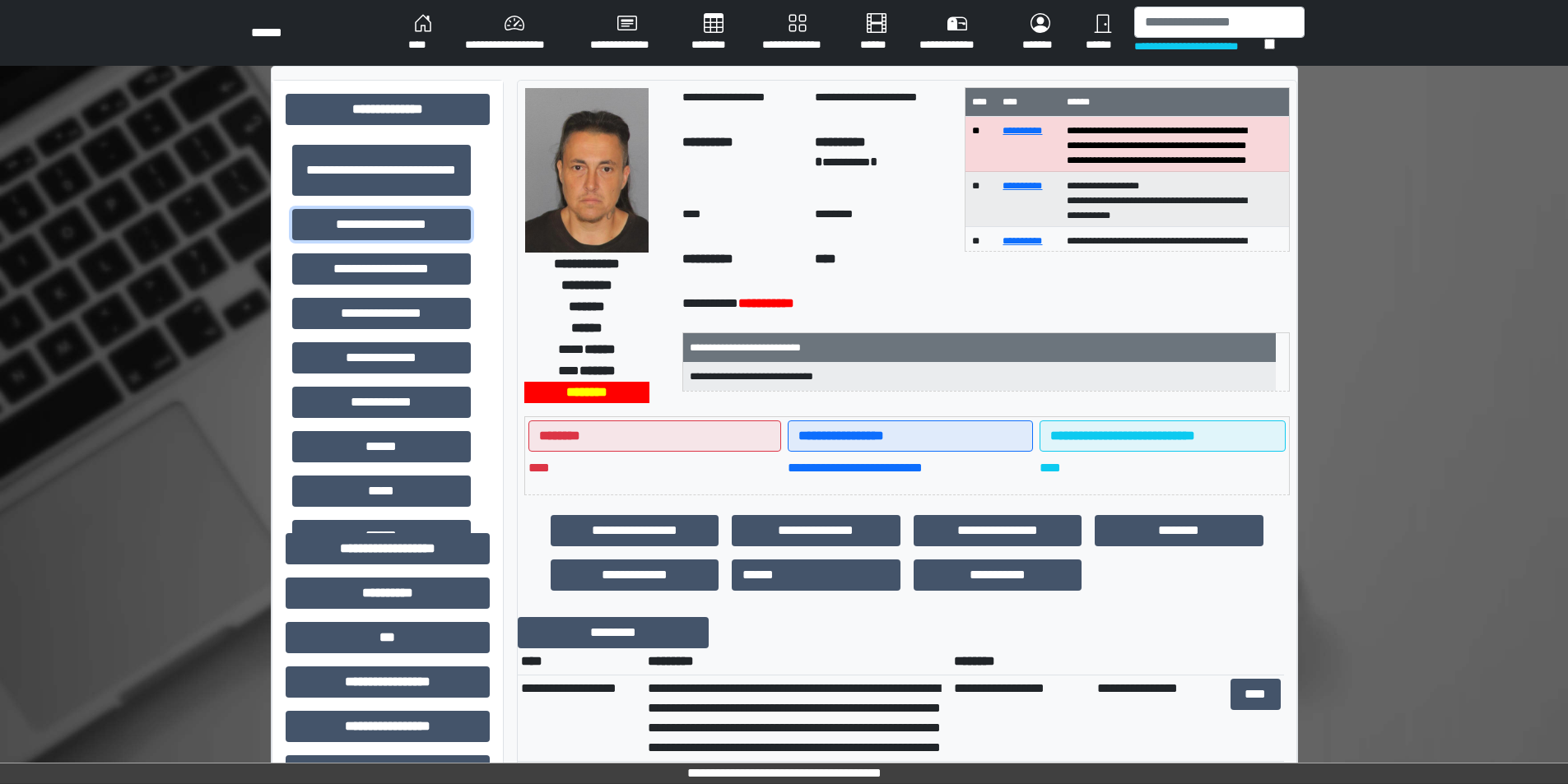 scroll, scrollTop: 22, scrollLeft: 0, axis: vertical 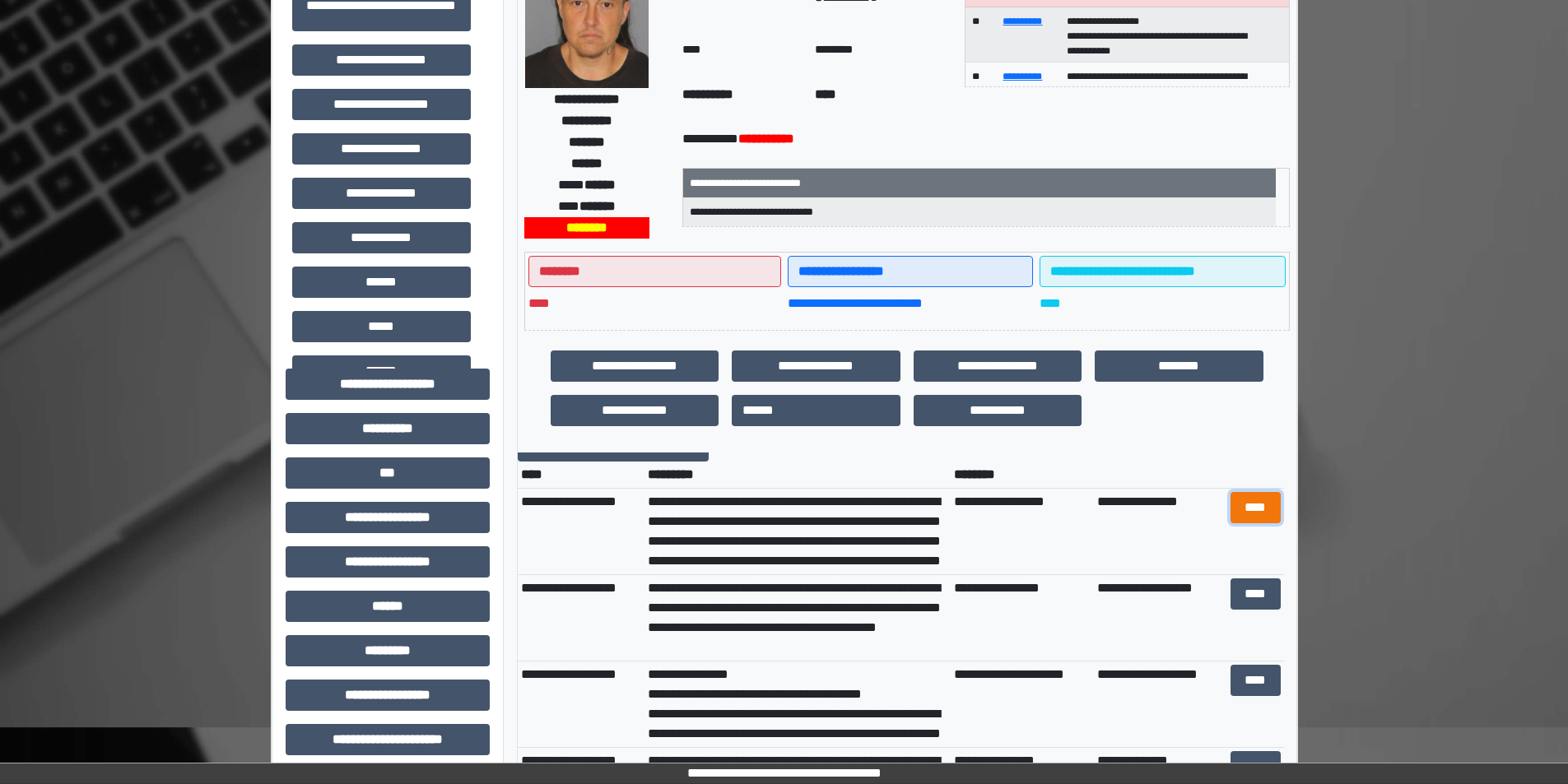 click on "****" at bounding box center (1255, 508) 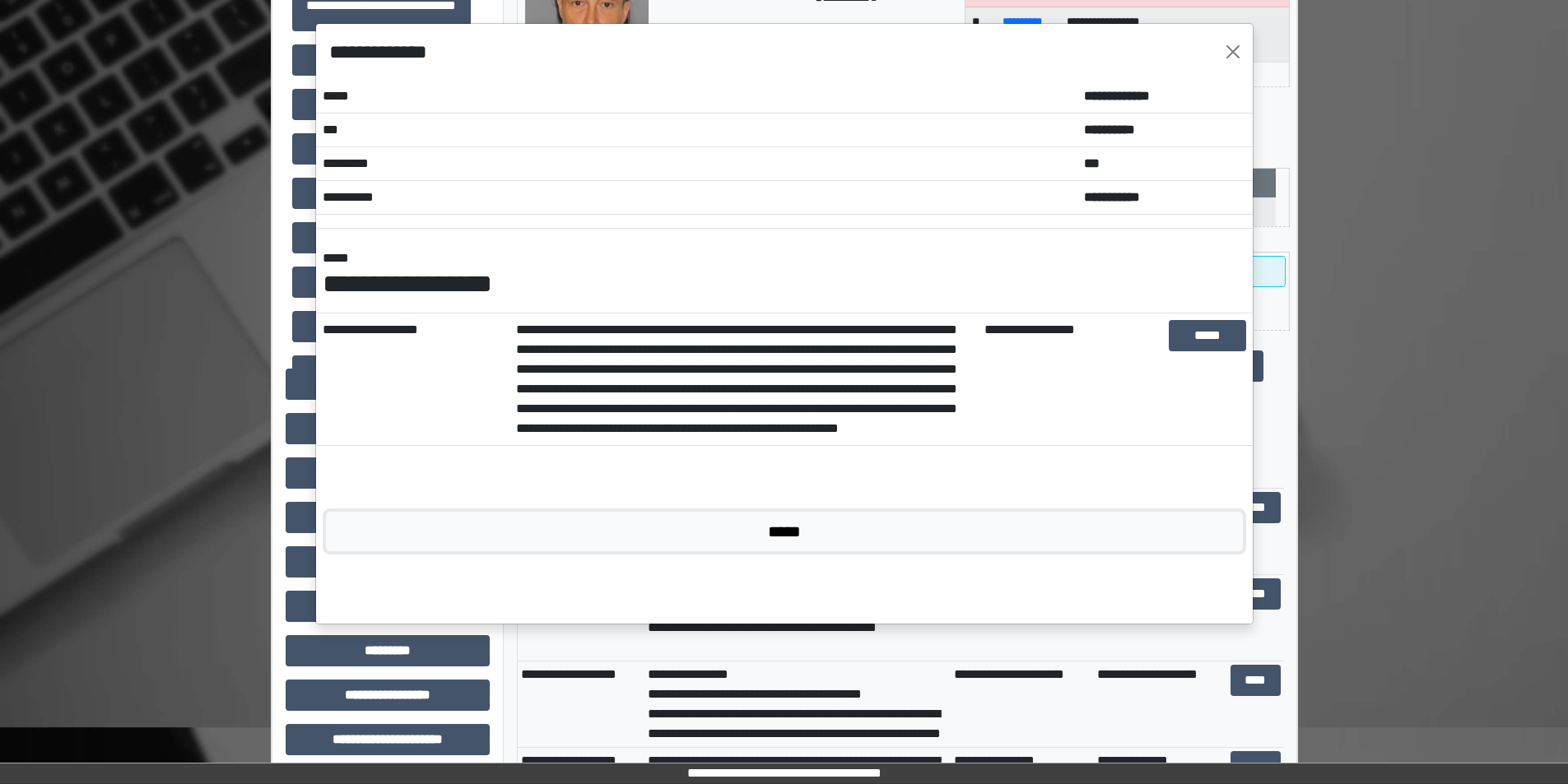 click on "*****" at bounding box center (784, 531) 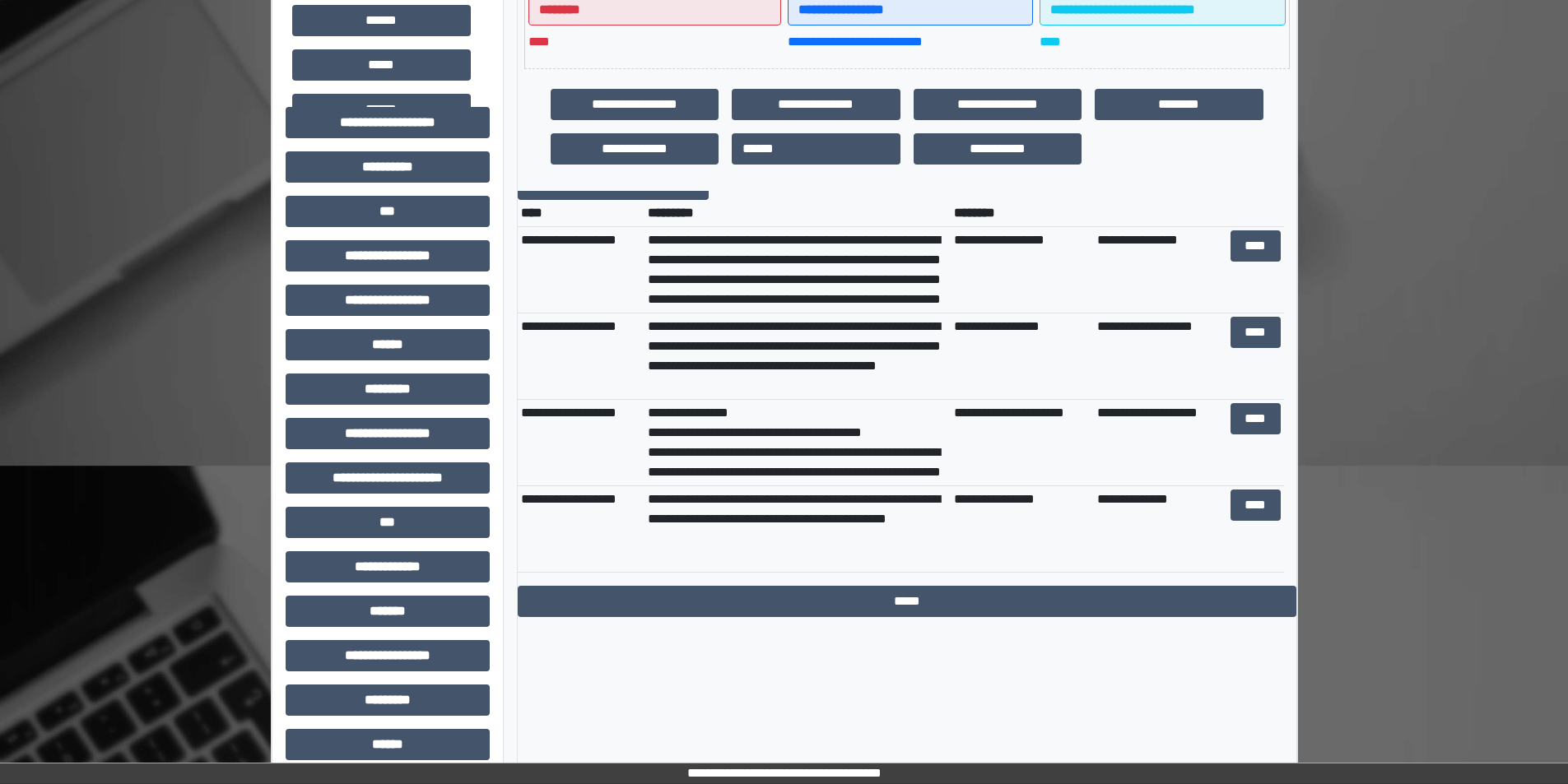 scroll, scrollTop: 494, scrollLeft: 0, axis: vertical 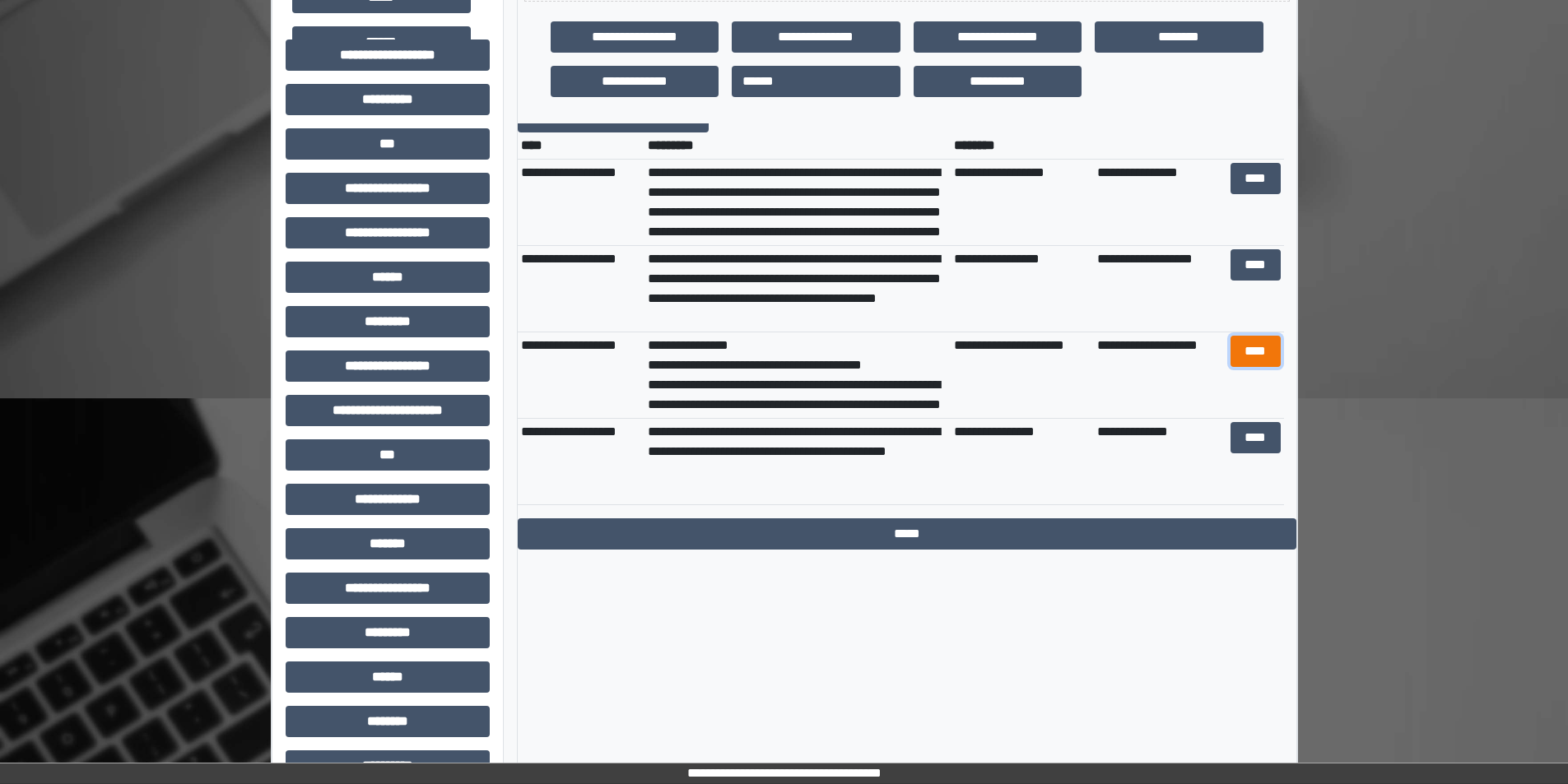 click on "****" at bounding box center (1255, 351) 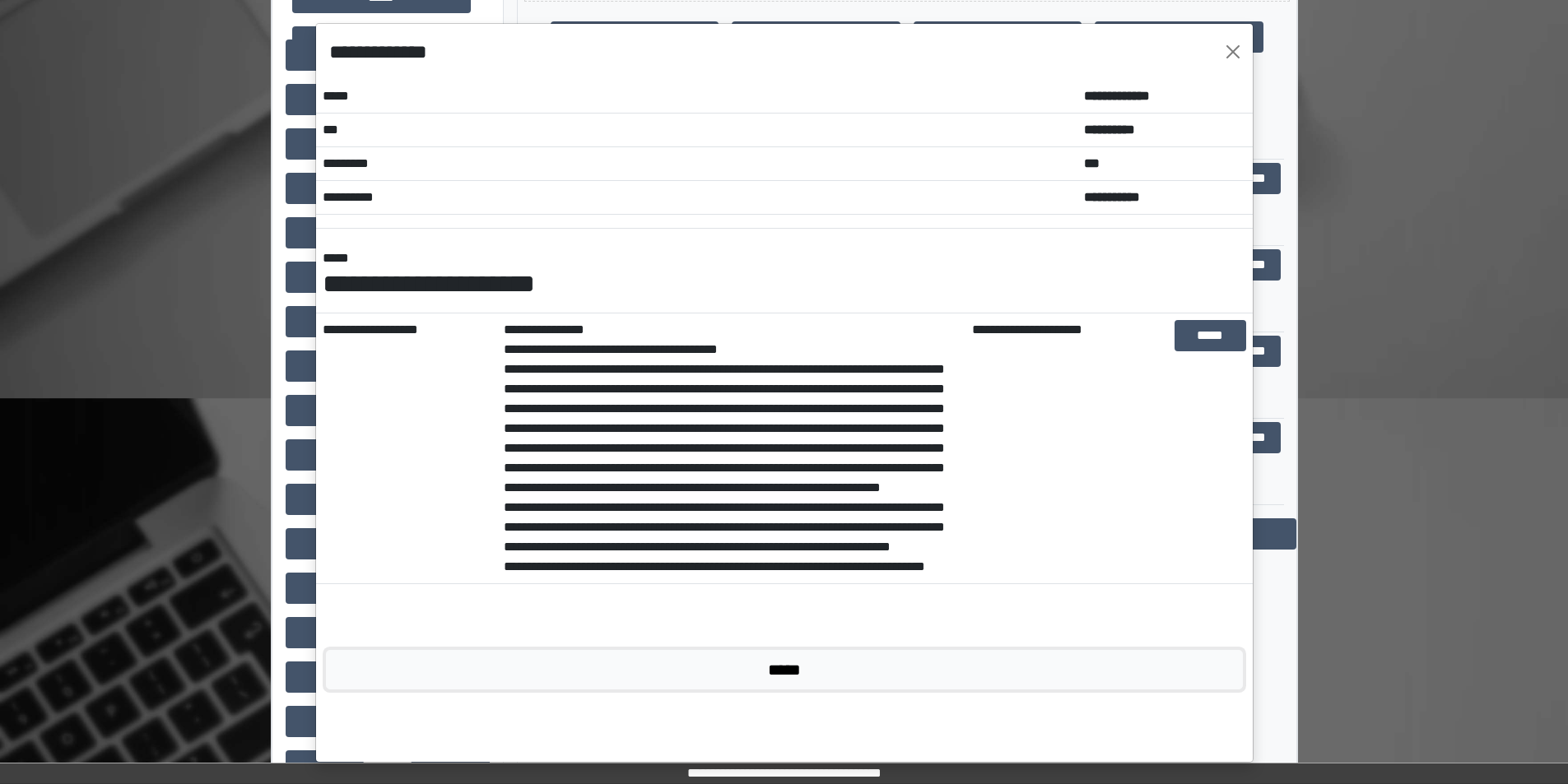 click on "*****" at bounding box center [784, 670] 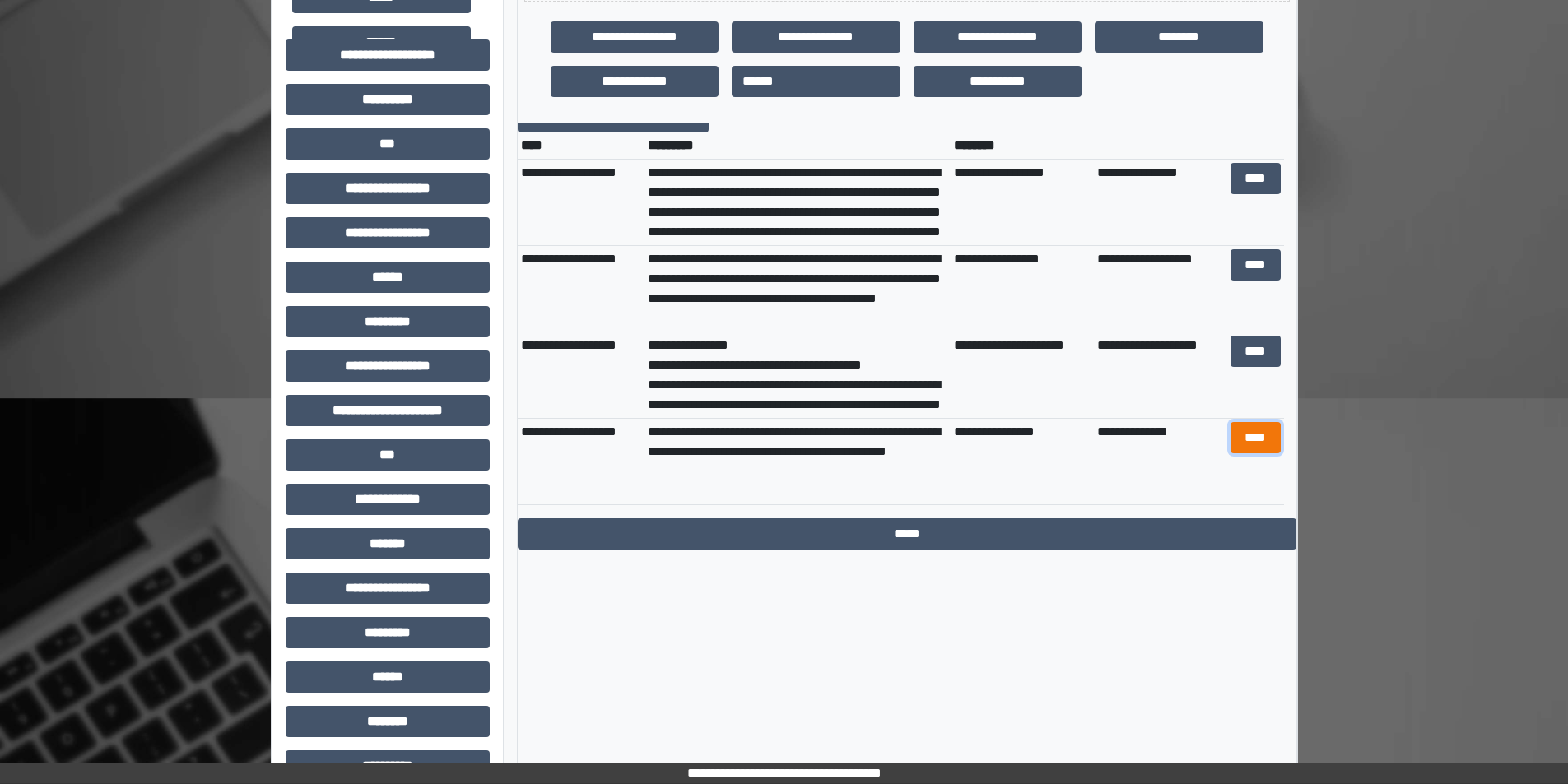 click on "****" at bounding box center (1255, 438) 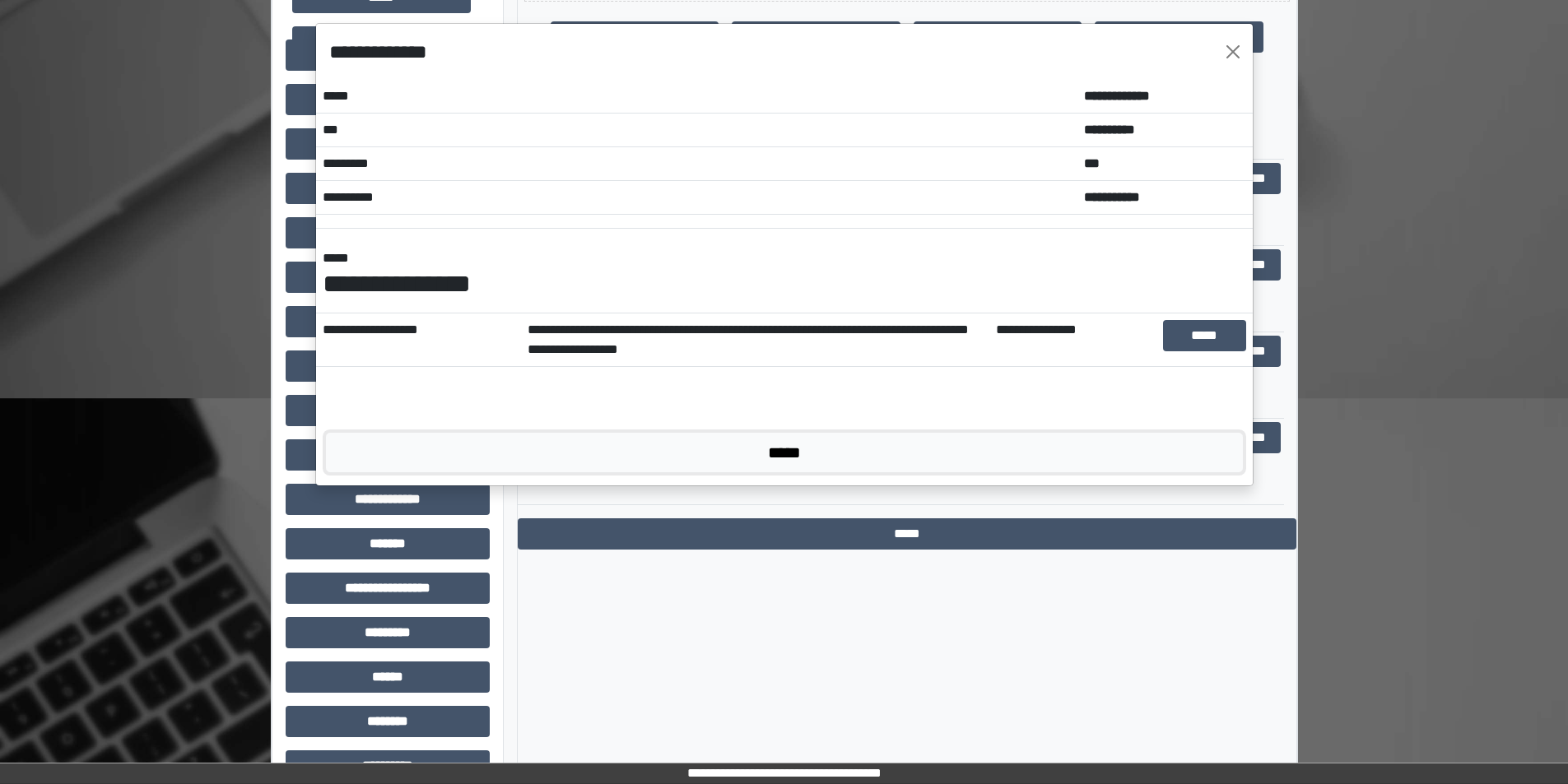 click on "*****" at bounding box center [784, 452] 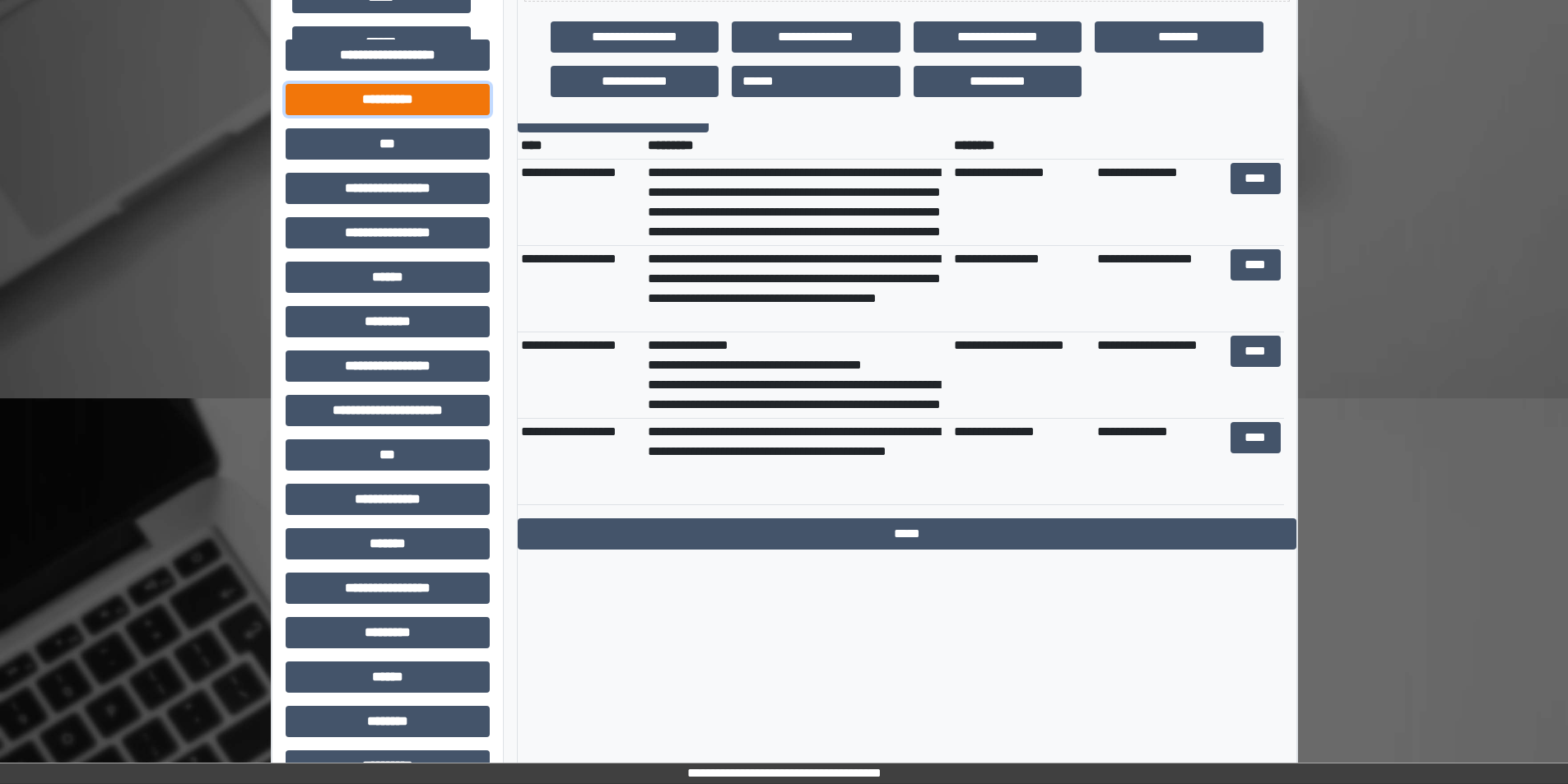 click on "**********" at bounding box center (388, 100) 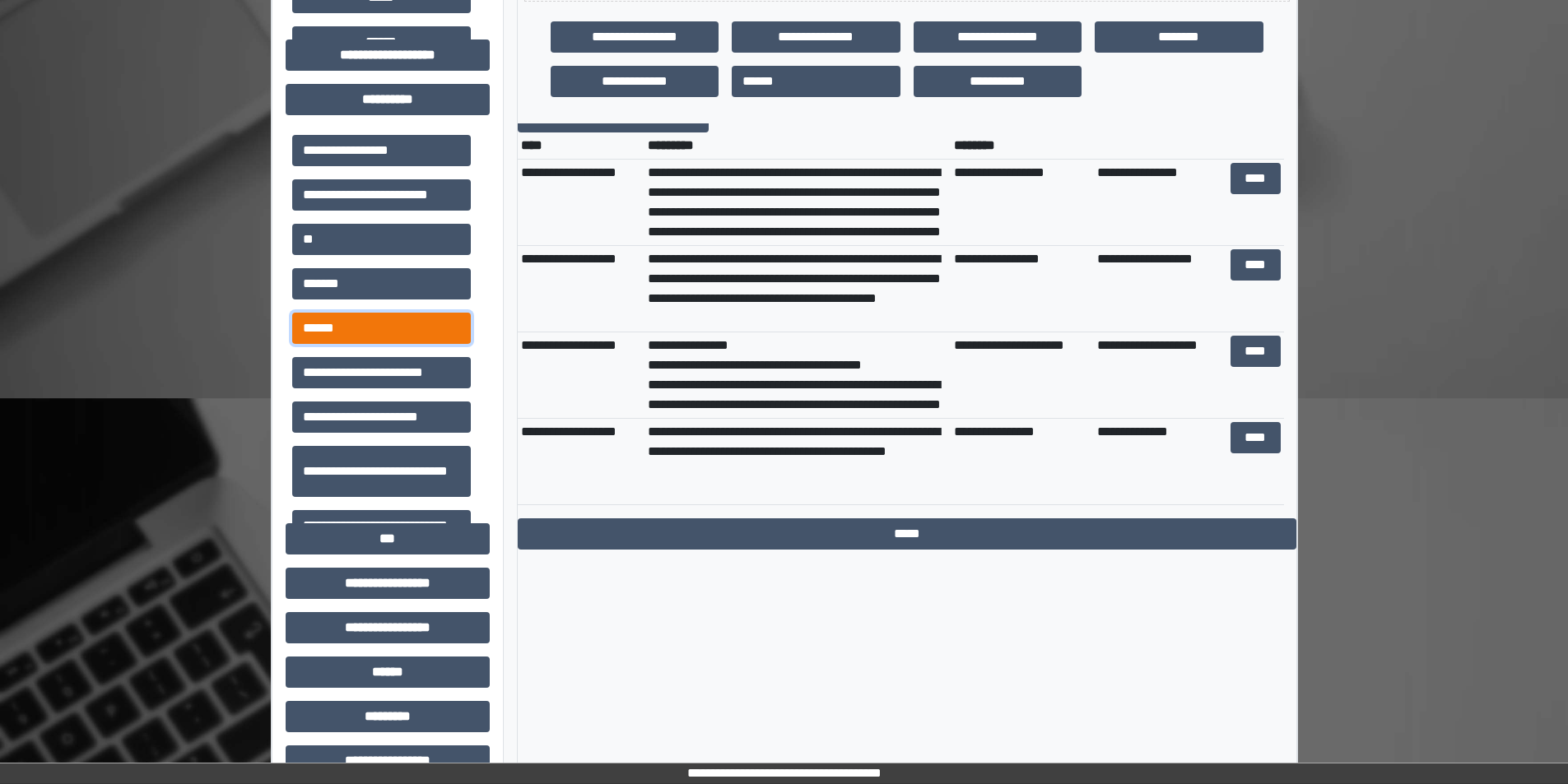 click on "******" at bounding box center (381, 328) 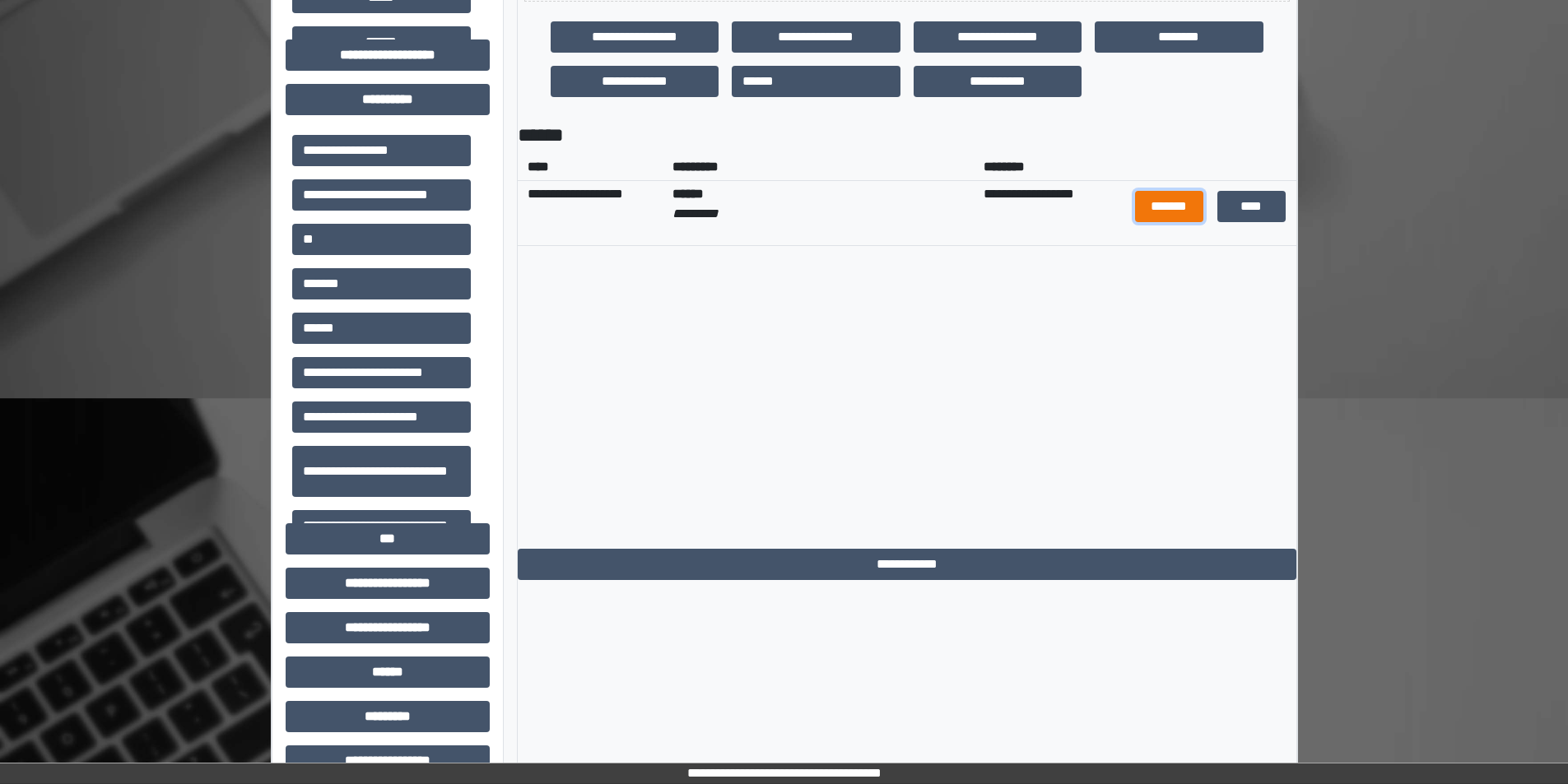 click on "*******" at bounding box center [1170, 206] 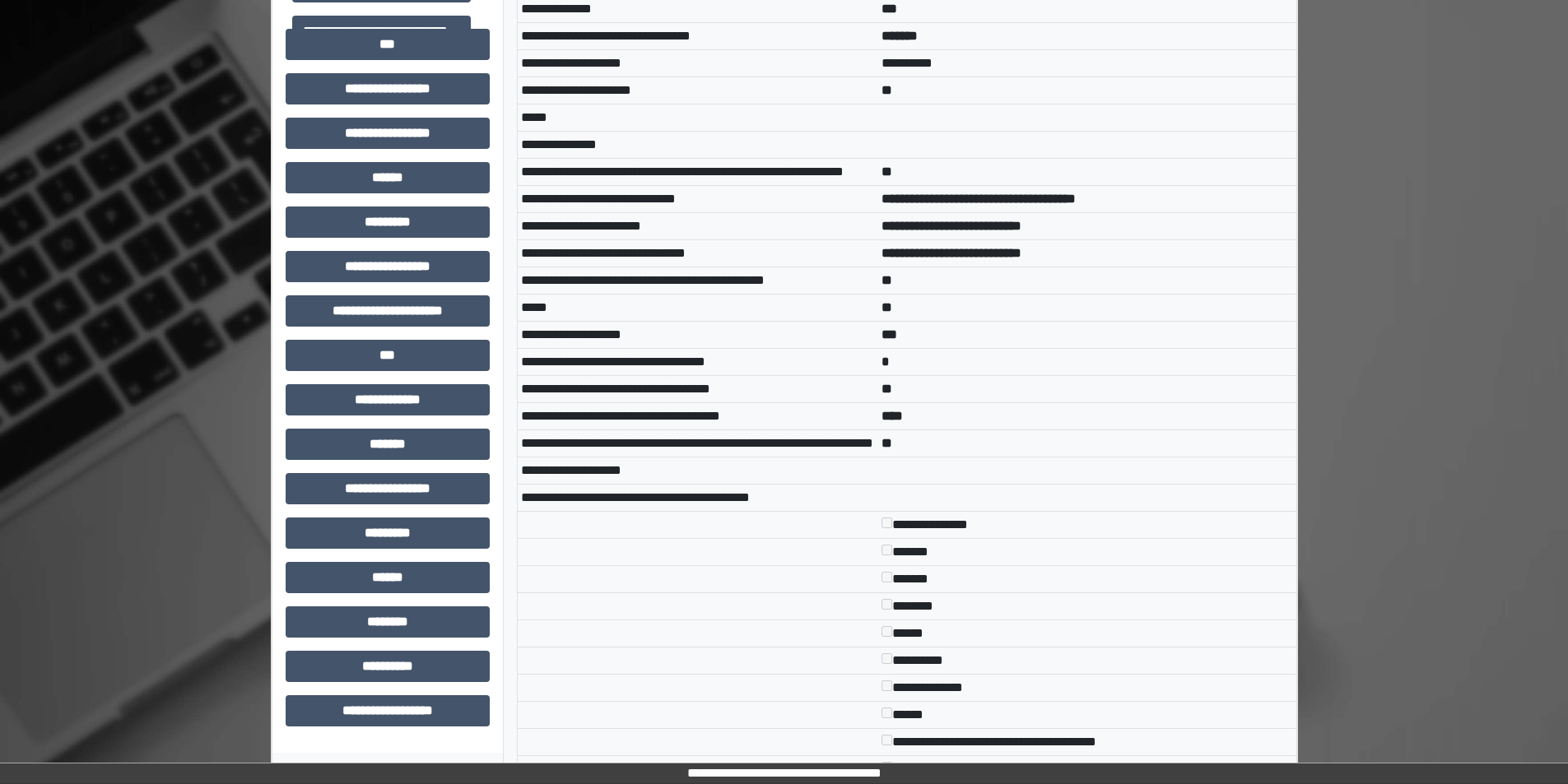 scroll, scrollTop: 987, scrollLeft: 0, axis: vertical 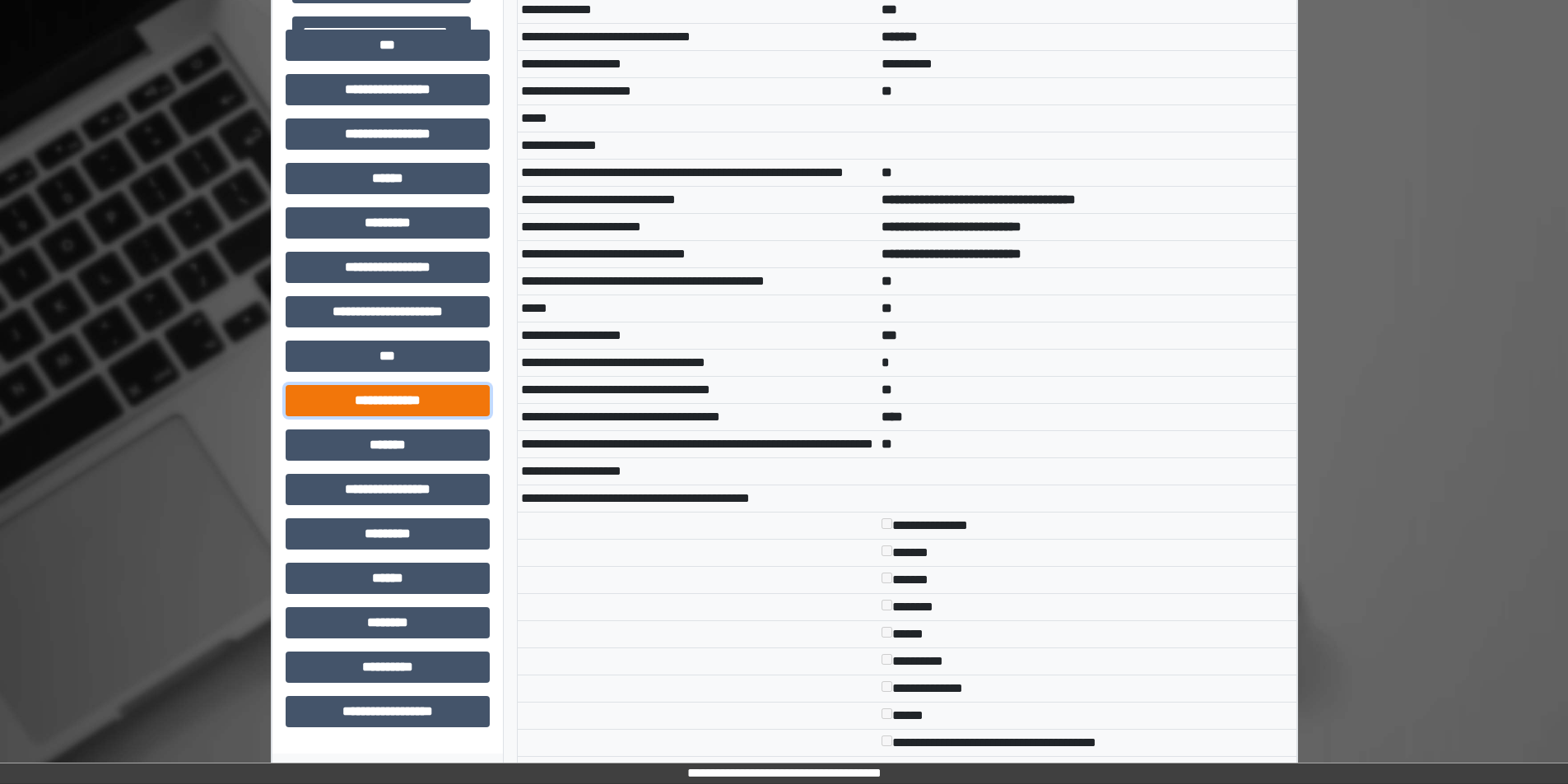 click on "**********" at bounding box center (388, 401) 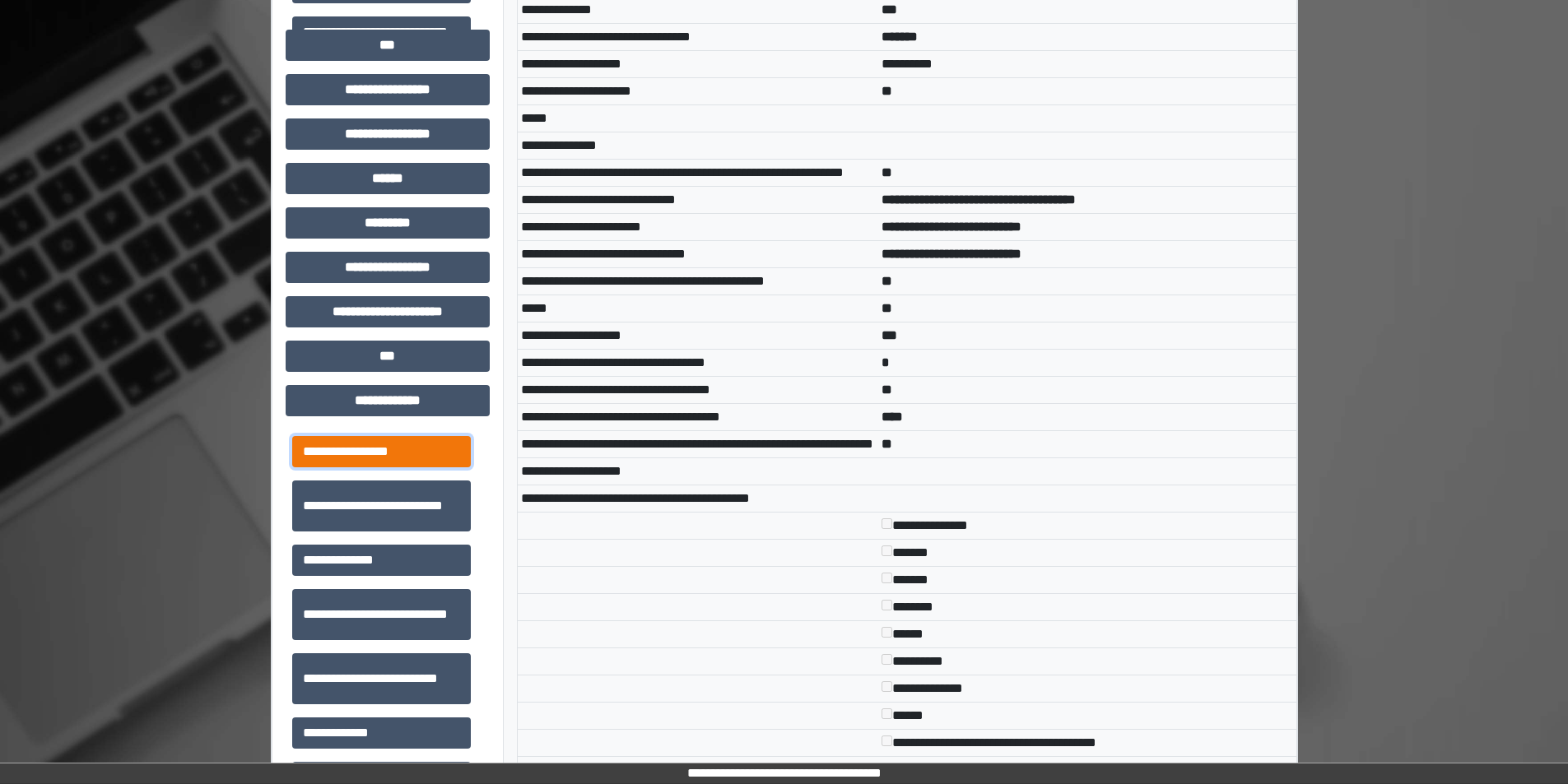 click on "**********" at bounding box center (381, 452) 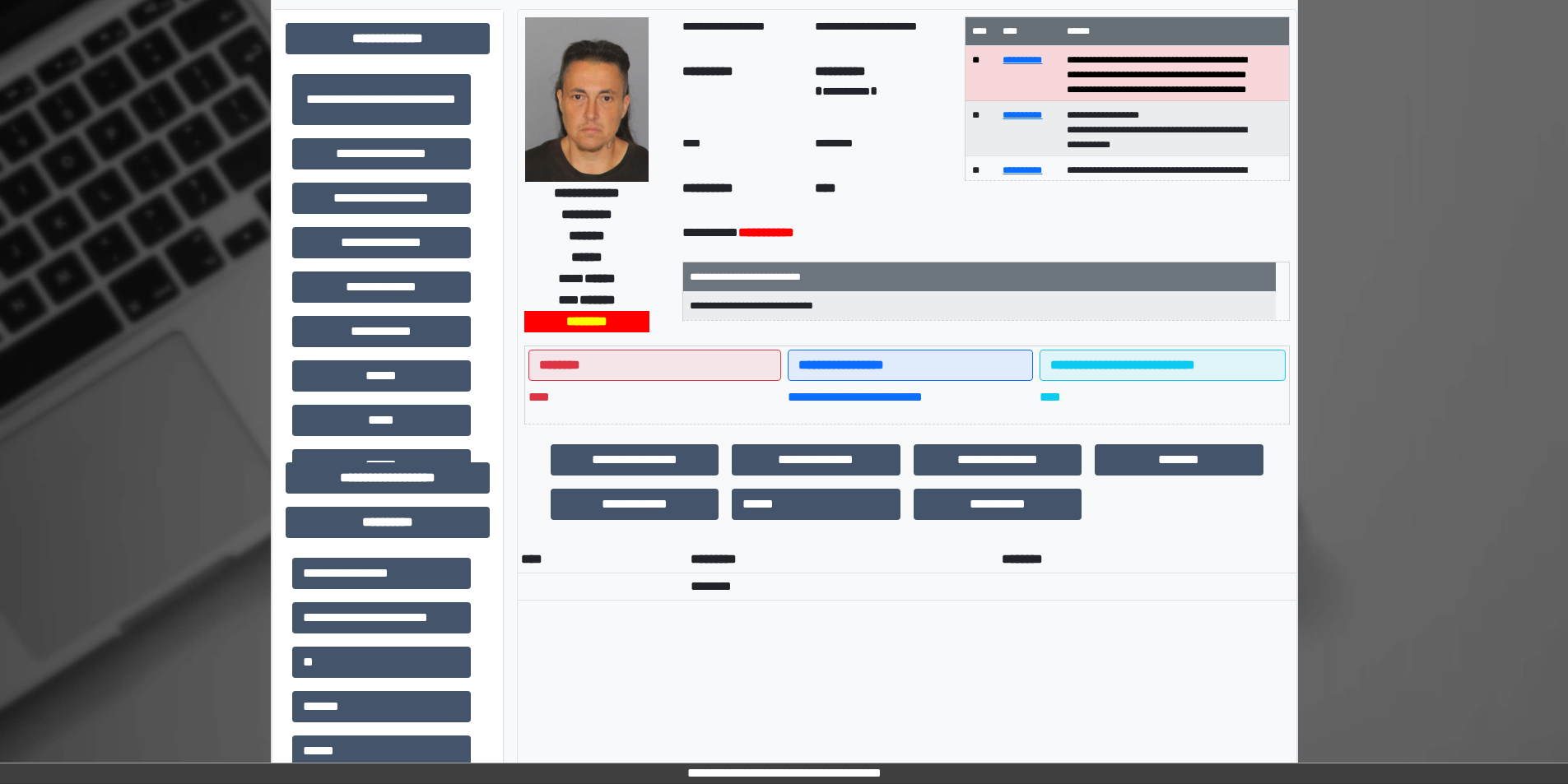 scroll, scrollTop: 0, scrollLeft: 0, axis: both 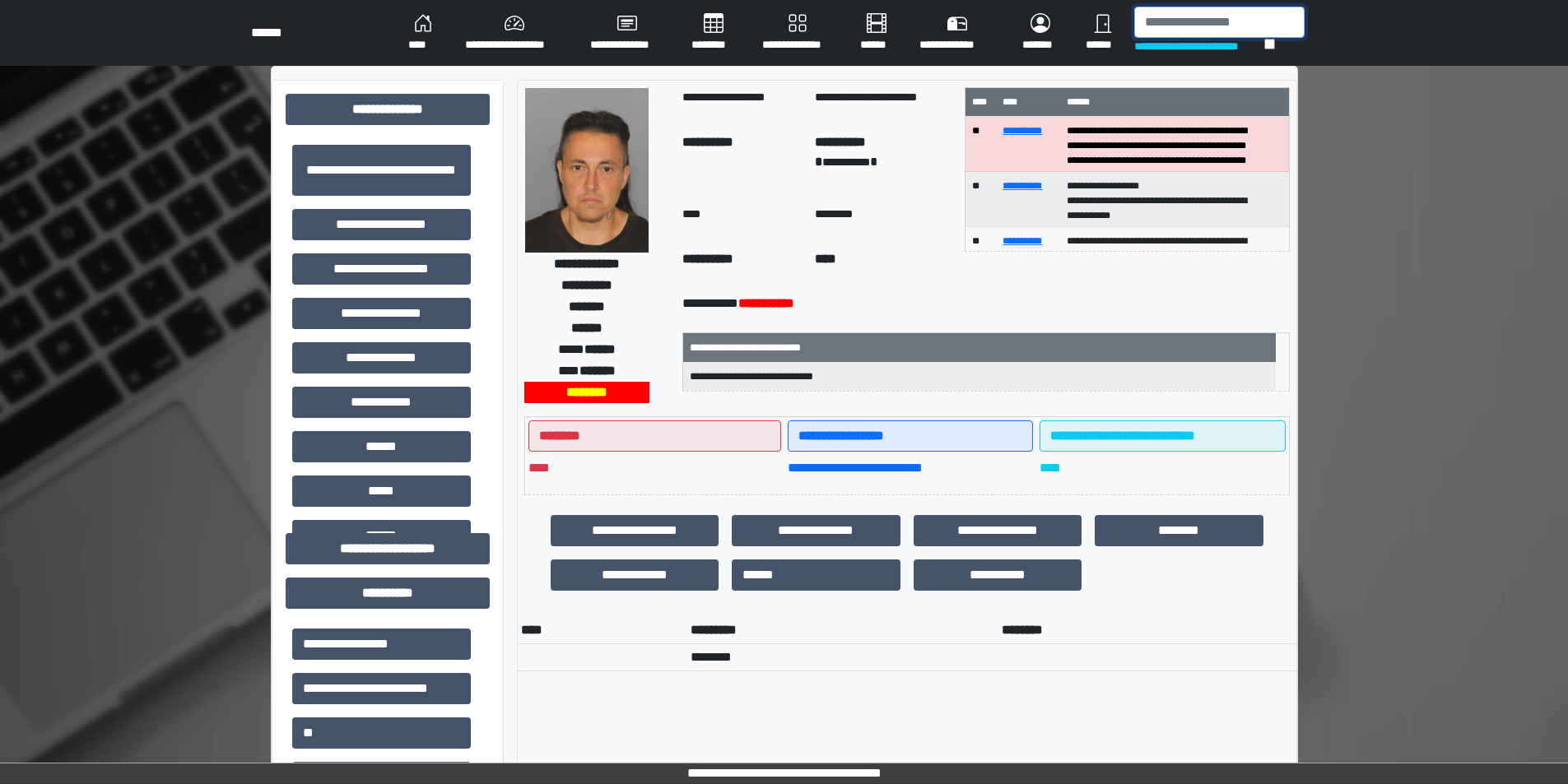 click at bounding box center (1219, 22) 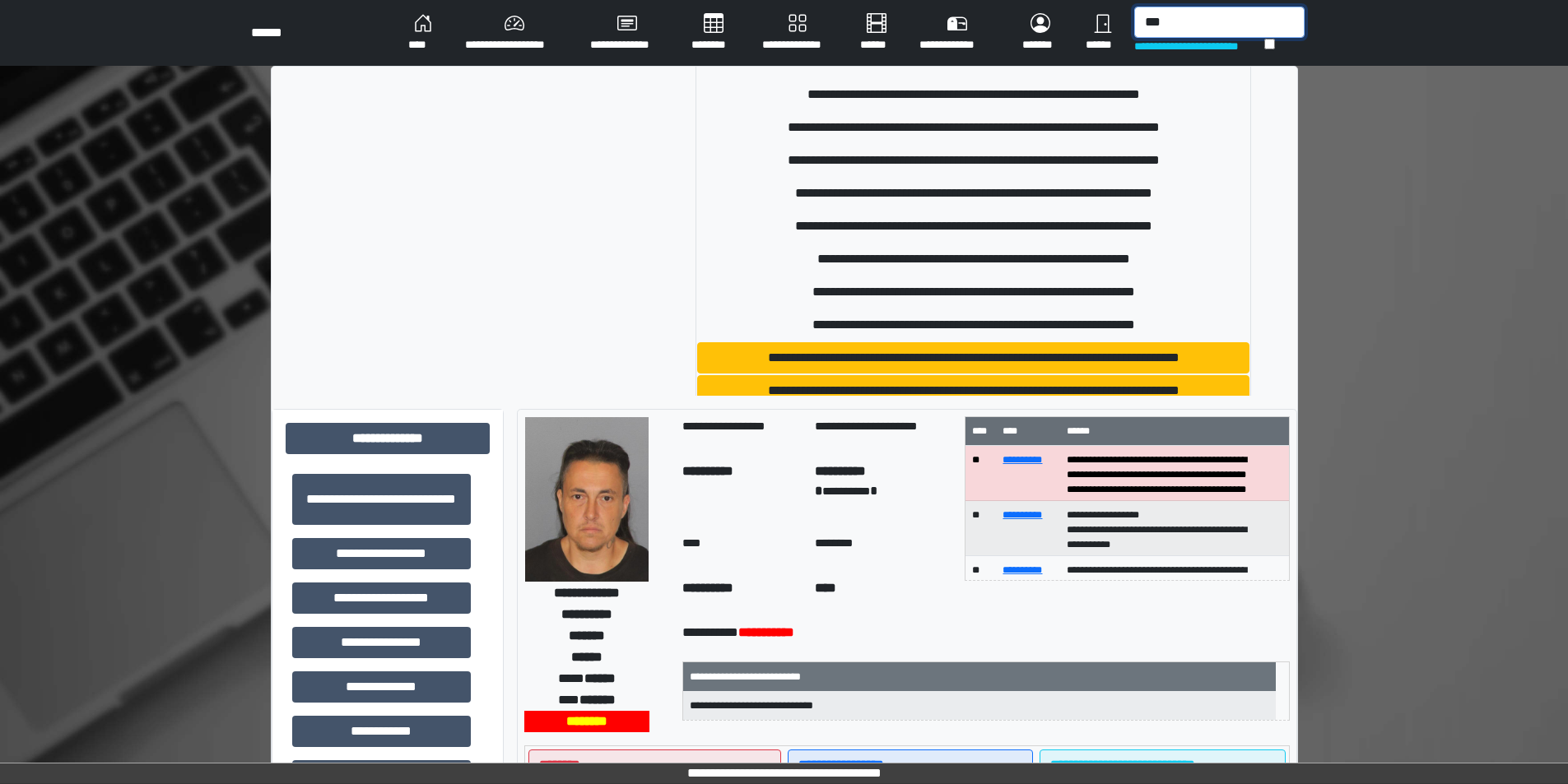 scroll, scrollTop: 428, scrollLeft: 0, axis: vertical 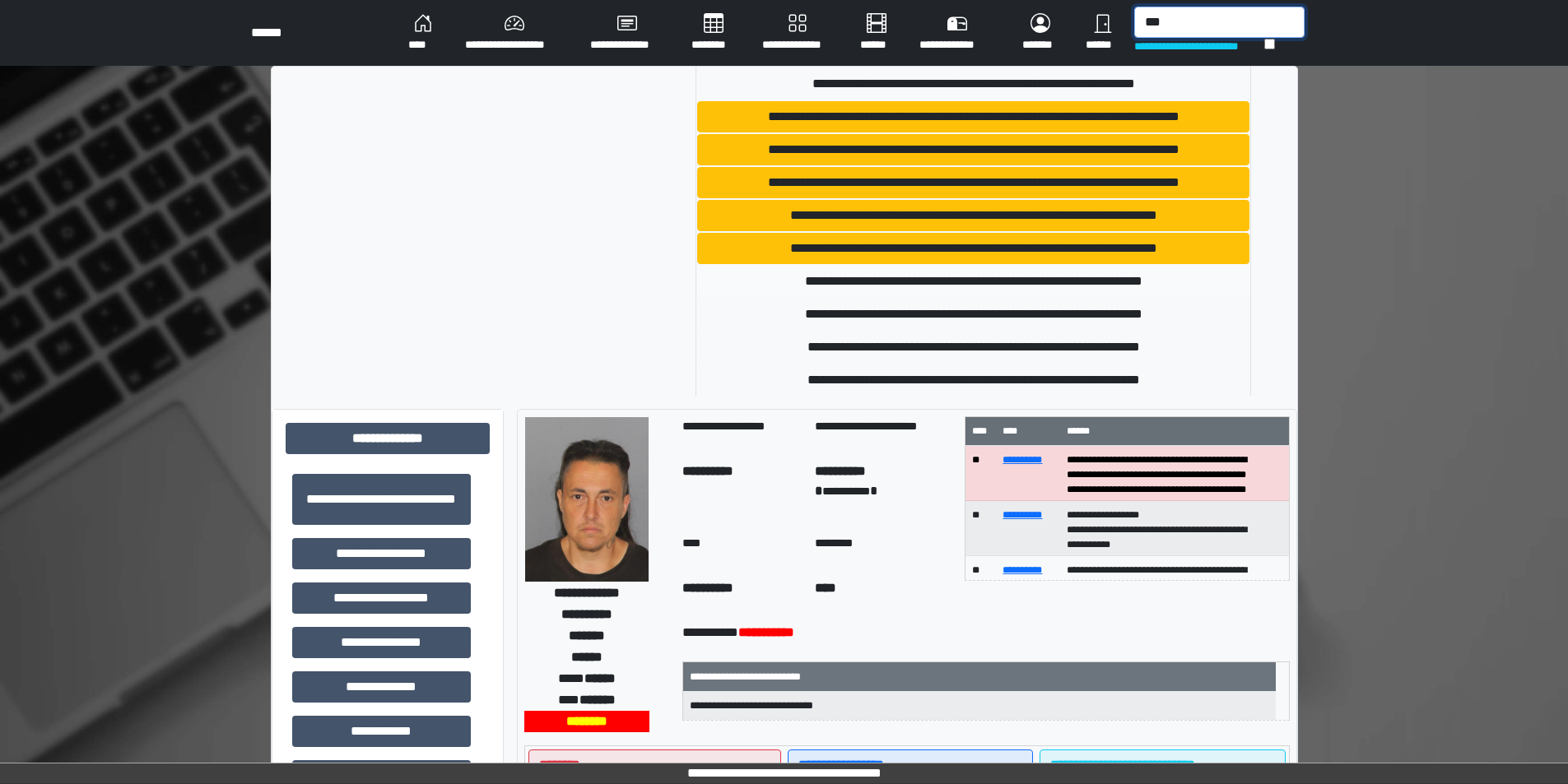 type on "***" 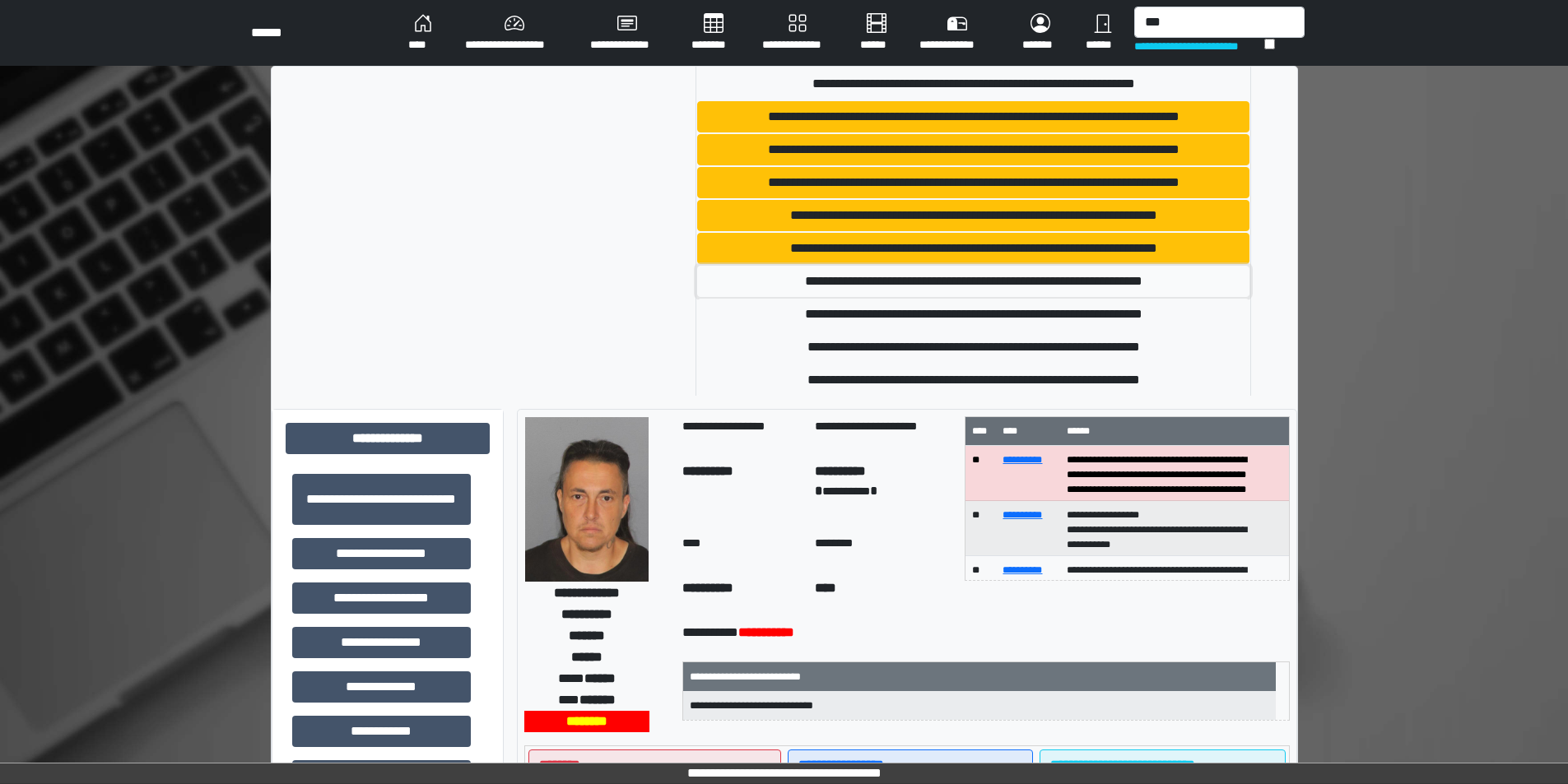 click on "**********" at bounding box center (973, 281) 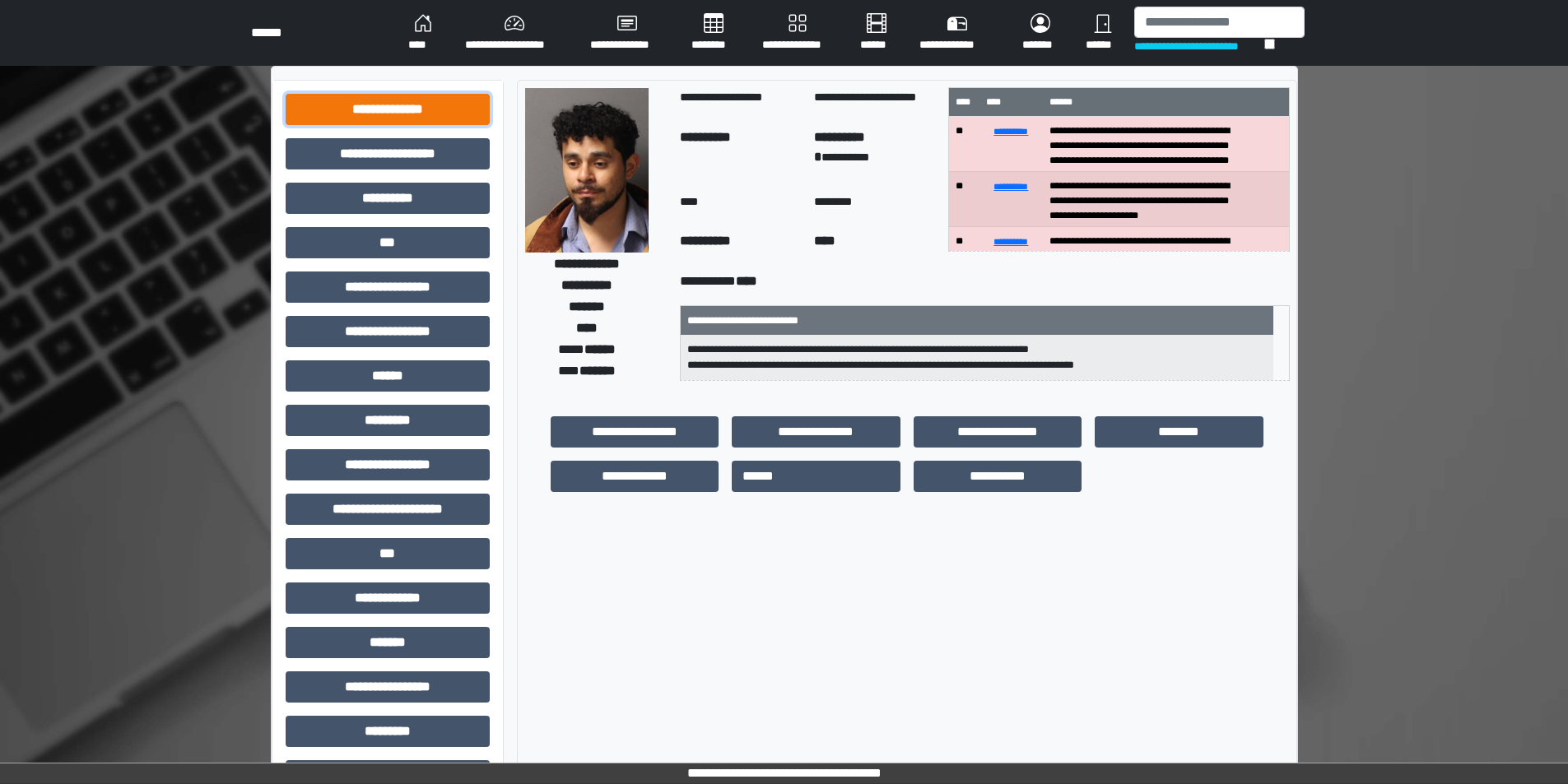 click on "**********" at bounding box center (388, 109) 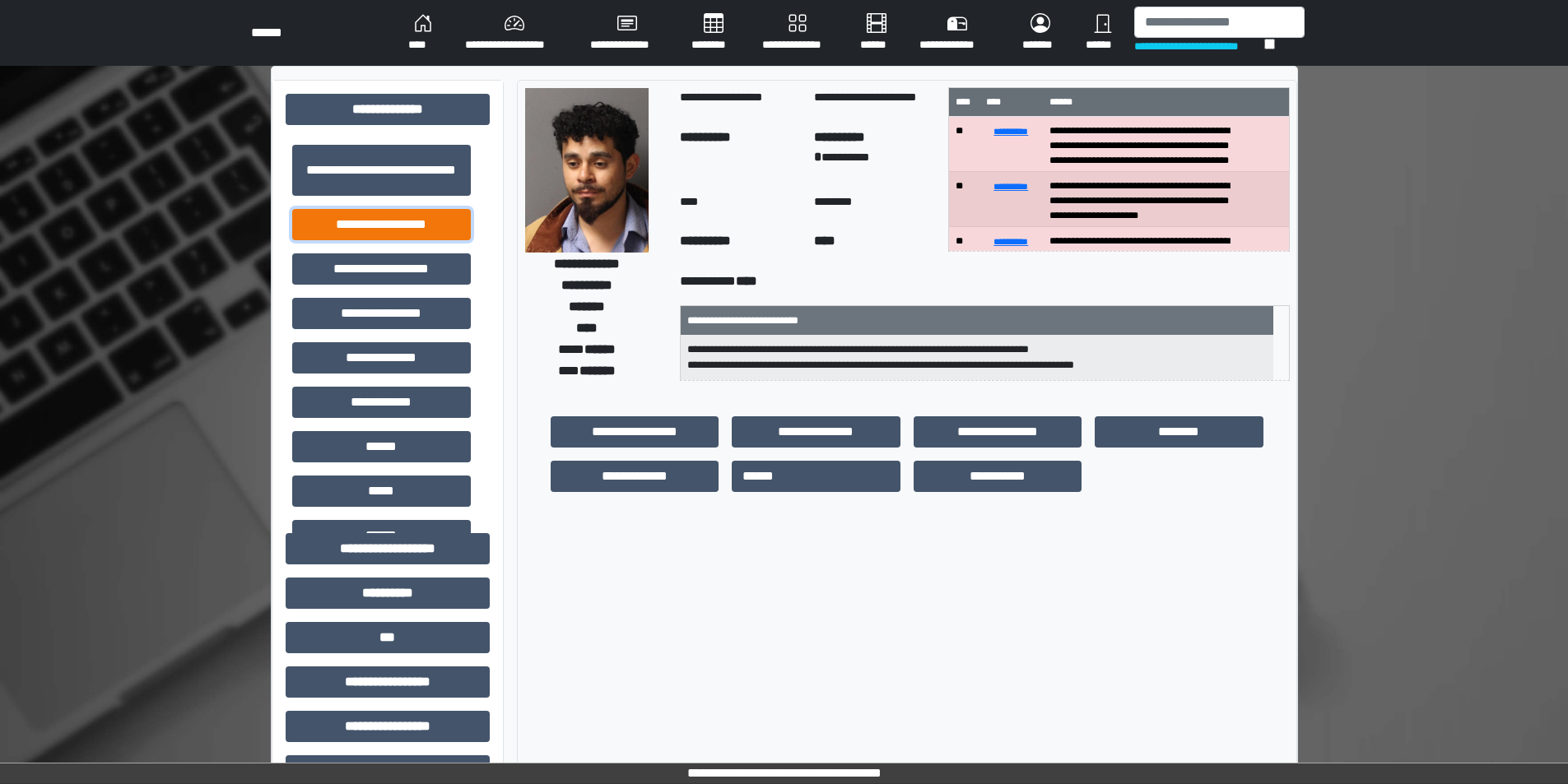 click on "**********" at bounding box center [381, 225] 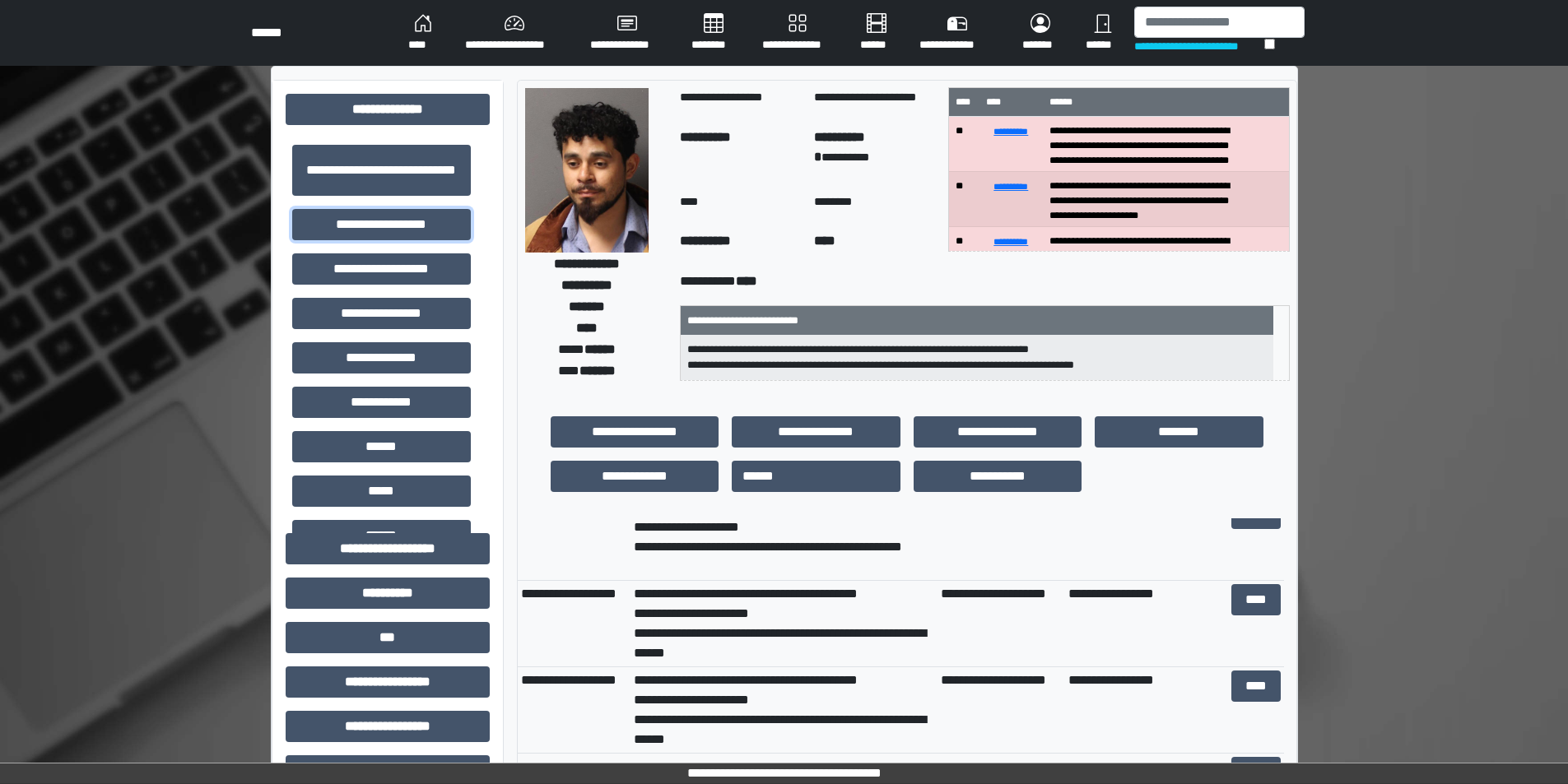 scroll, scrollTop: 165, scrollLeft: 0, axis: vertical 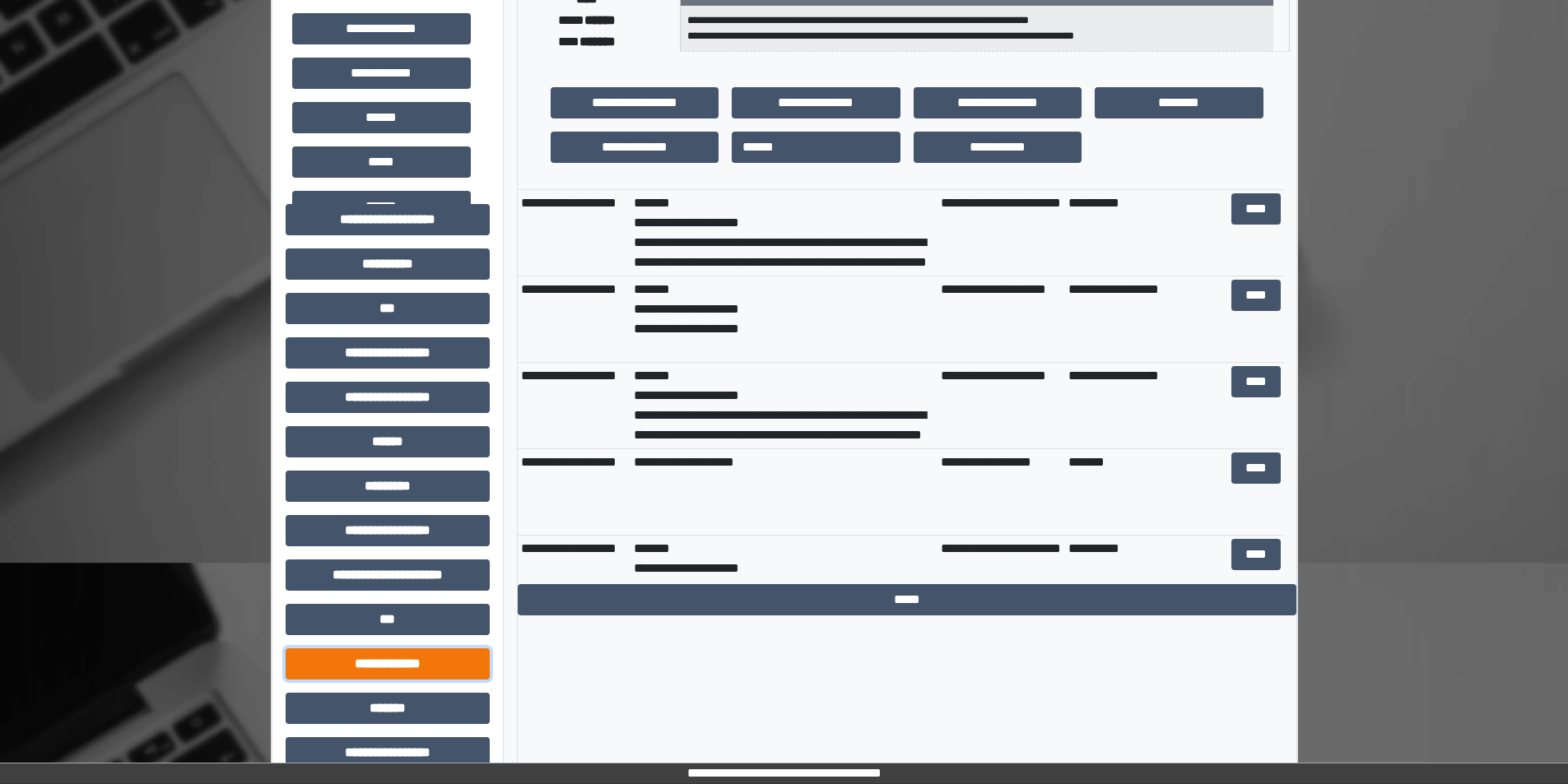 click on "**********" at bounding box center [388, 664] 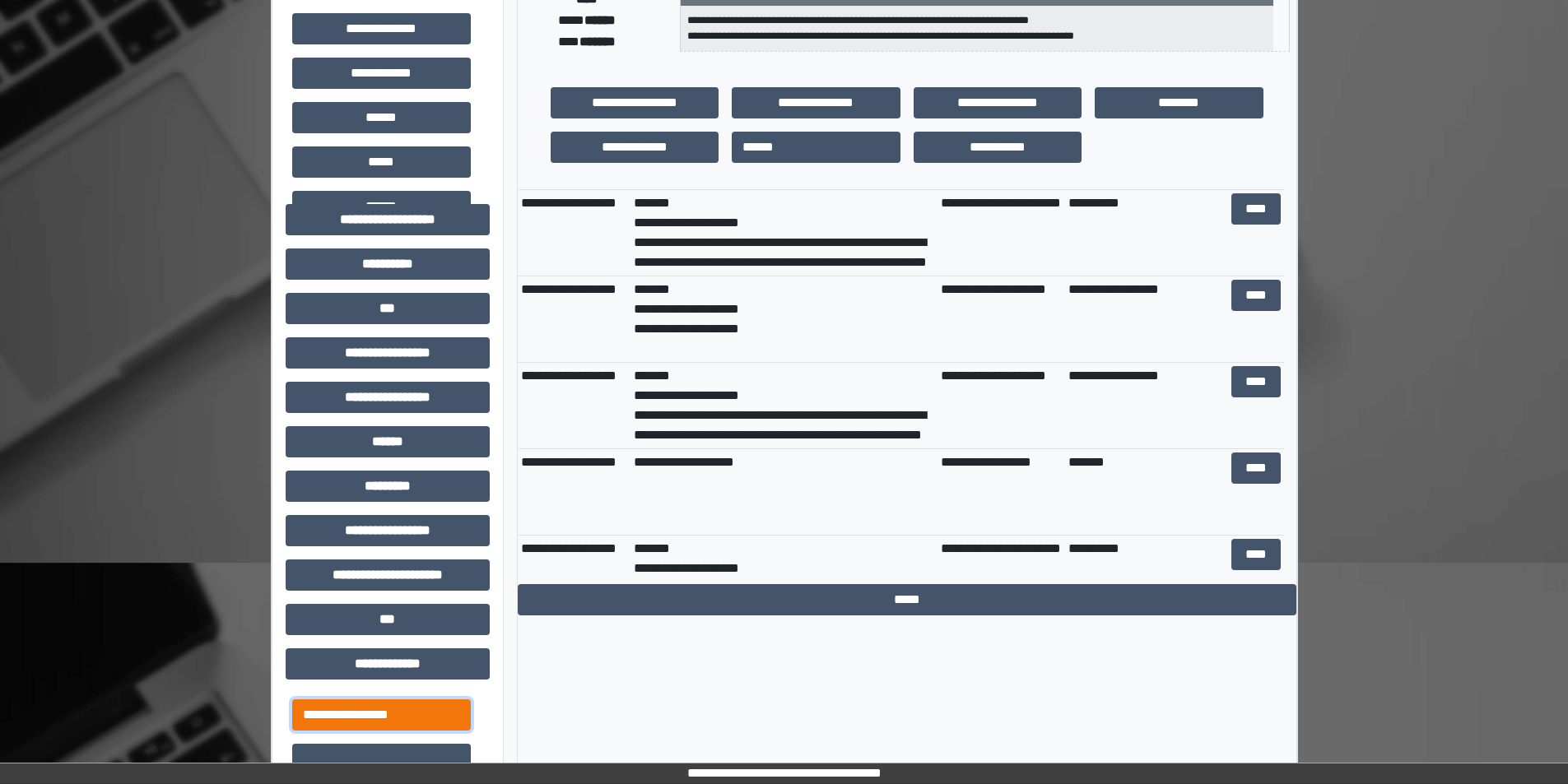click on "**********" at bounding box center (381, 715) 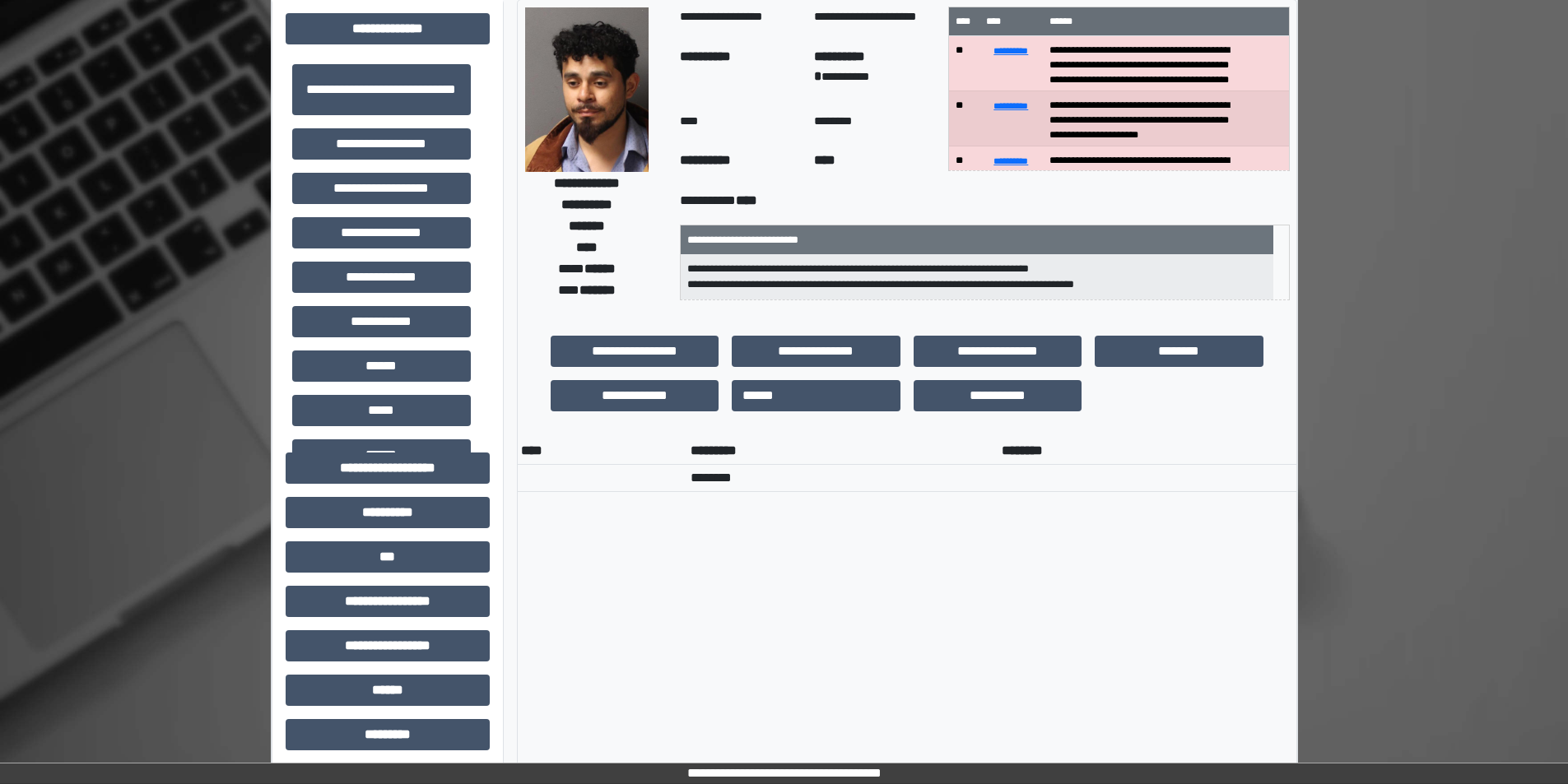 scroll, scrollTop: 0, scrollLeft: 0, axis: both 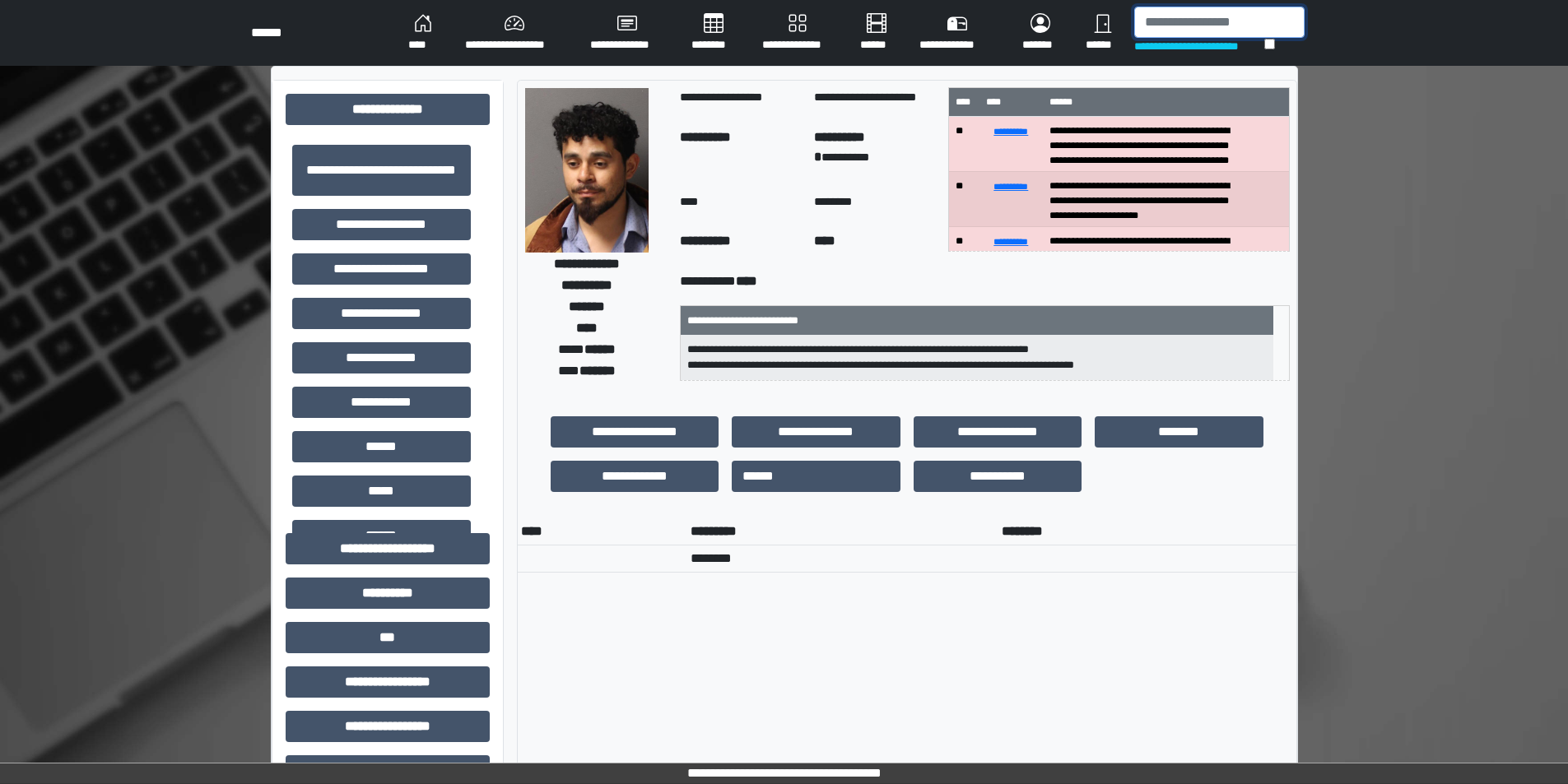 click at bounding box center [1219, 22] 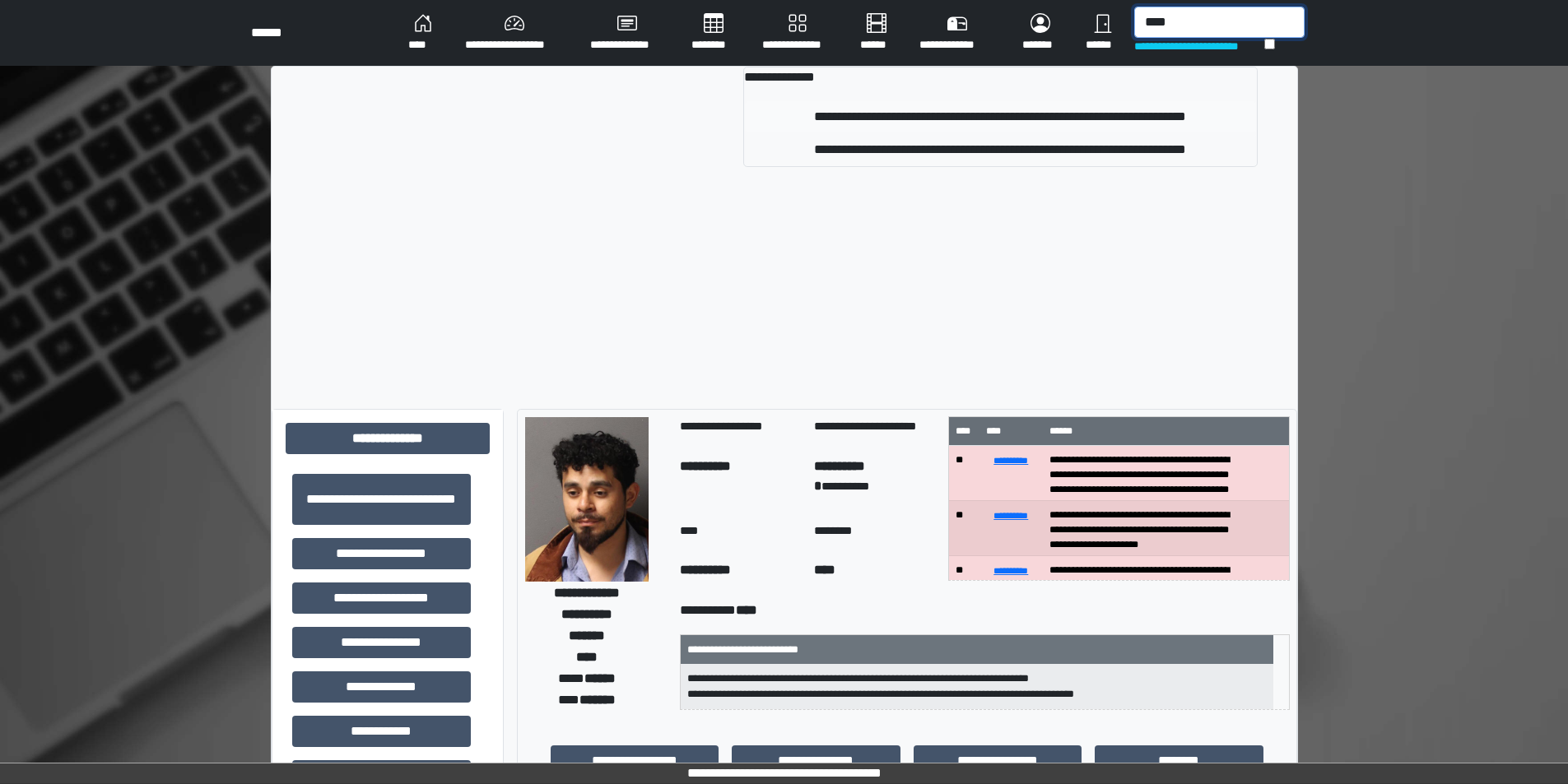 type on "****" 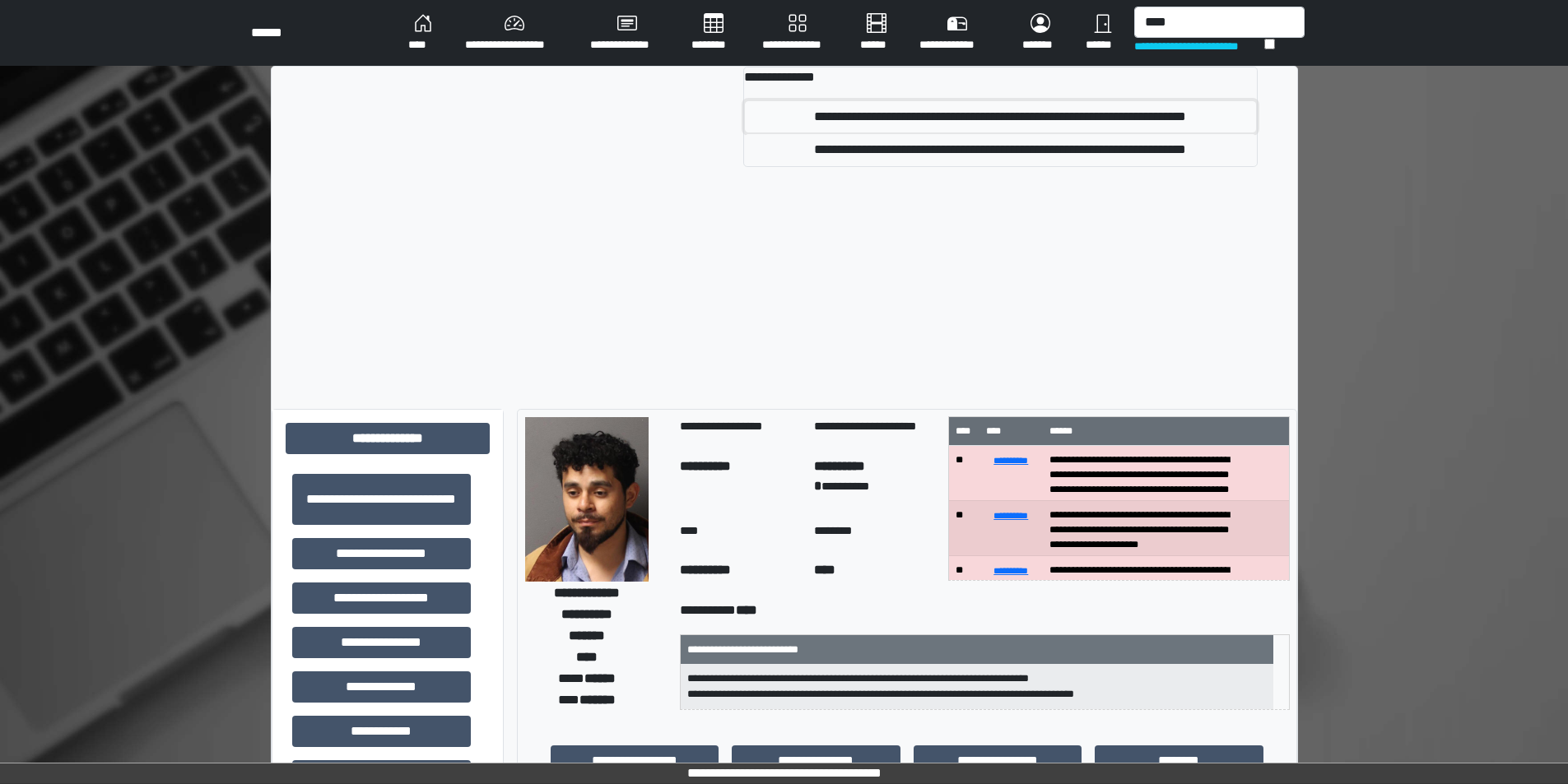 click on "**********" at bounding box center (1000, 117) 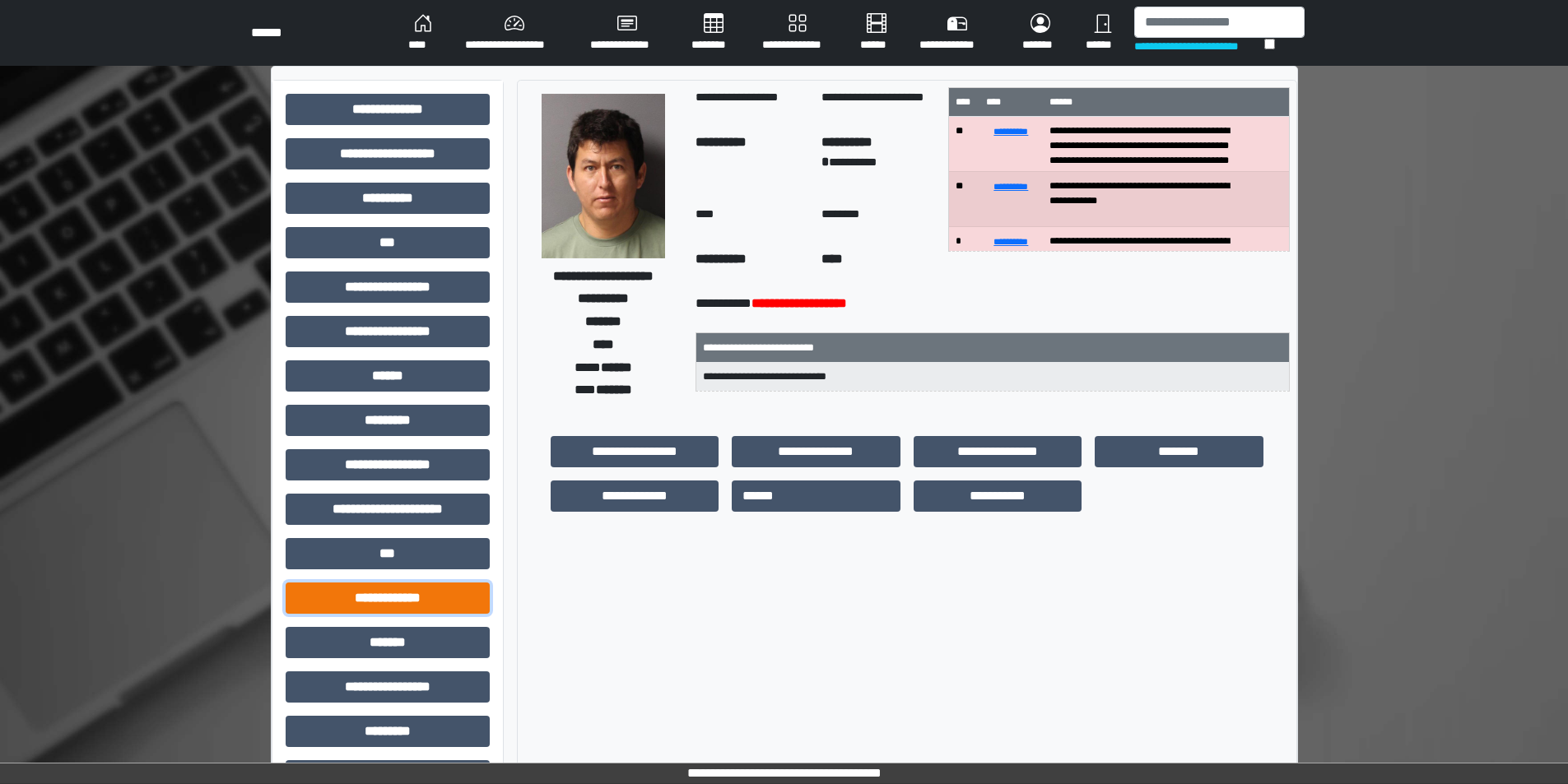 click on "**********" at bounding box center (388, 598) 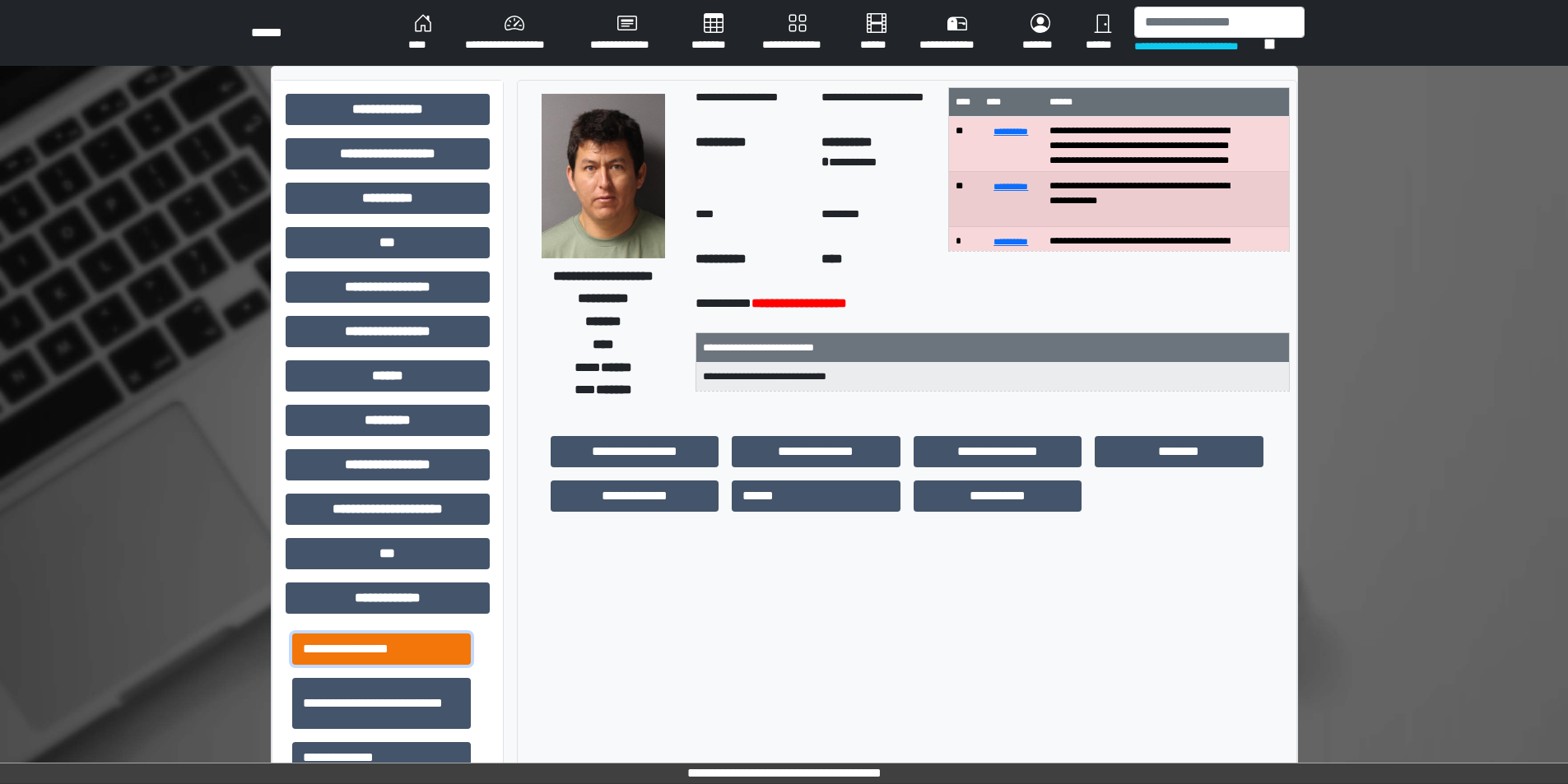 click on "**********" at bounding box center (381, 649) 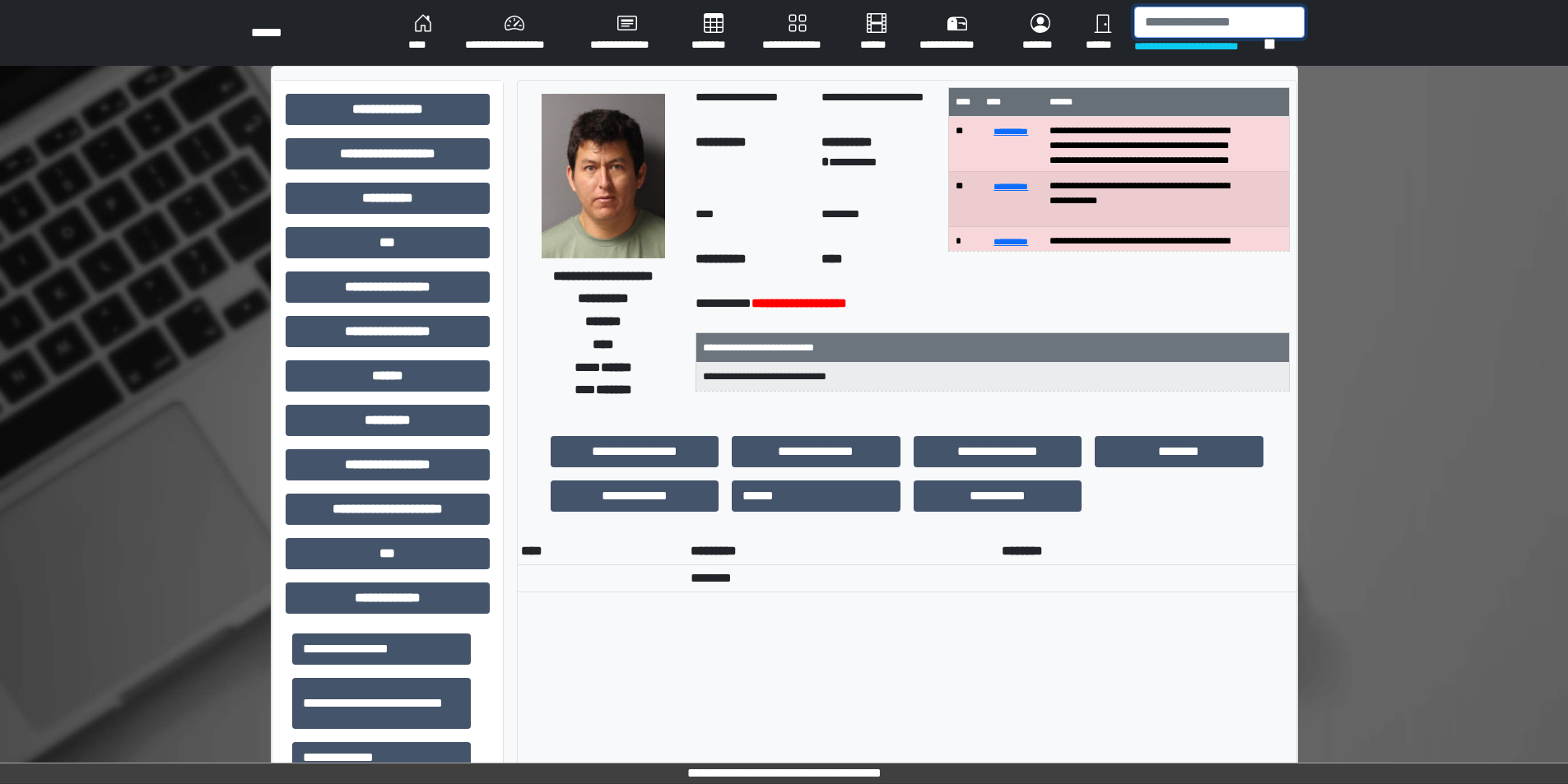 click at bounding box center [1219, 22] 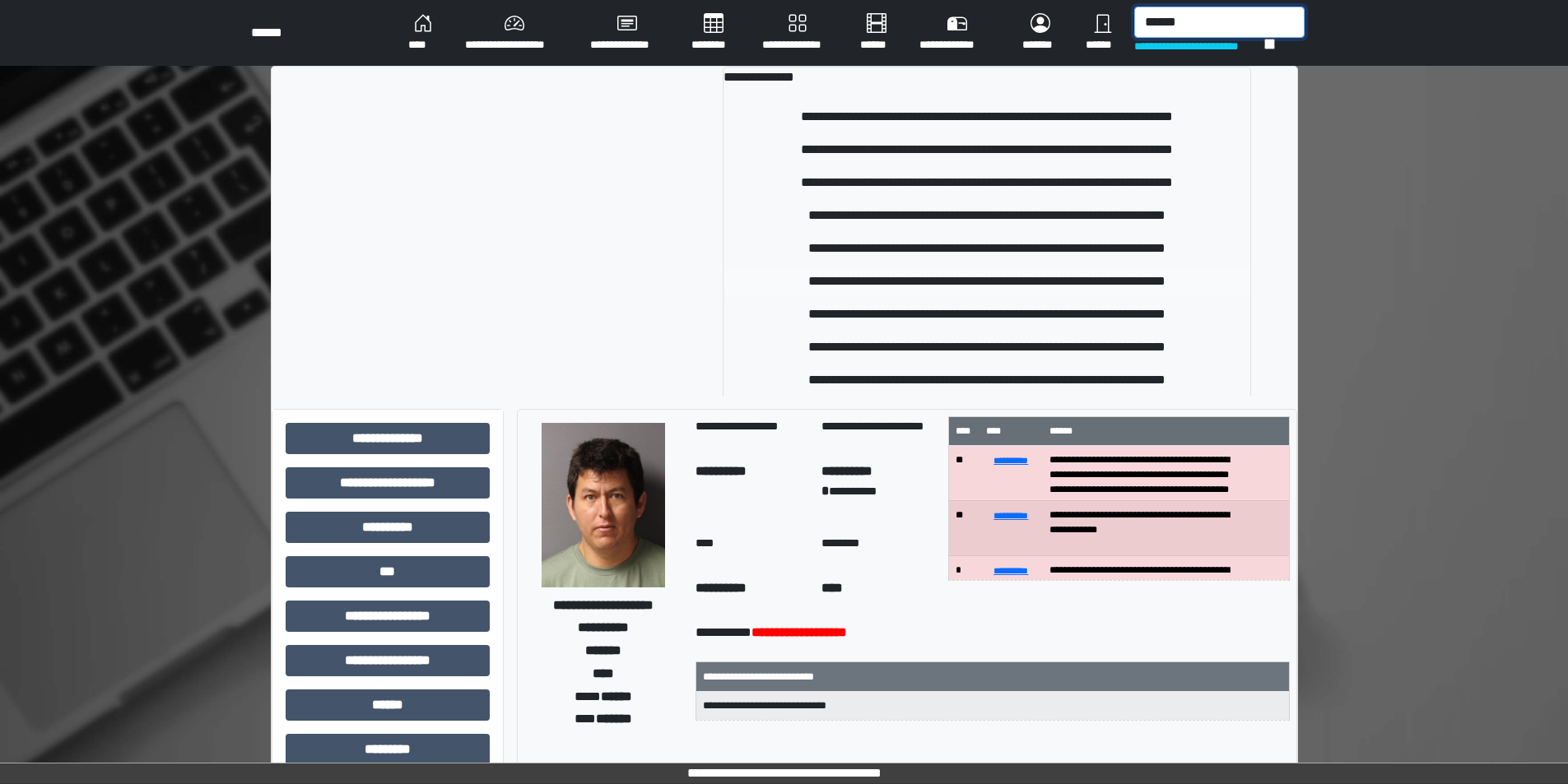type on "******" 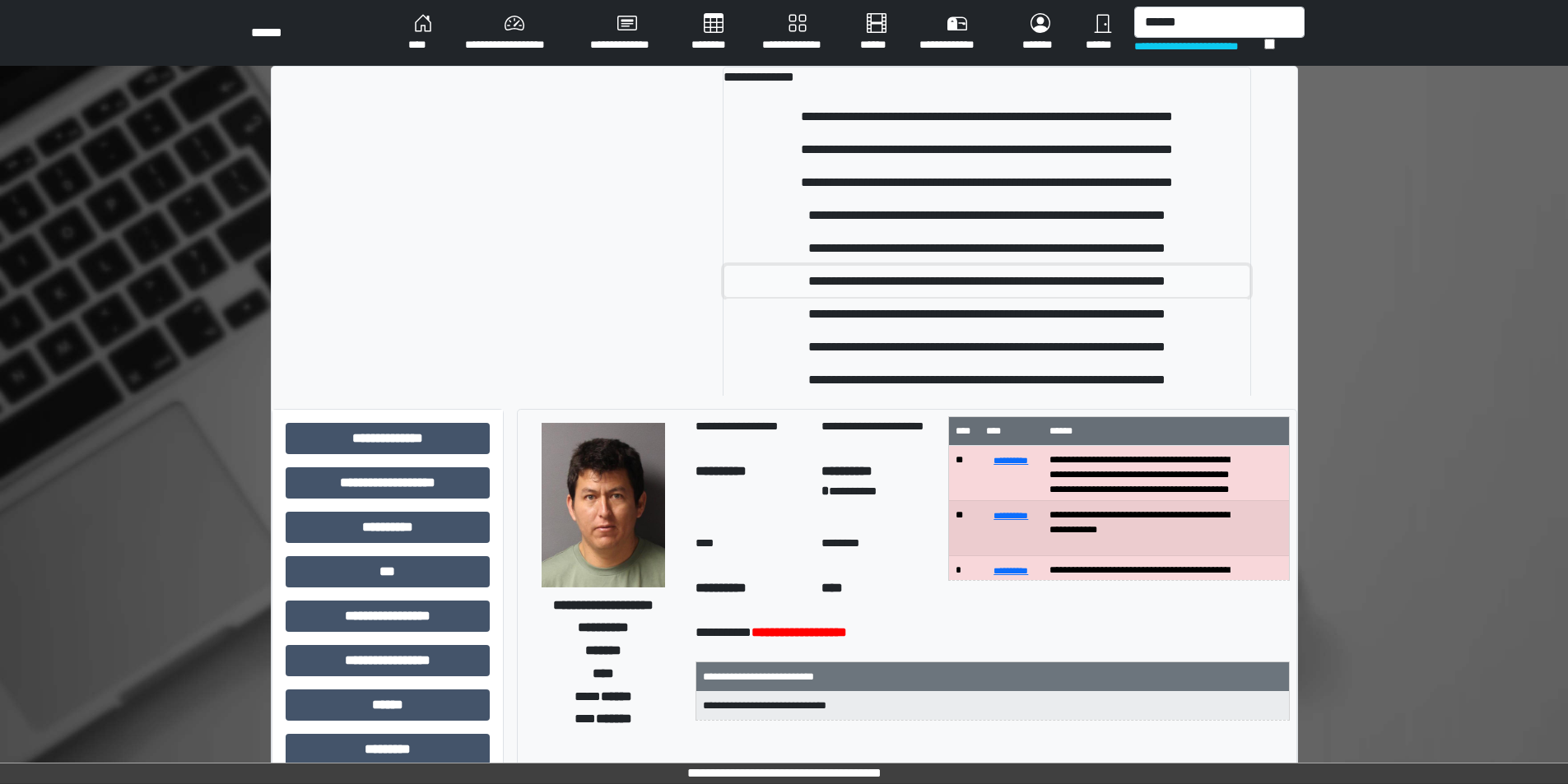 click on "**********" at bounding box center (987, 281) 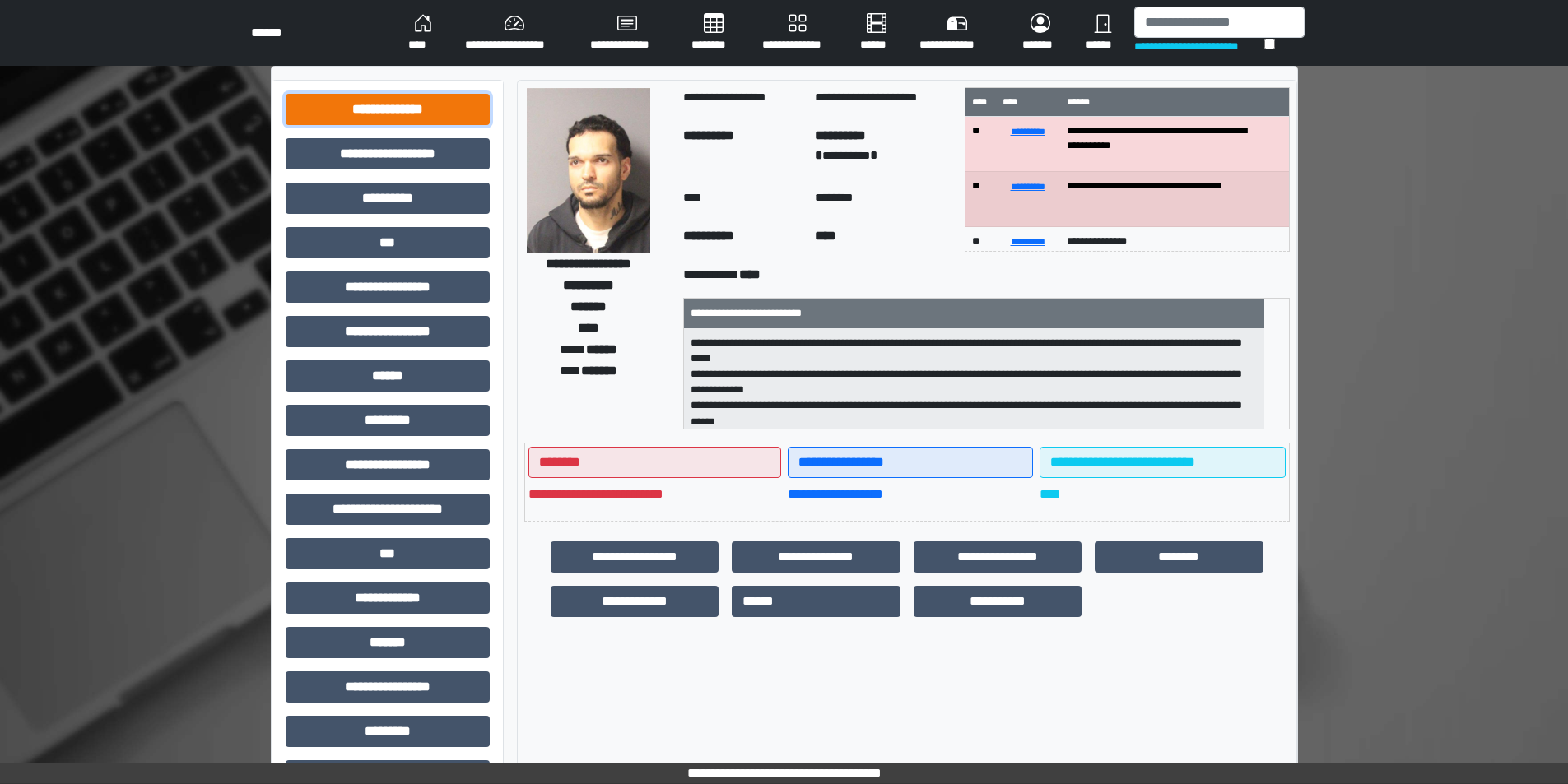 click on "**********" at bounding box center [388, 109] 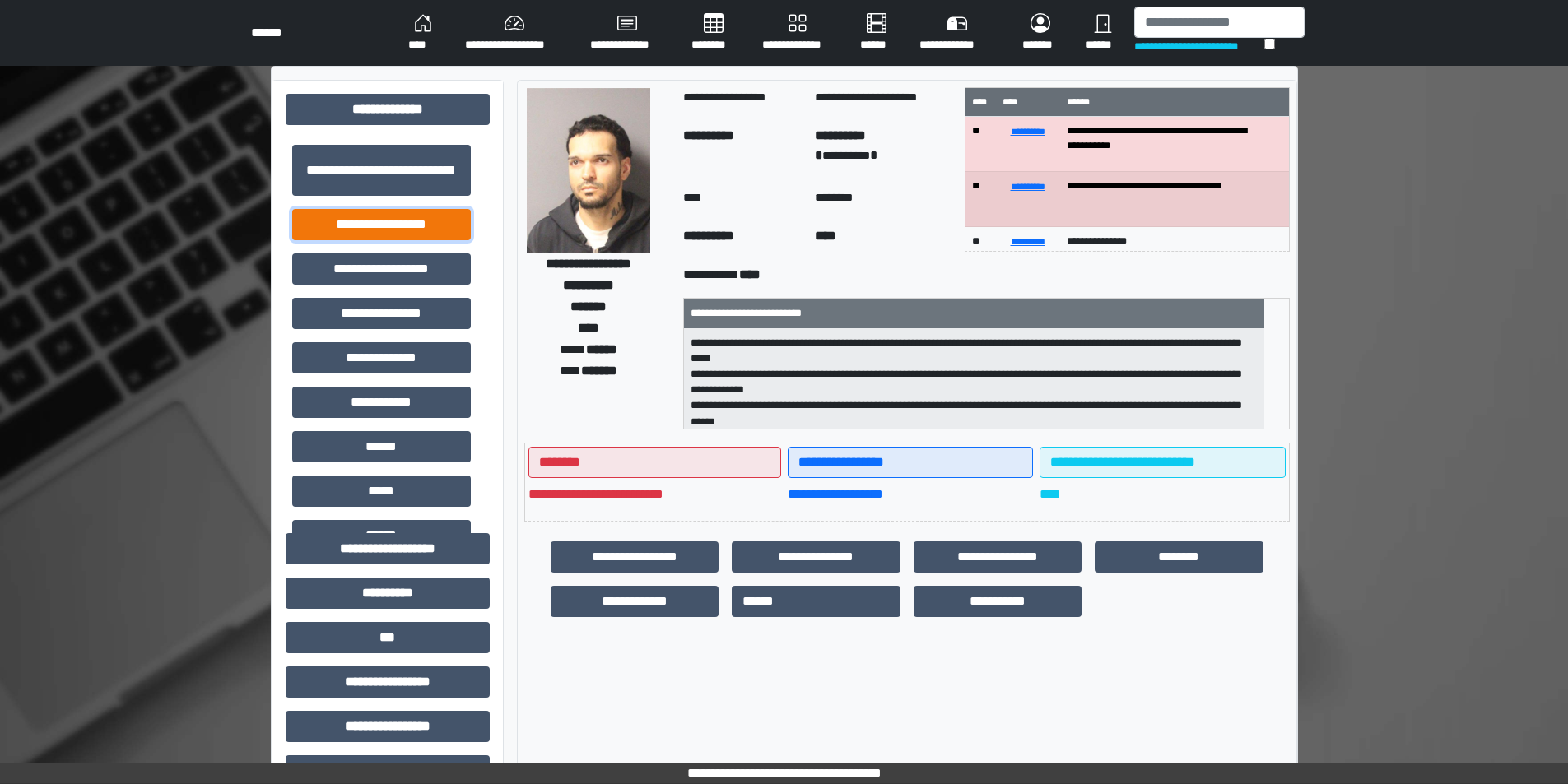 click on "**********" at bounding box center [381, 225] 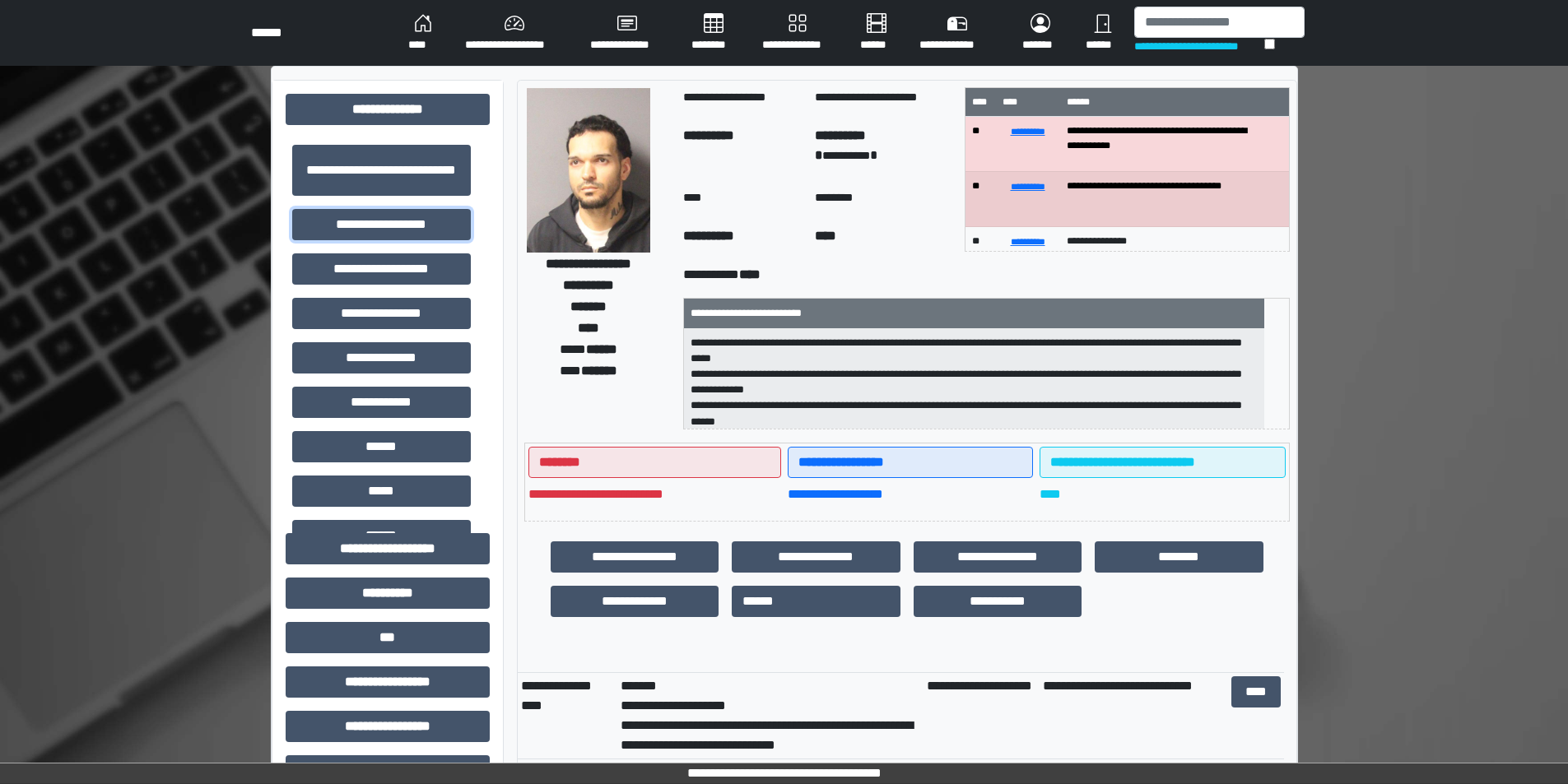 scroll, scrollTop: 329, scrollLeft: 0, axis: vertical 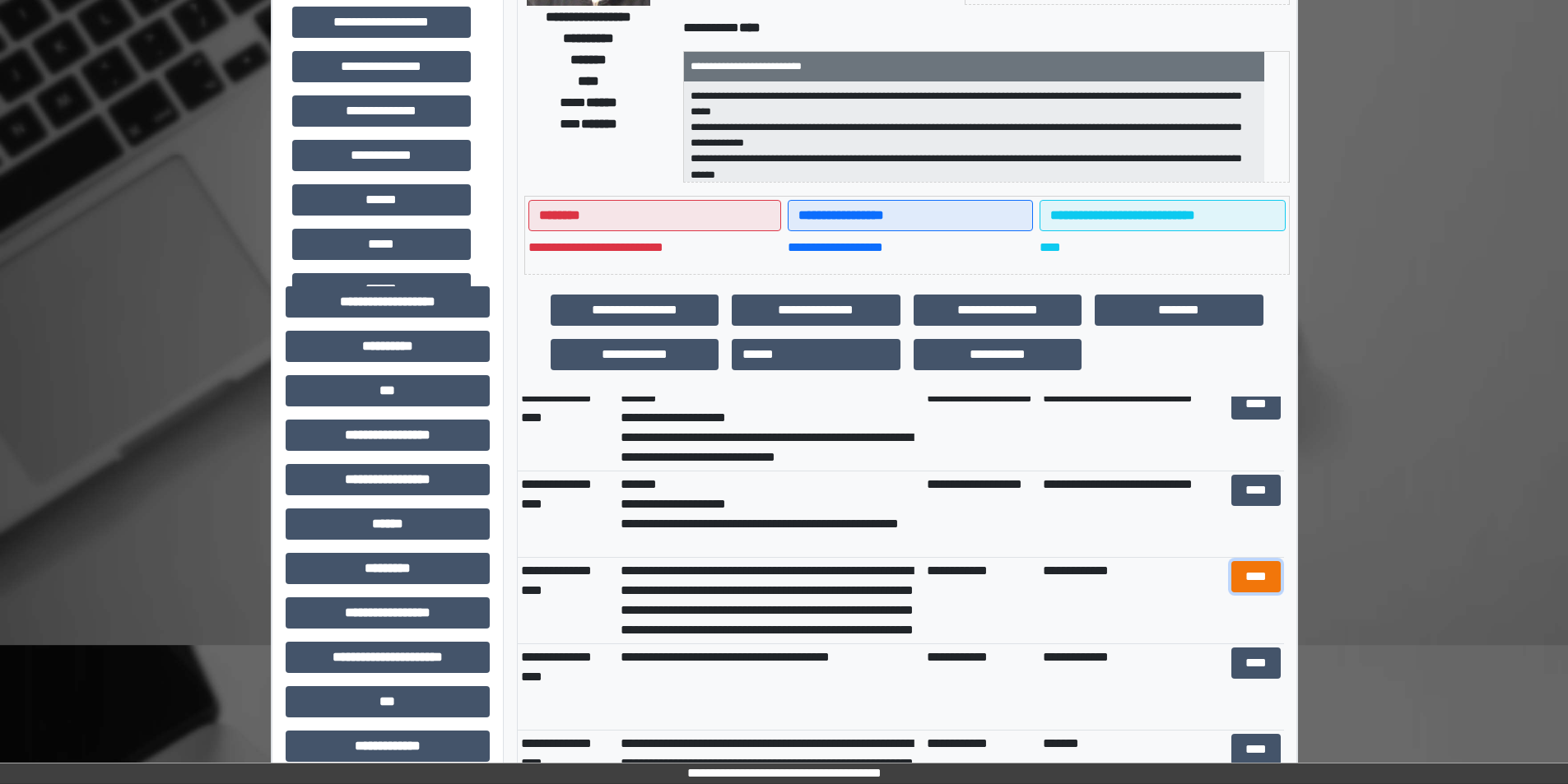 click on "****" at bounding box center (1256, 577) 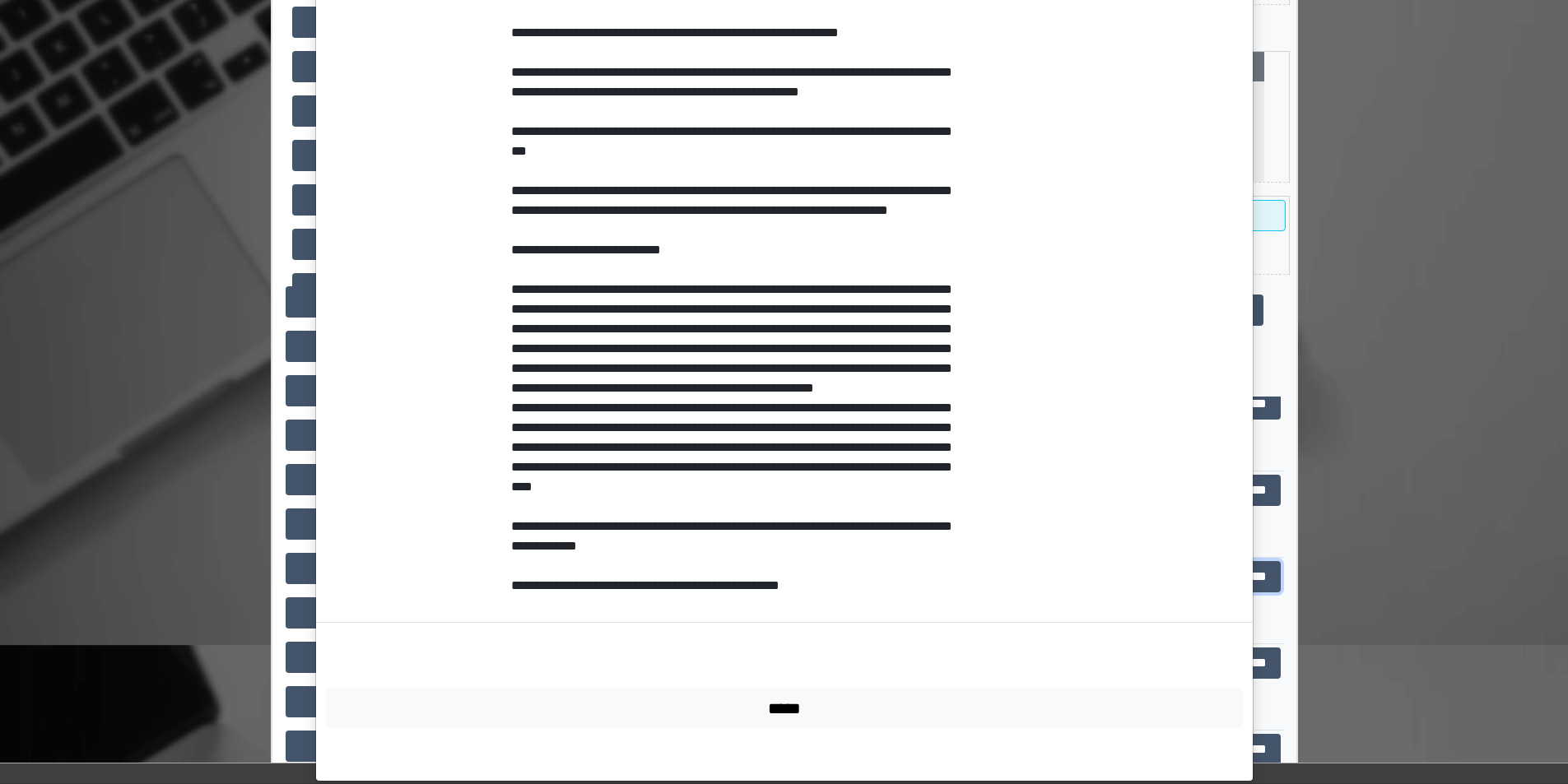 scroll, scrollTop: 1127, scrollLeft: 0, axis: vertical 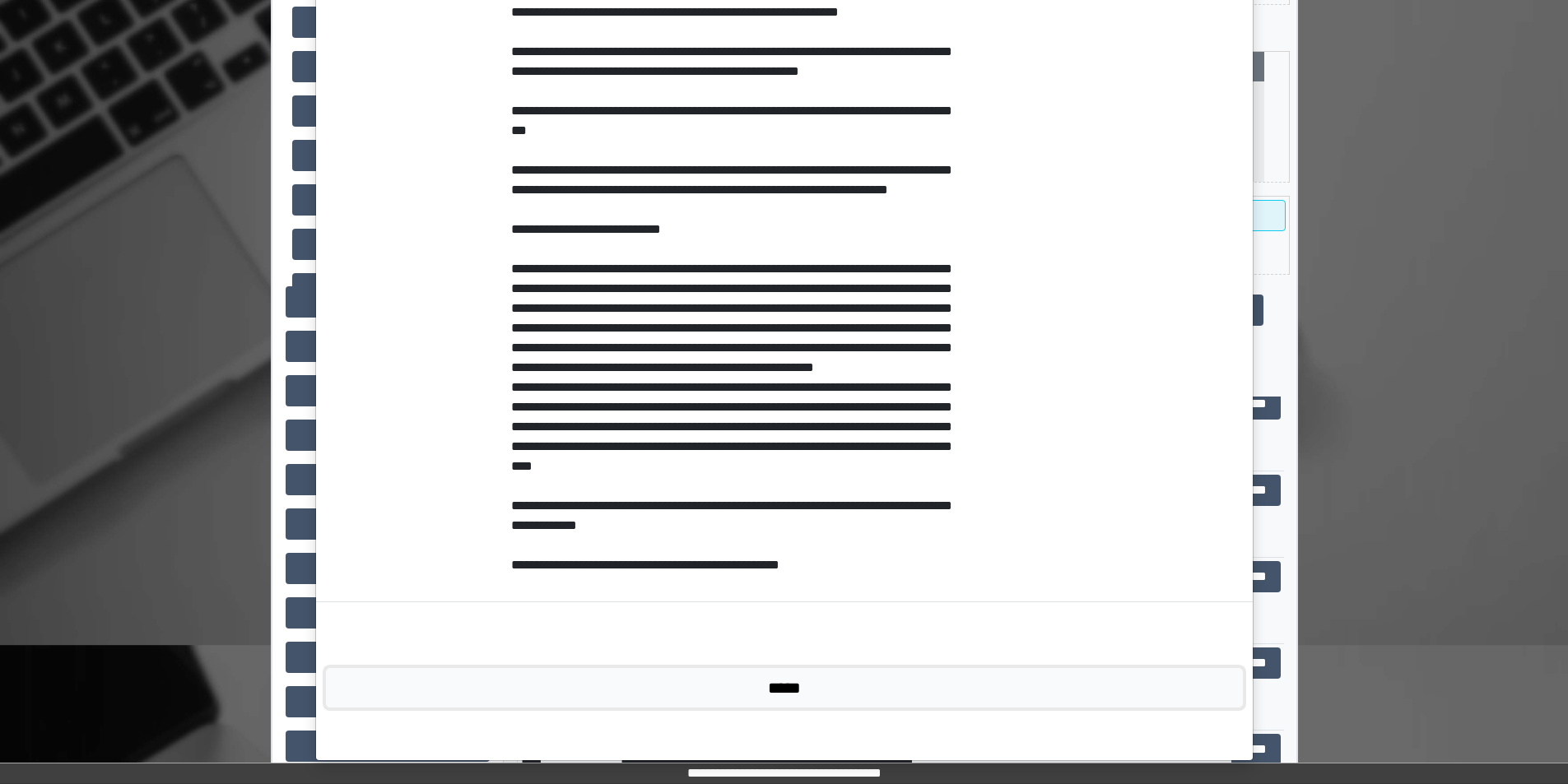 click on "*****" at bounding box center (784, 688) 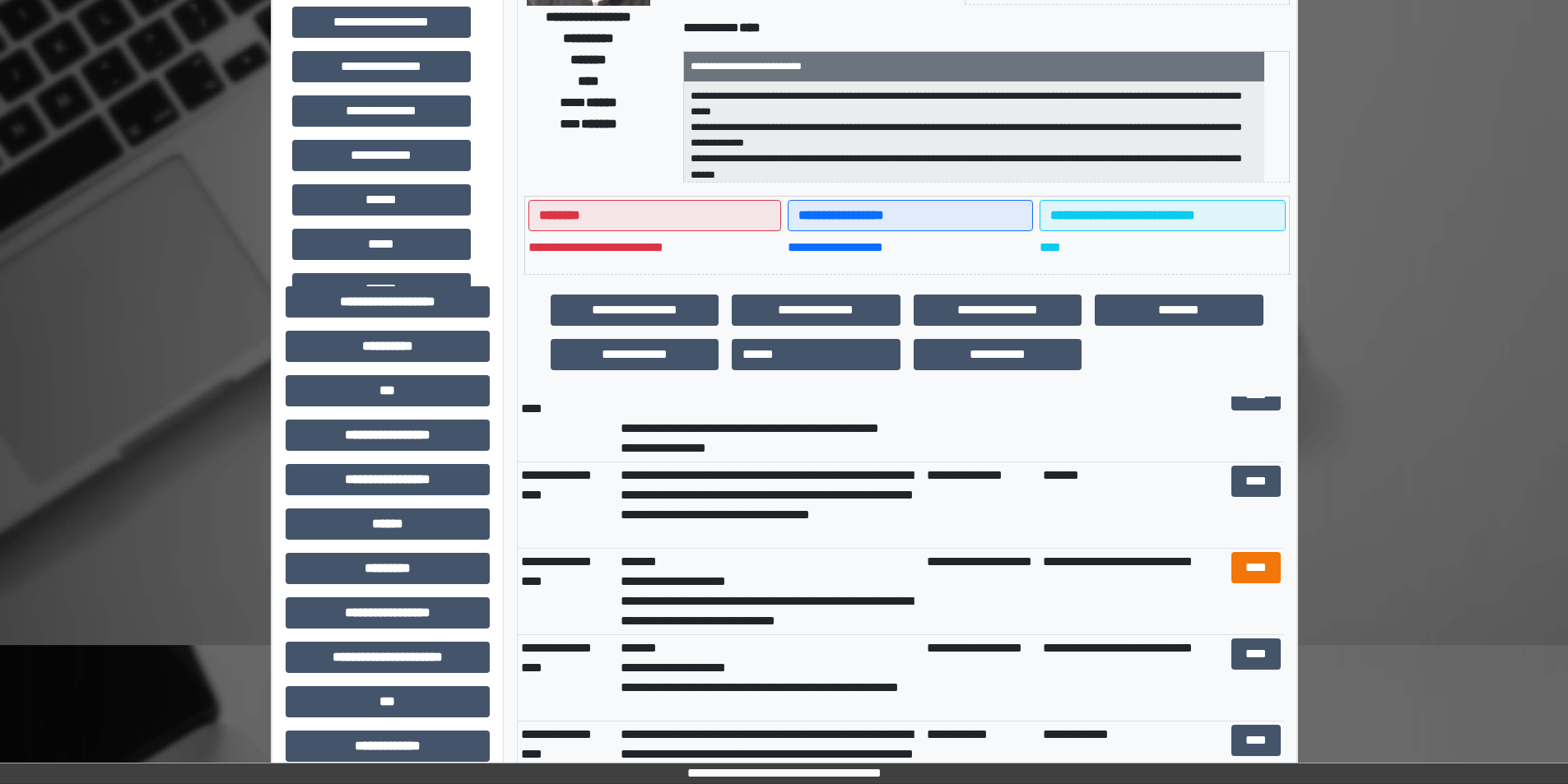 scroll, scrollTop: 0, scrollLeft: 0, axis: both 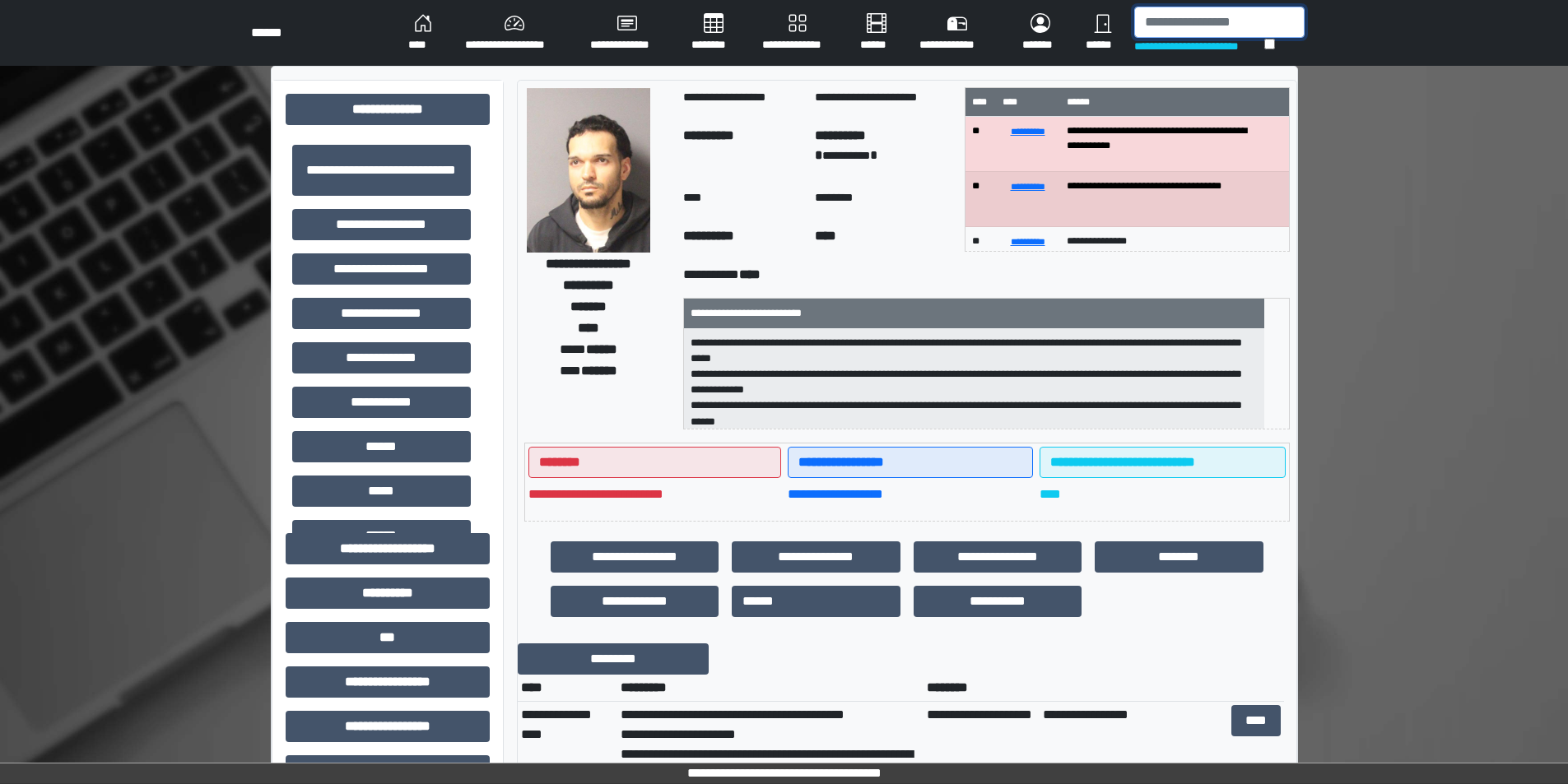 click at bounding box center (1219, 22) 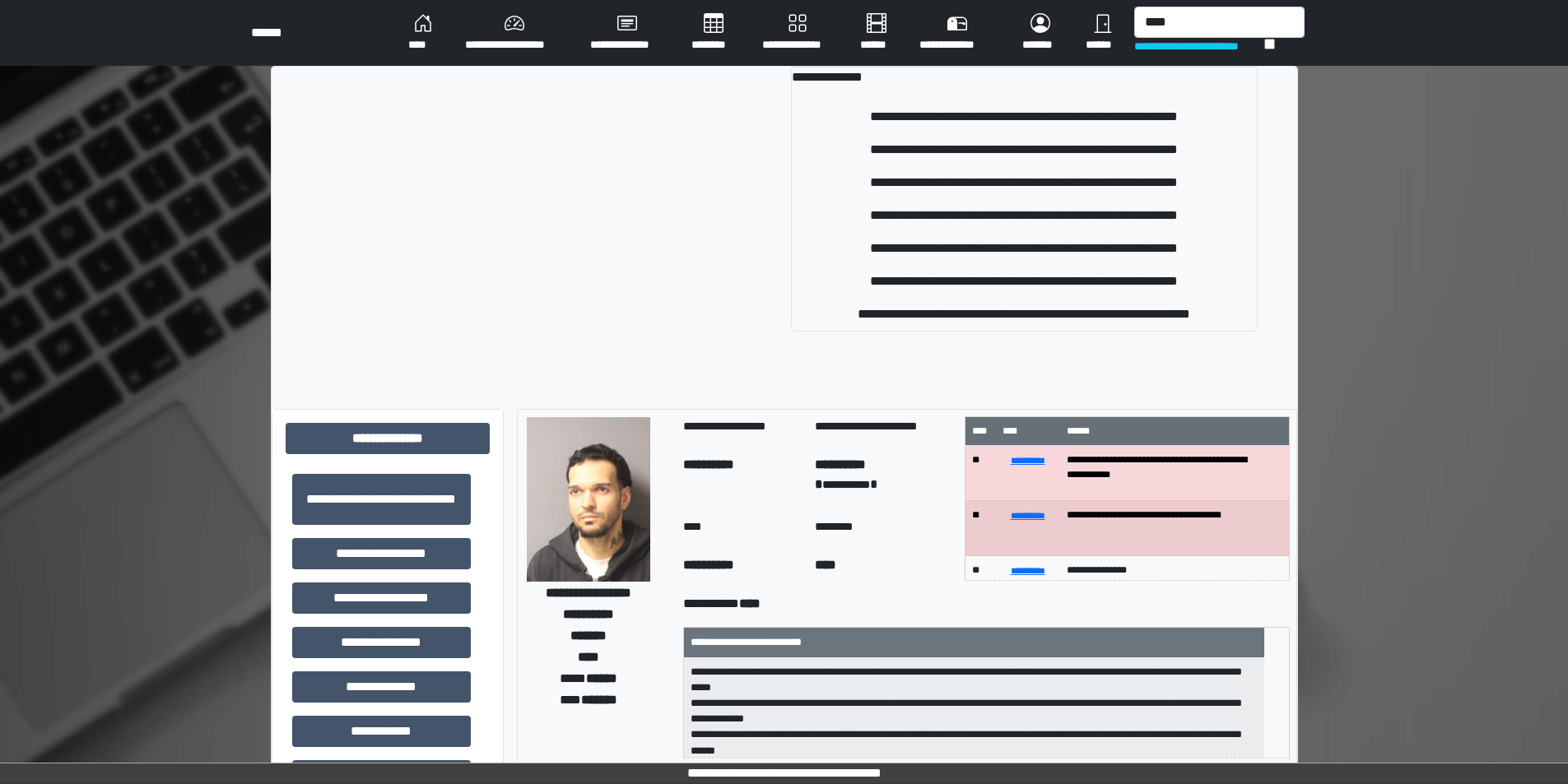 click on "**********" at bounding box center (784, 206) 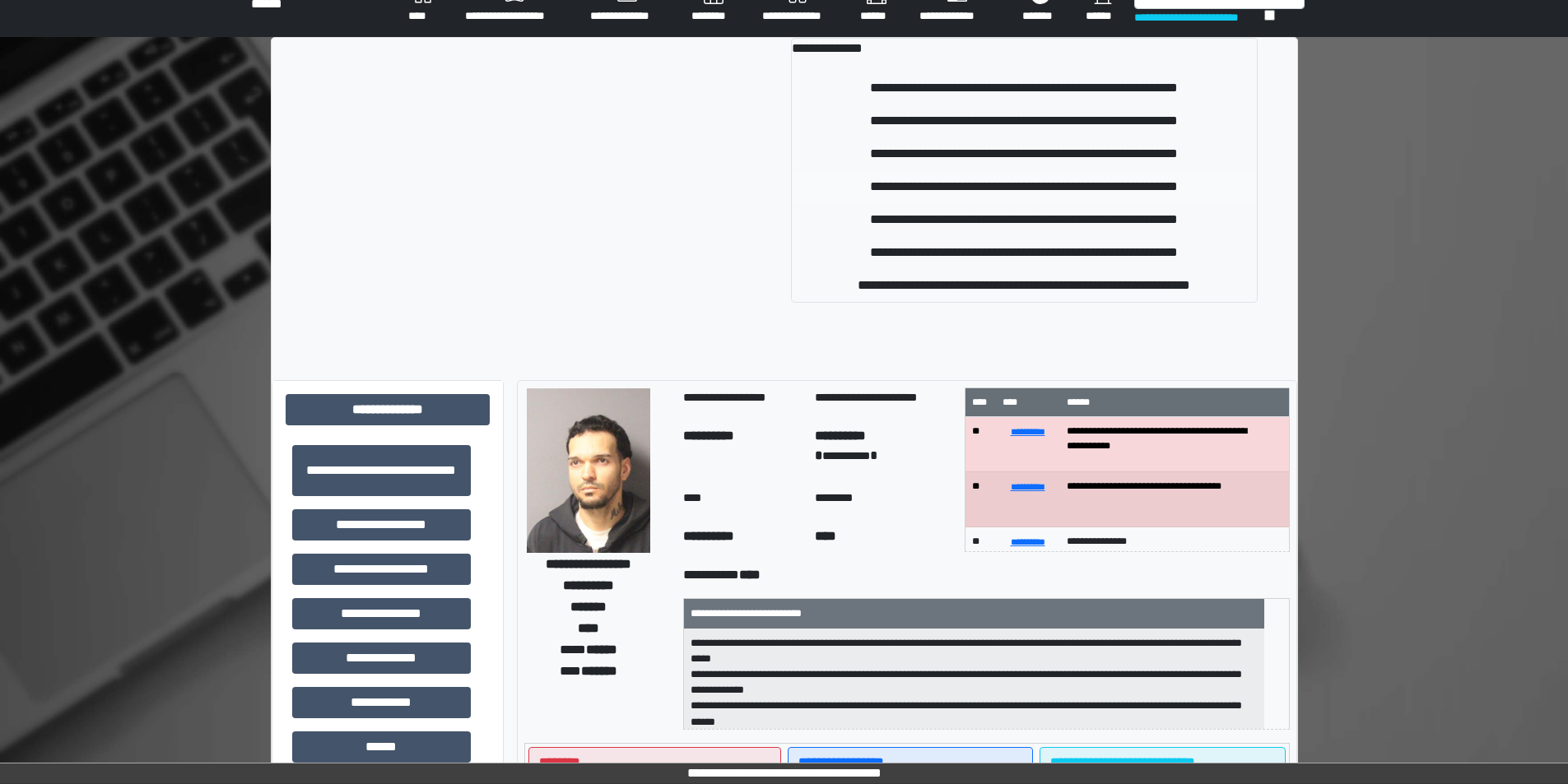 scroll, scrollTop: 0, scrollLeft: 0, axis: both 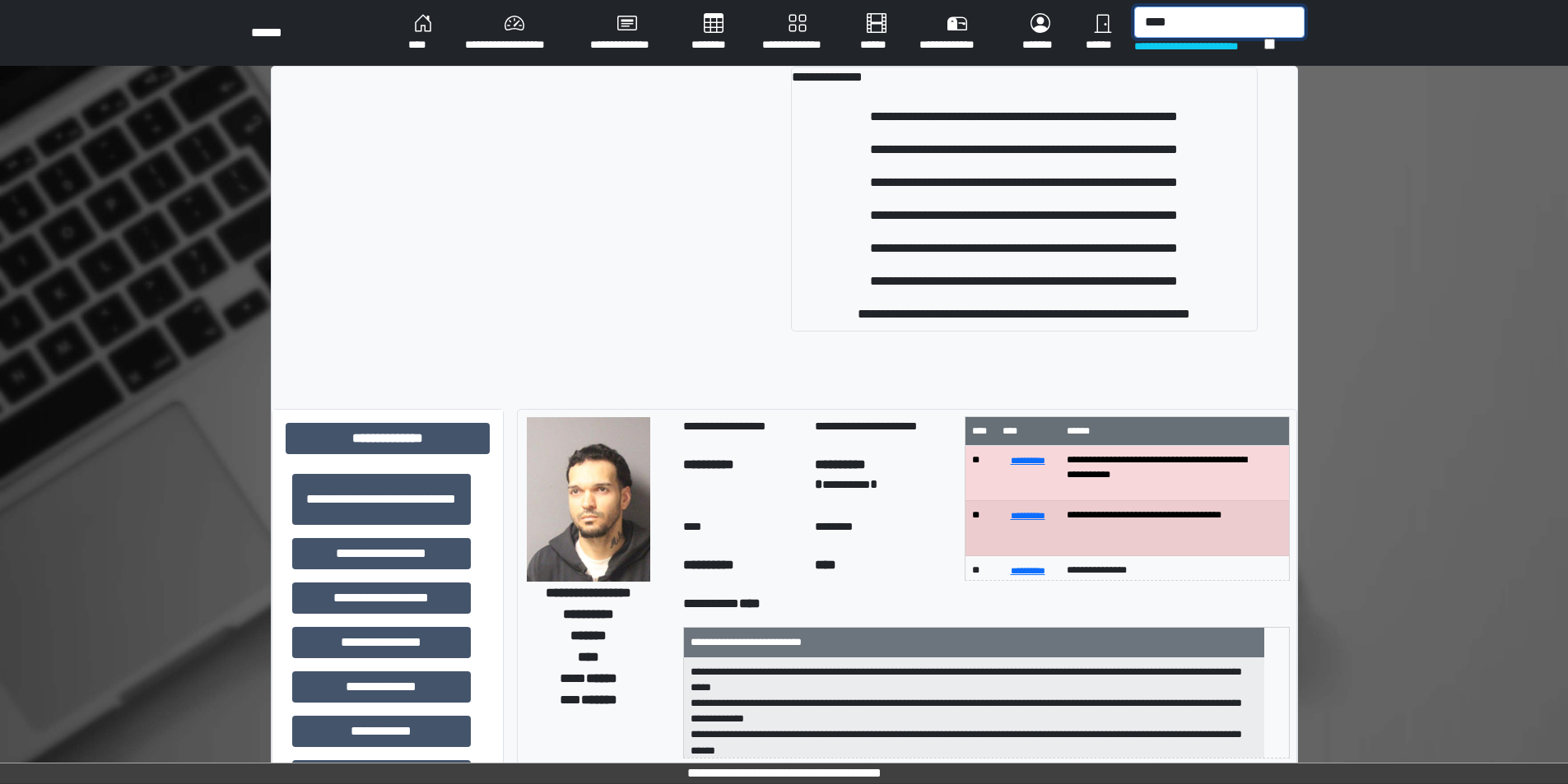 click on "****" at bounding box center (1219, 22) 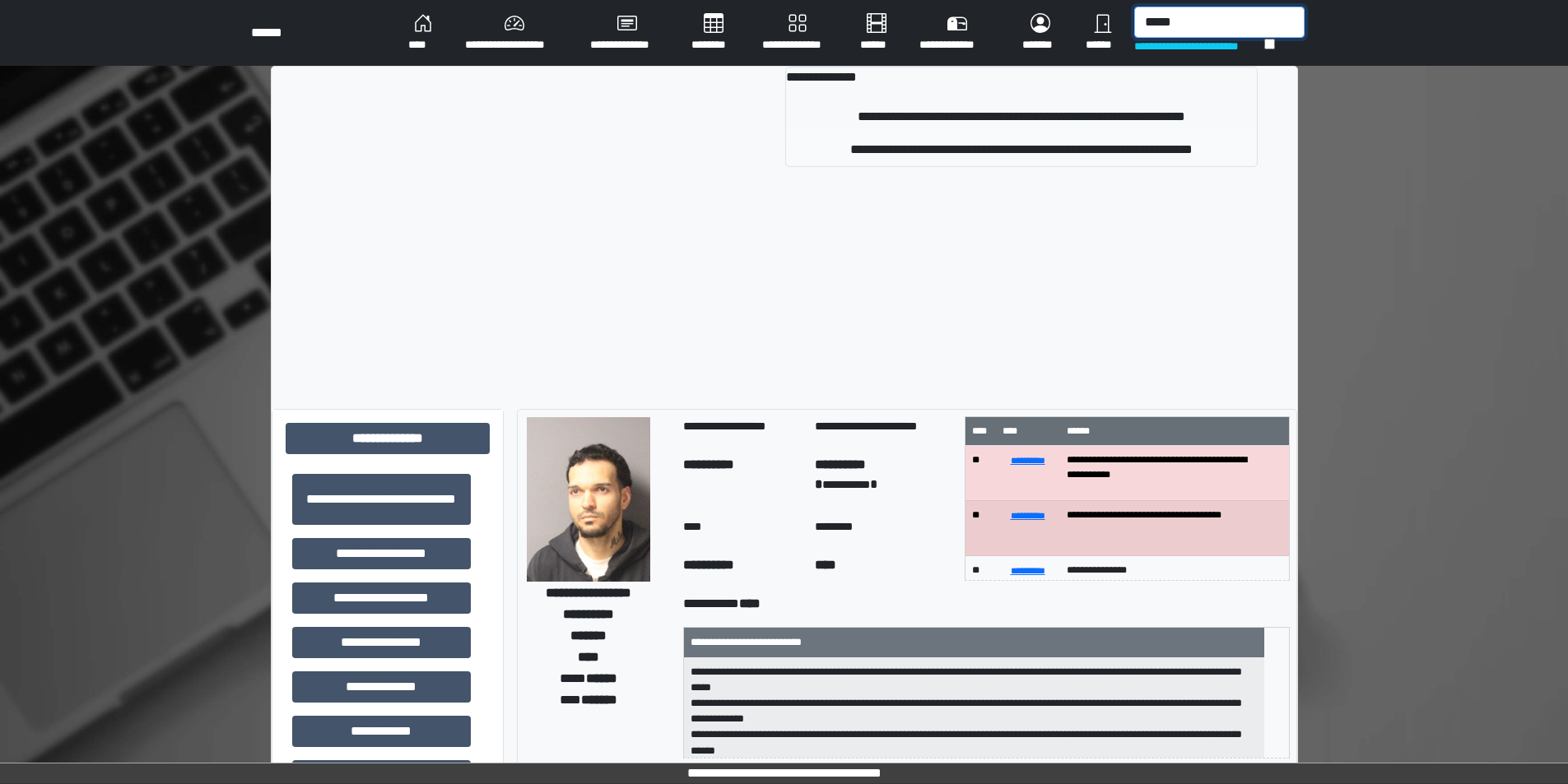 type on "*****" 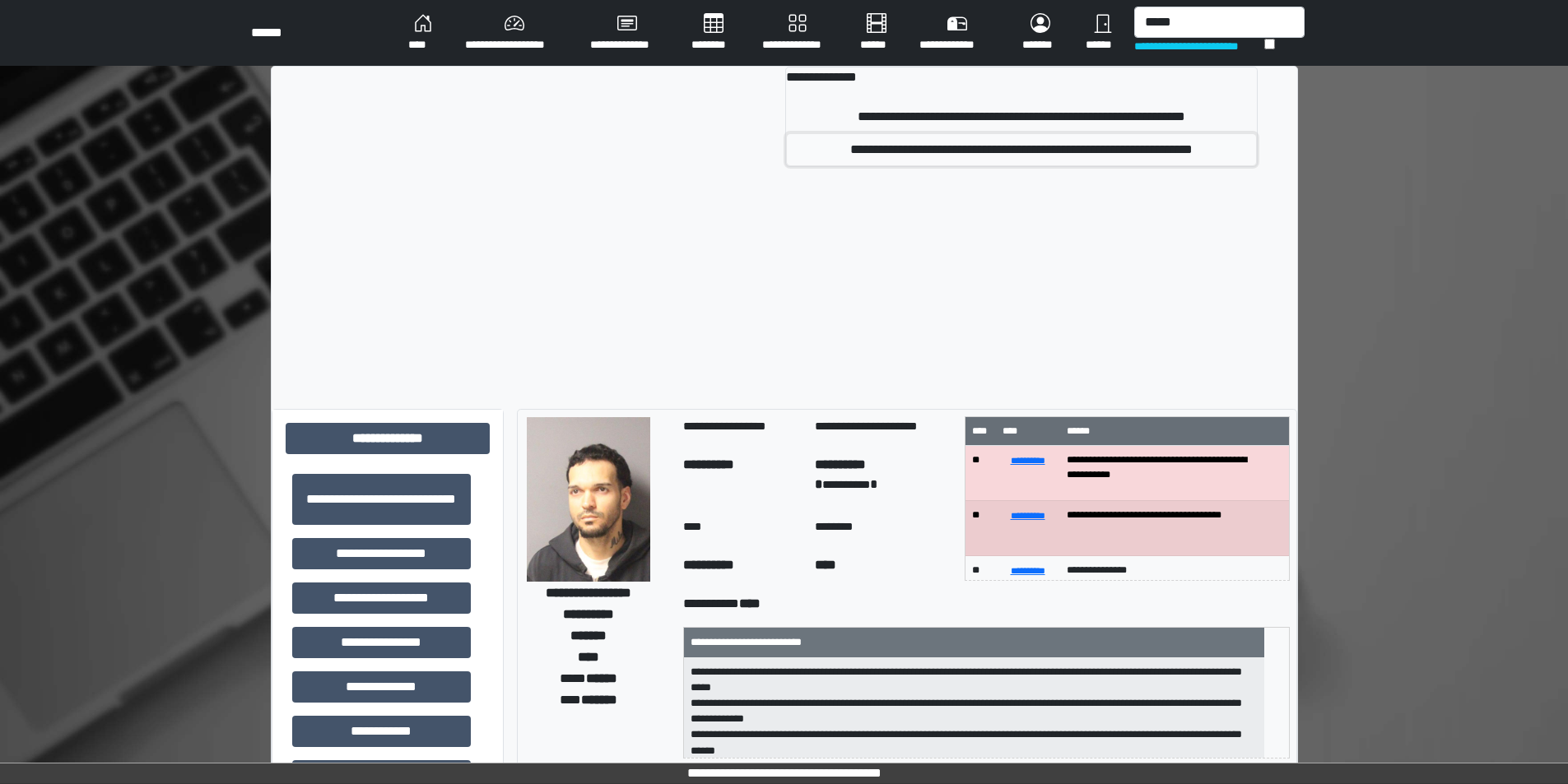 click on "**********" at bounding box center [1021, 150] 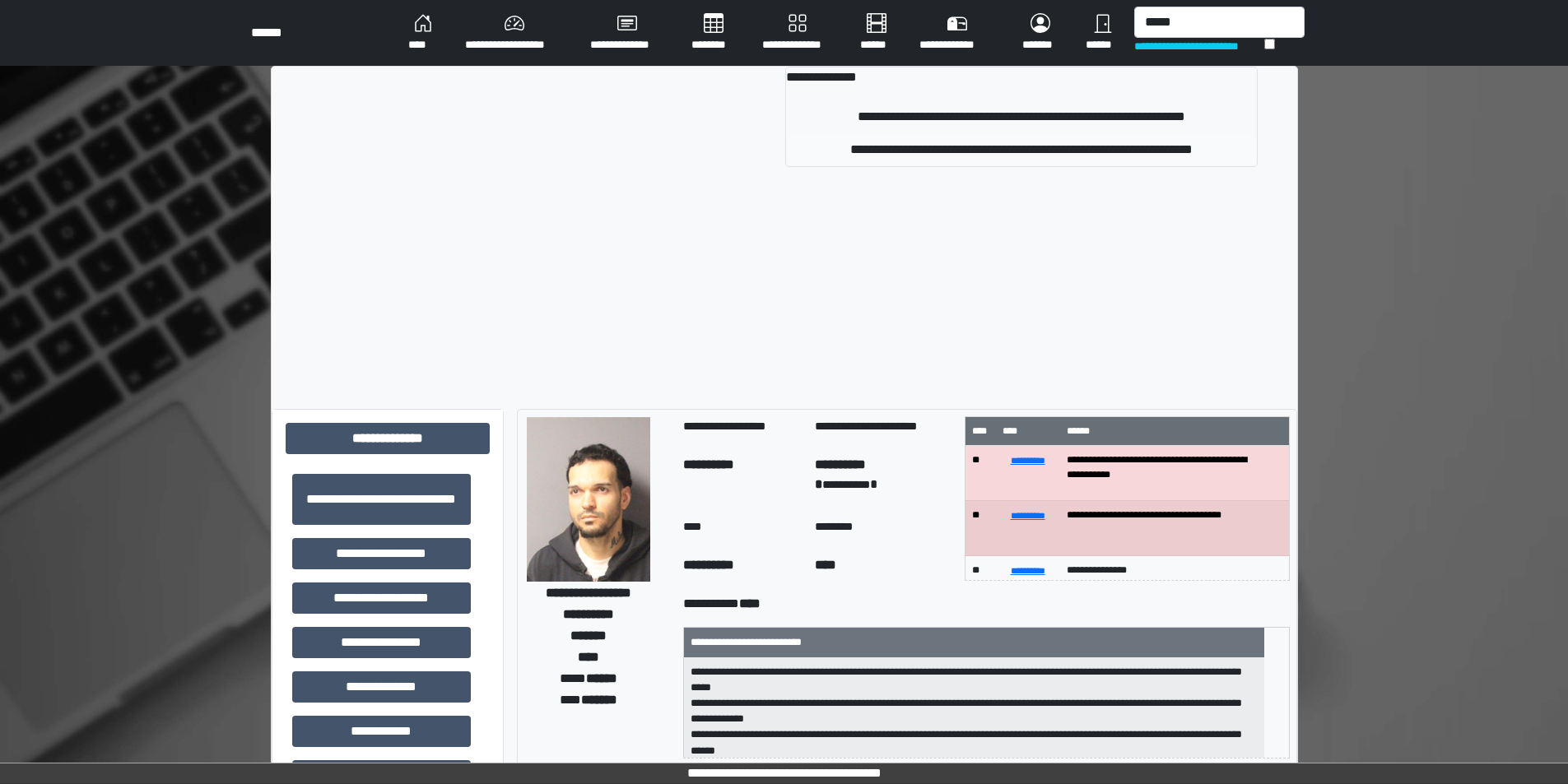 type 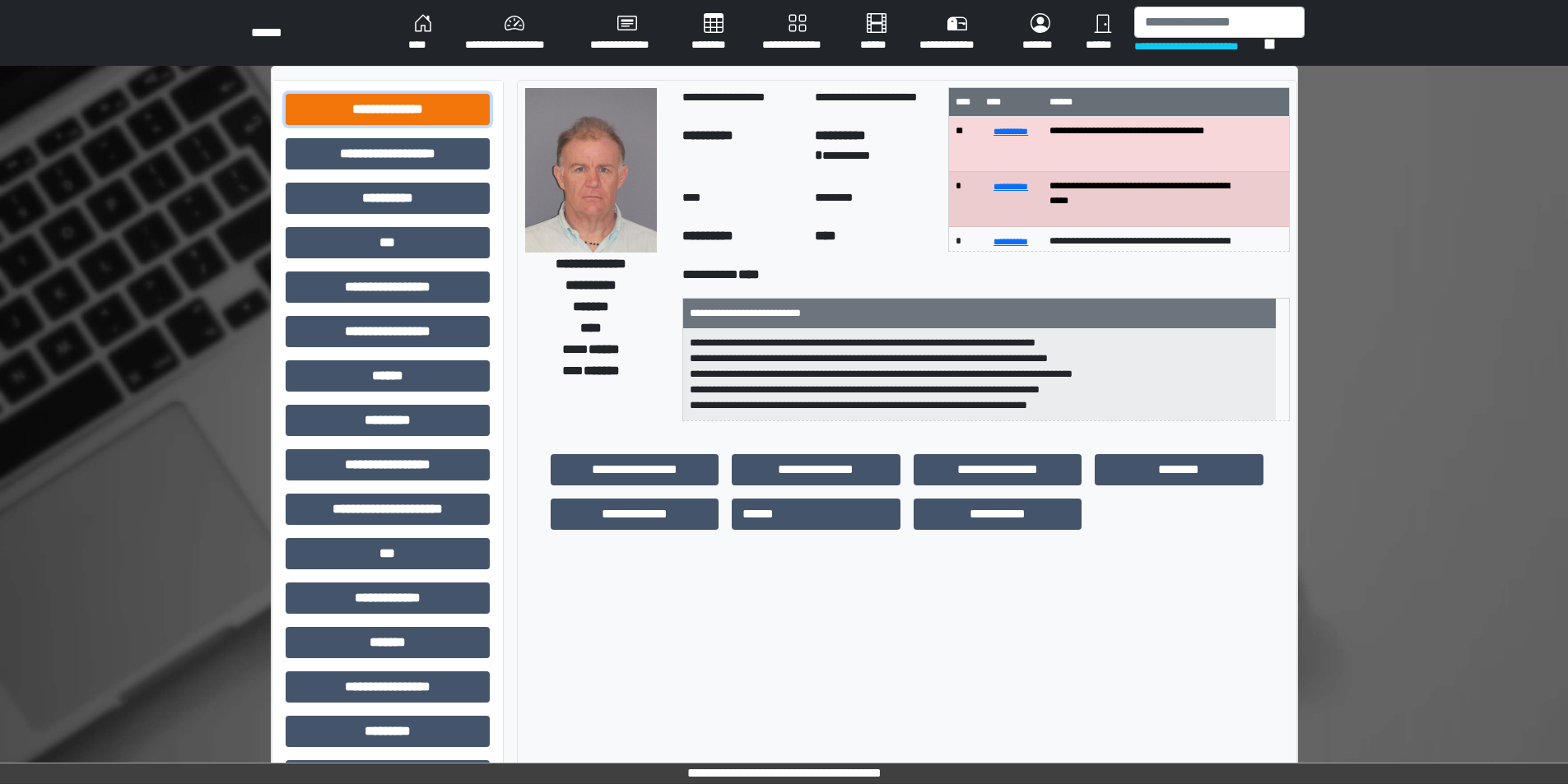 click on "**********" at bounding box center [388, 109] 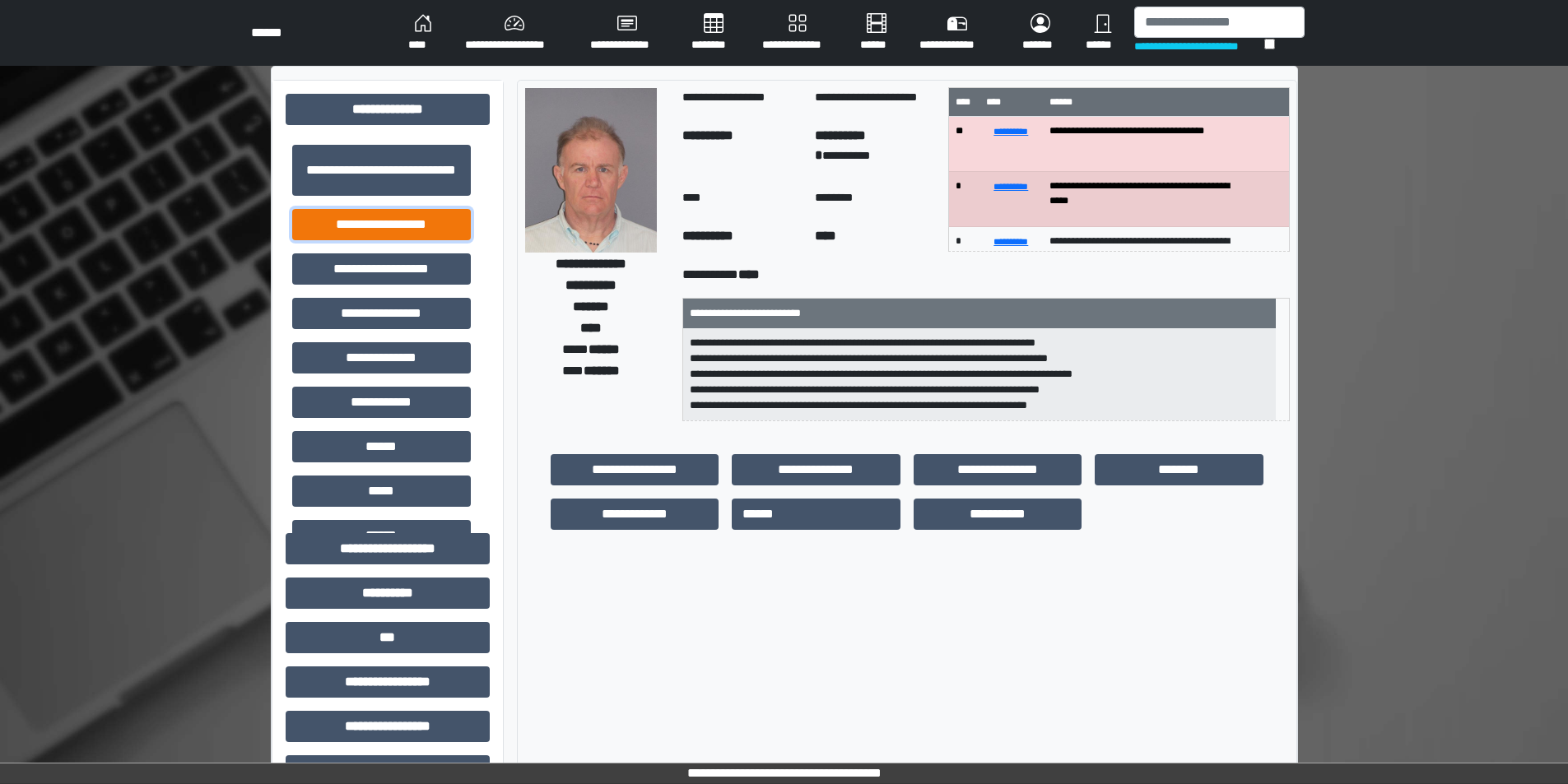 click on "**********" at bounding box center [381, 225] 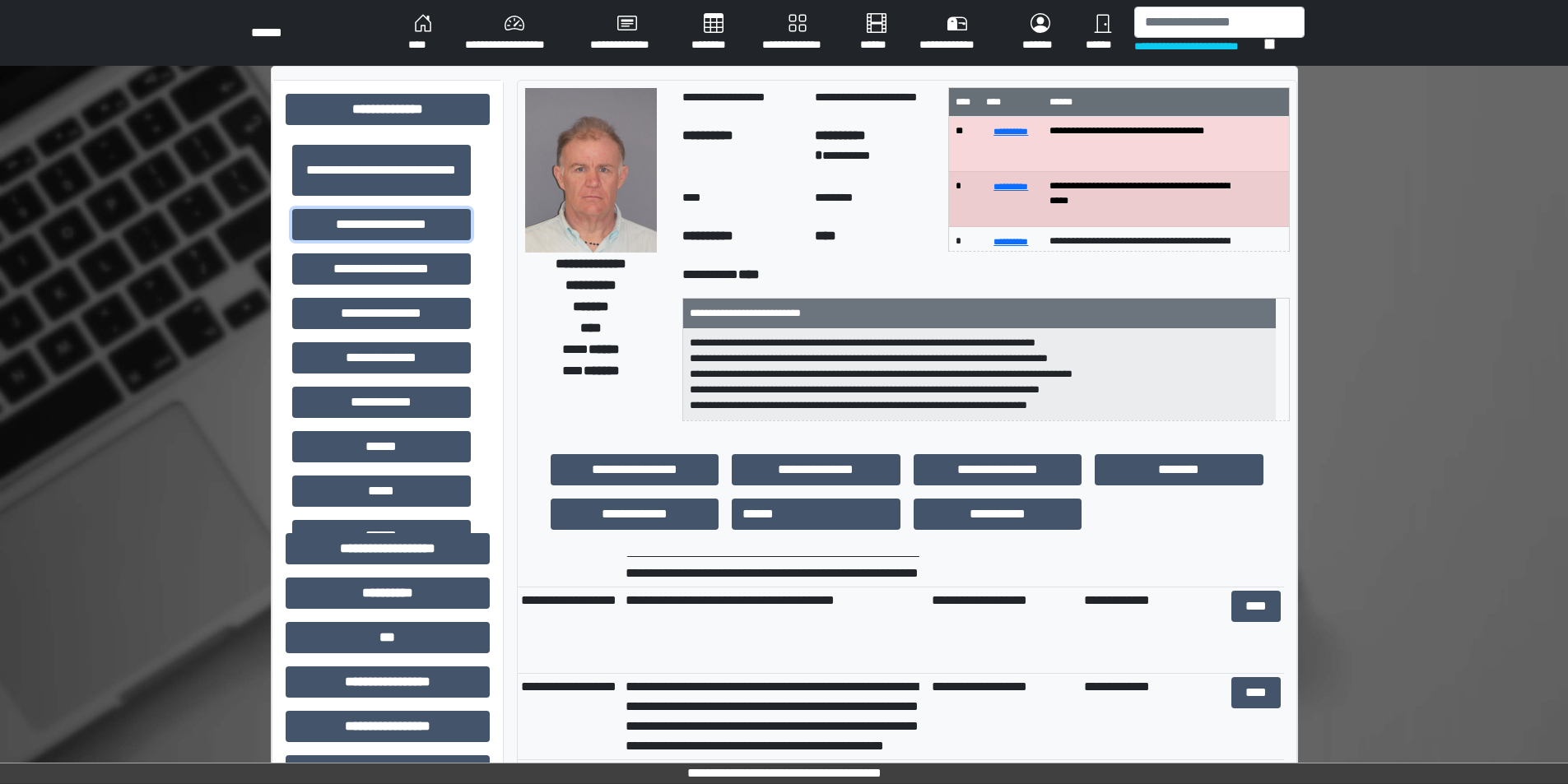 scroll, scrollTop: 987, scrollLeft: 0, axis: vertical 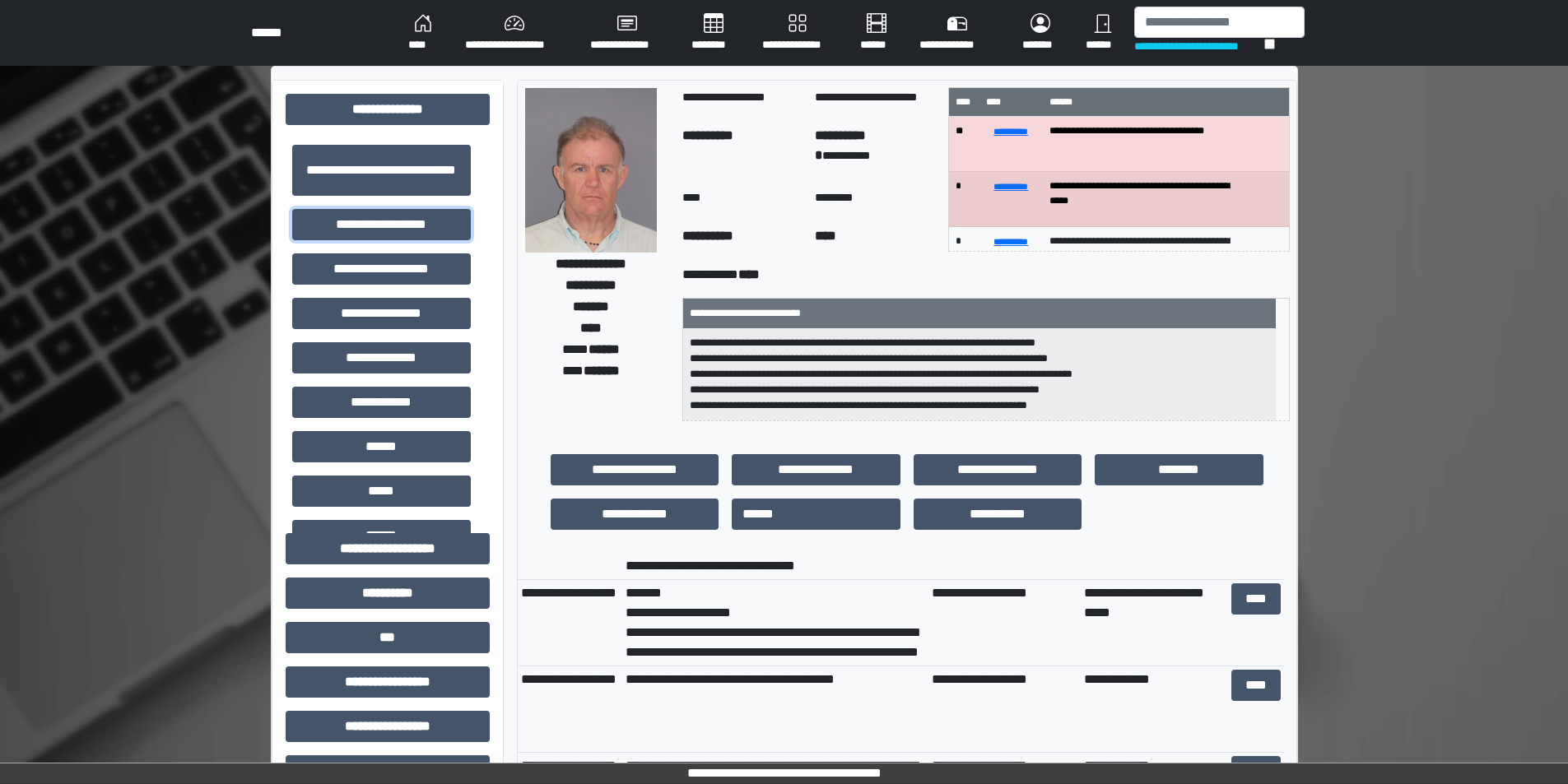 type 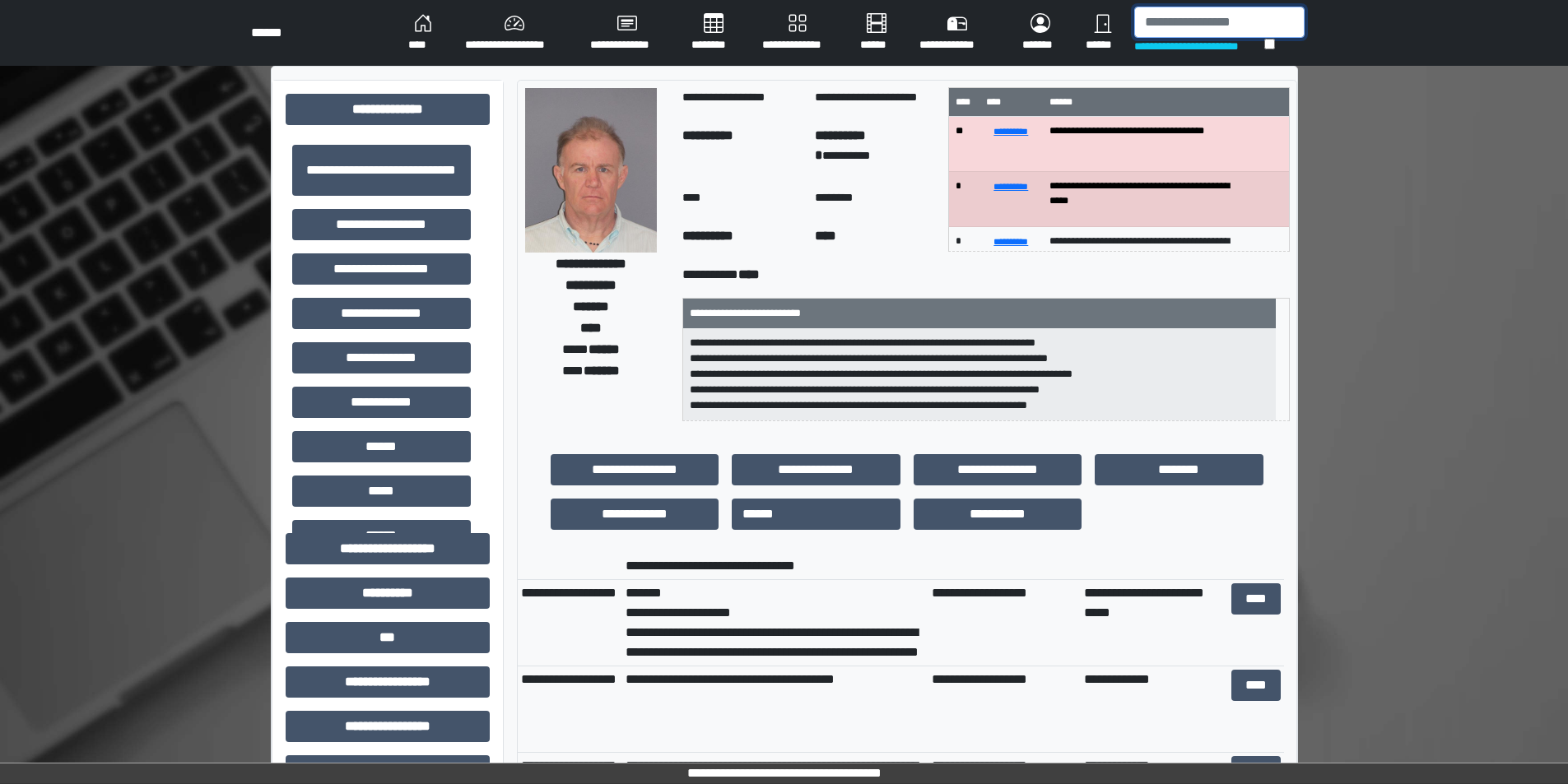 click at bounding box center (1219, 22) 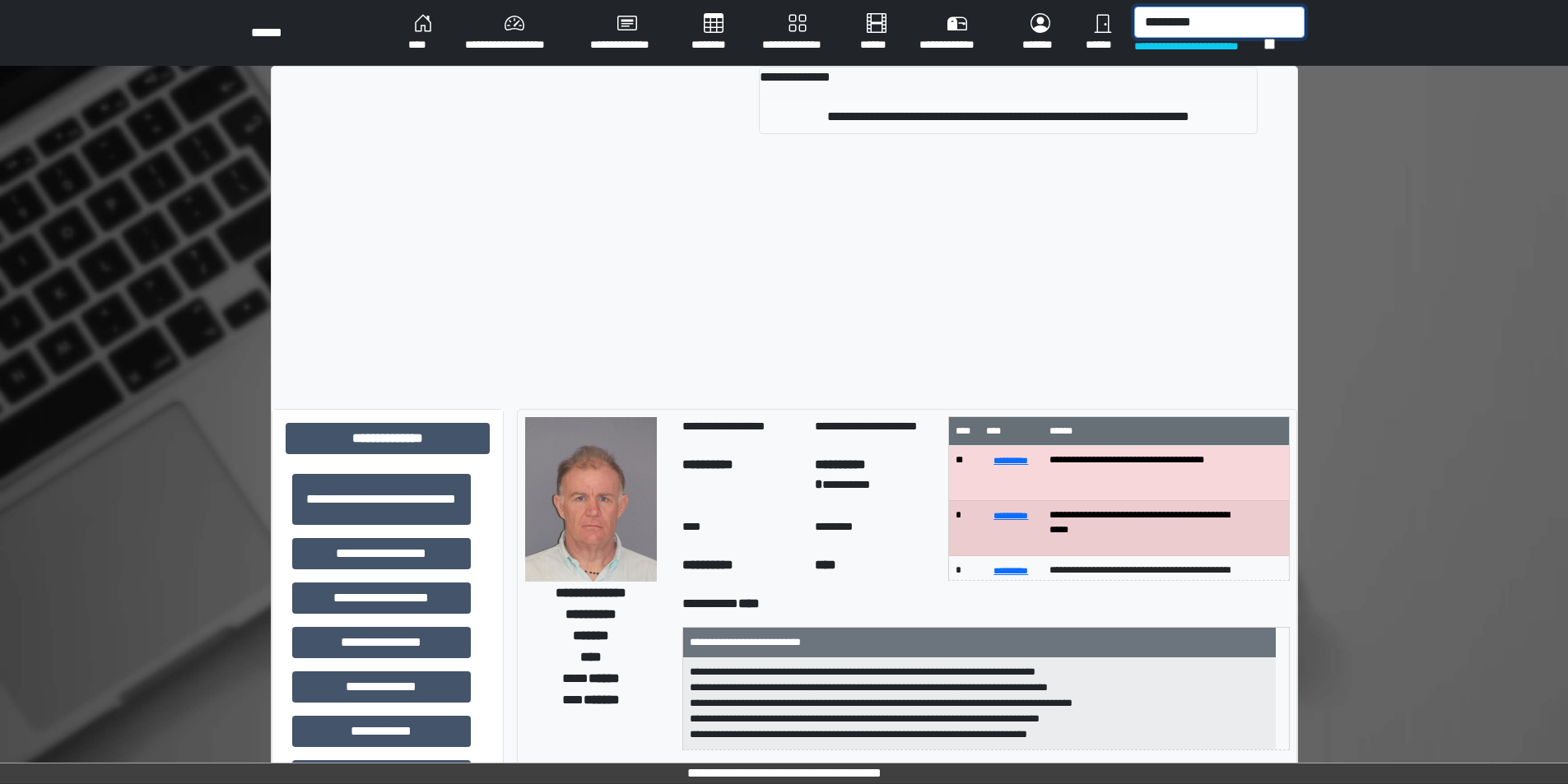 type on "*********" 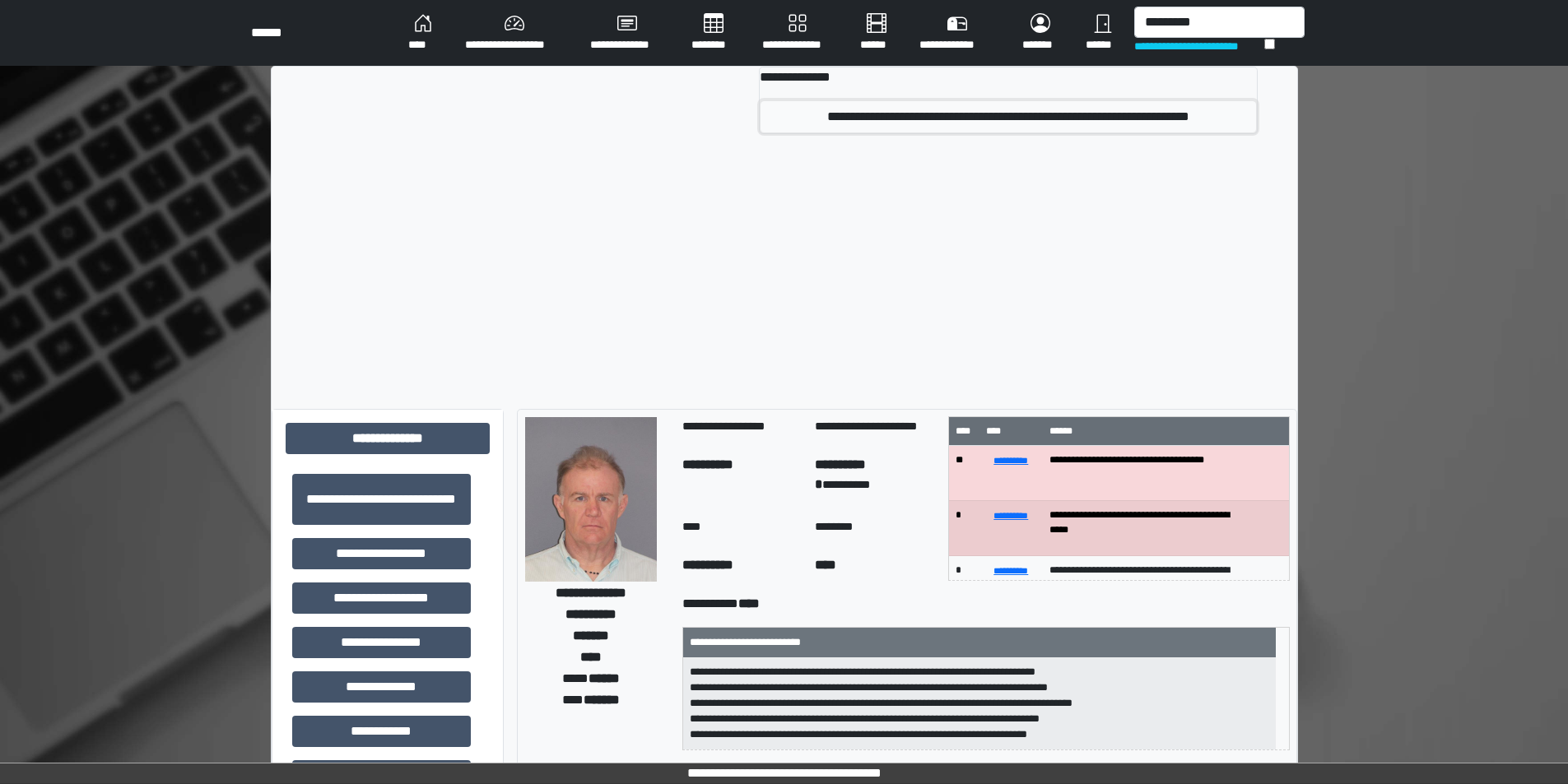 click on "**********" at bounding box center (1007, 117) 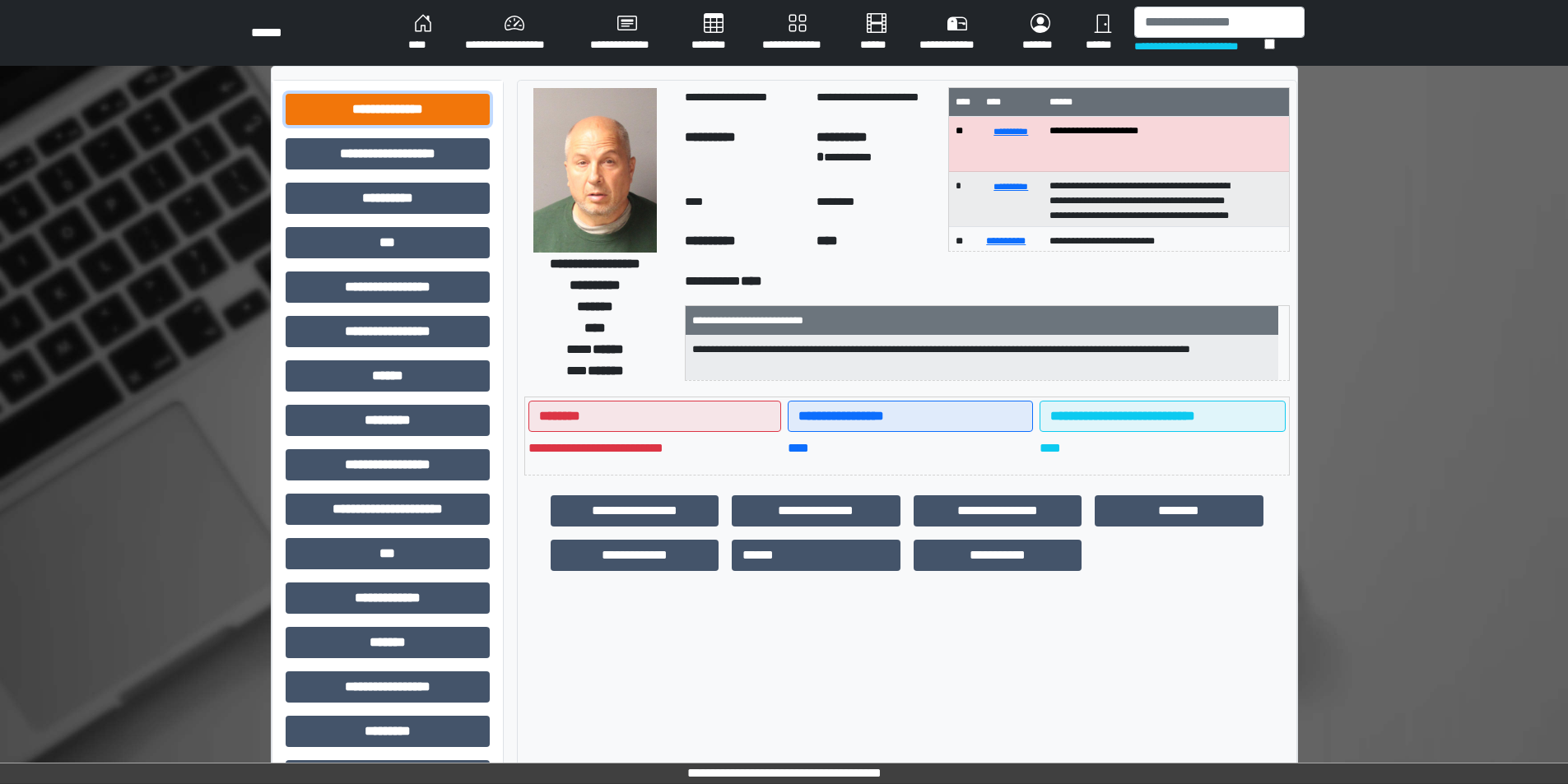click on "**********" at bounding box center [388, 109] 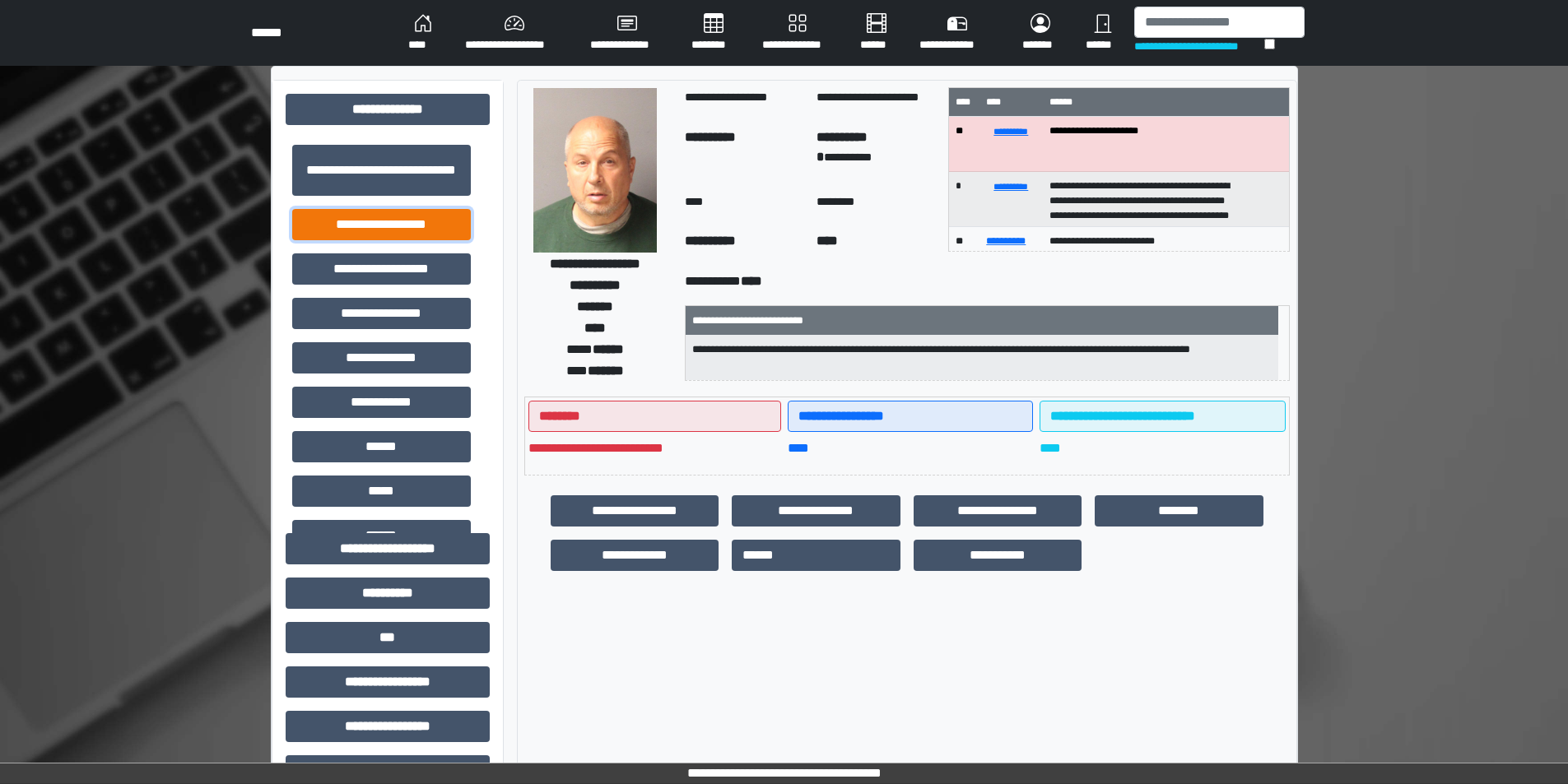 click on "**********" at bounding box center (381, 225) 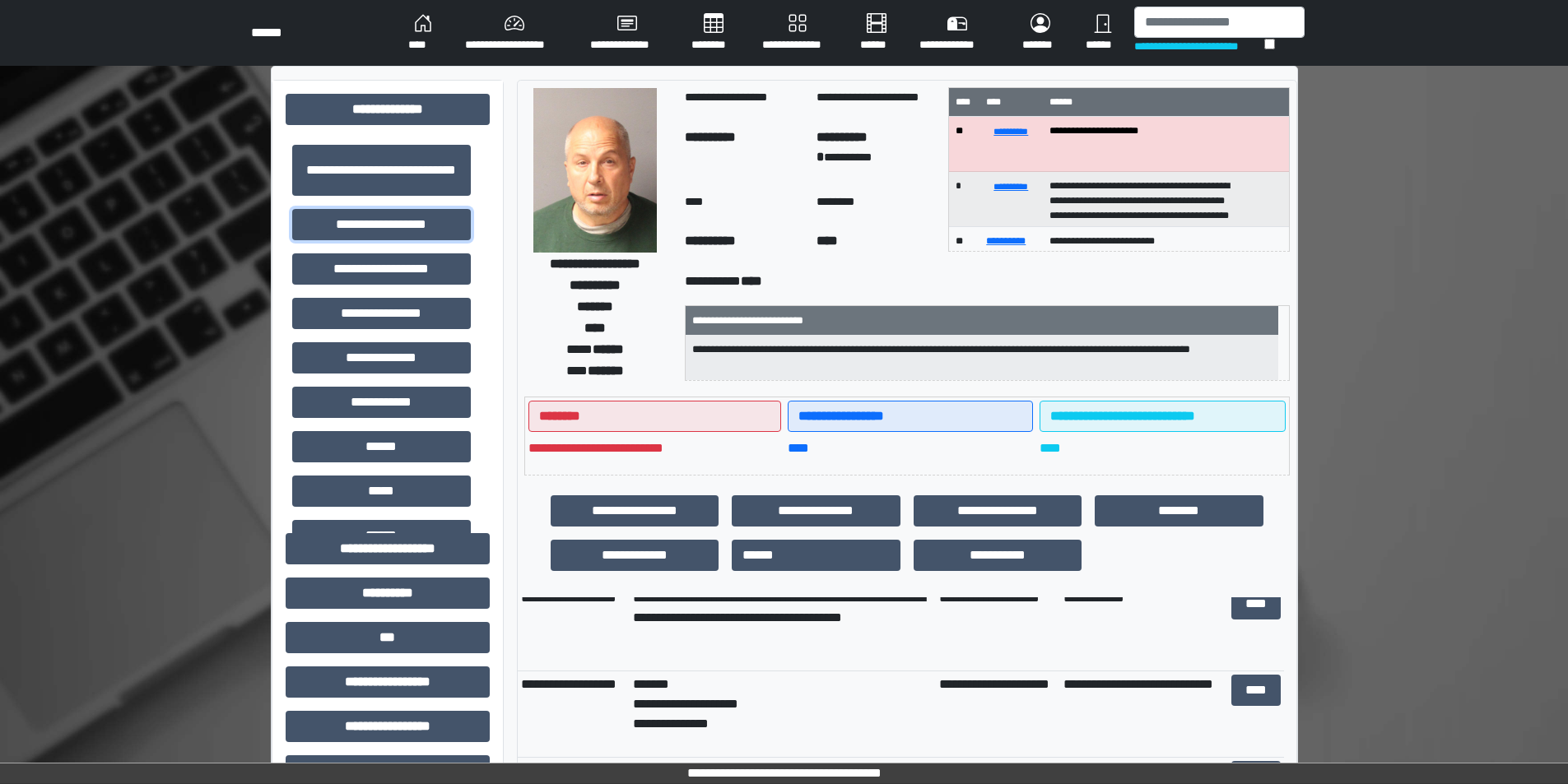 scroll, scrollTop: 165, scrollLeft: 0, axis: vertical 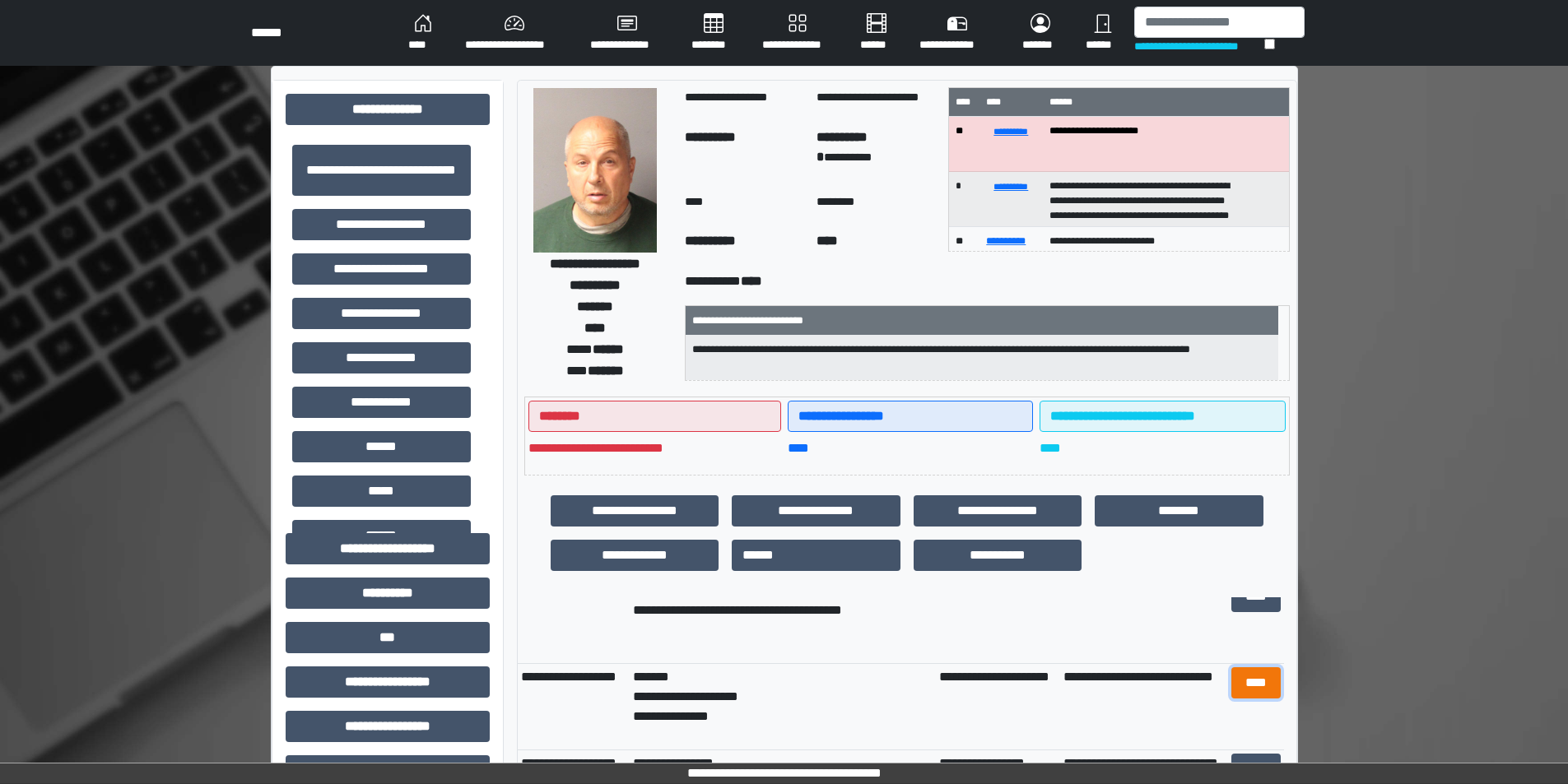 click on "****" at bounding box center [1256, 683] 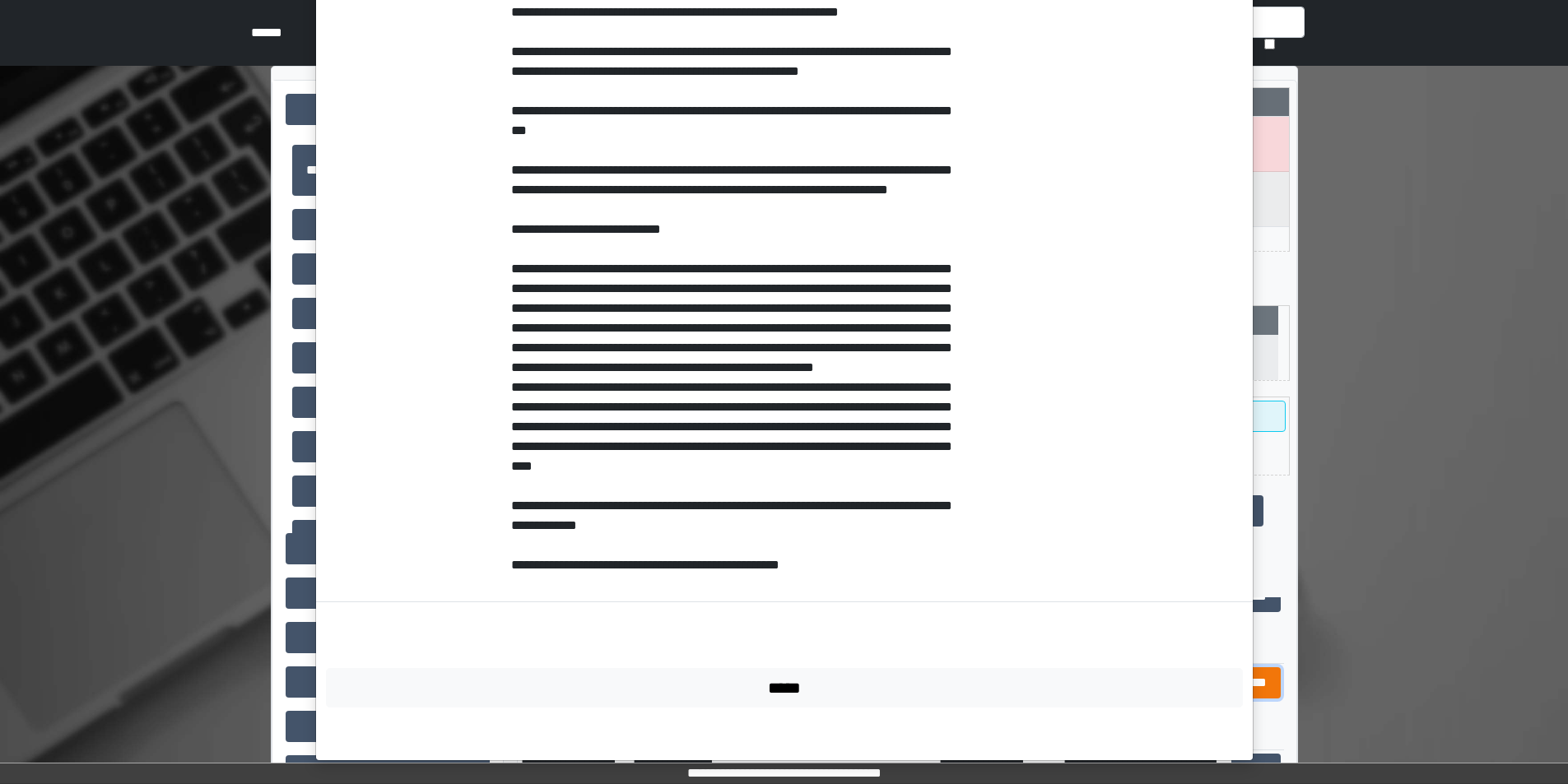 scroll, scrollTop: 0, scrollLeft: 0, axis: both 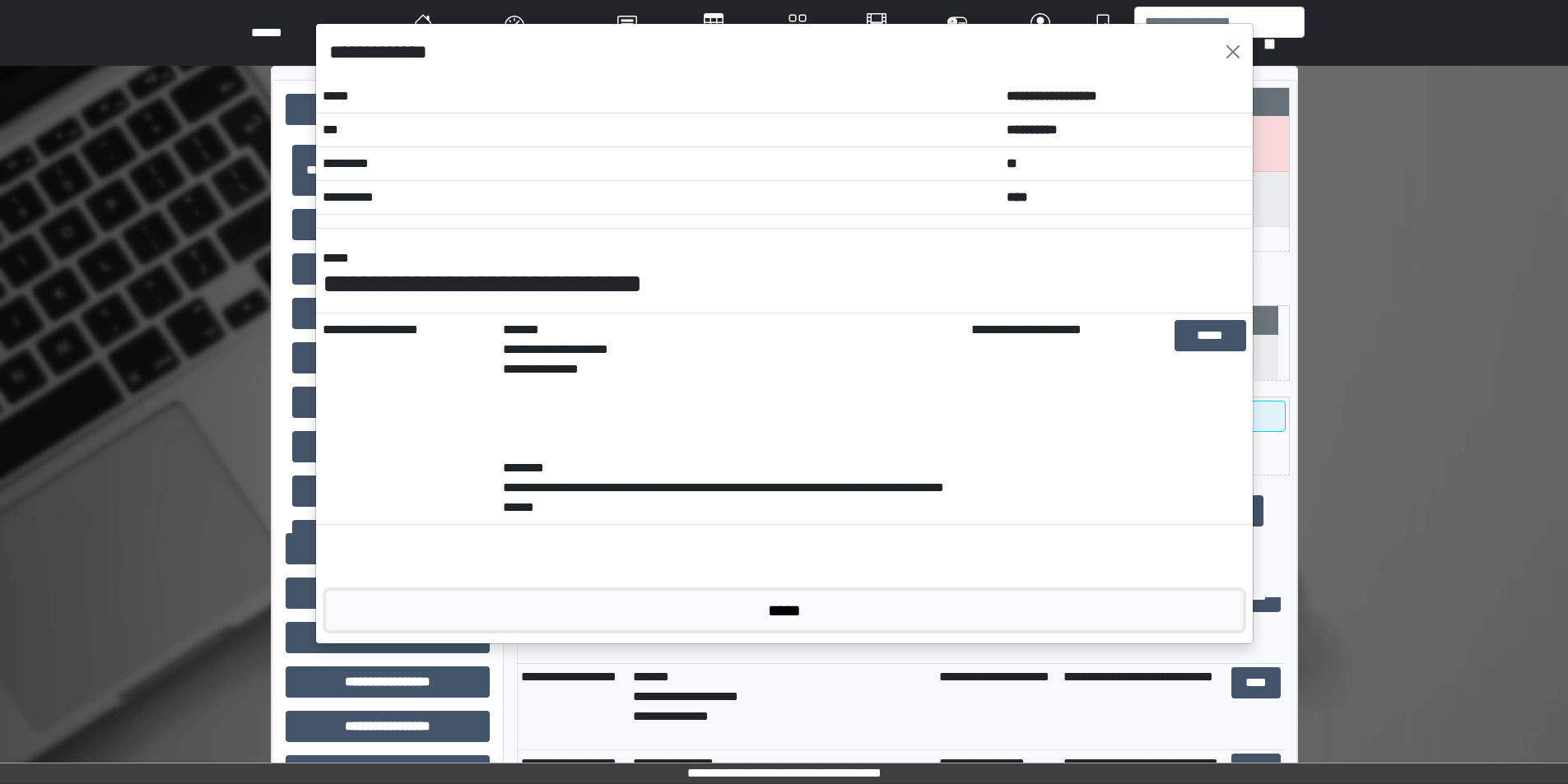 click on "*****" at bounding box center [784, 610] 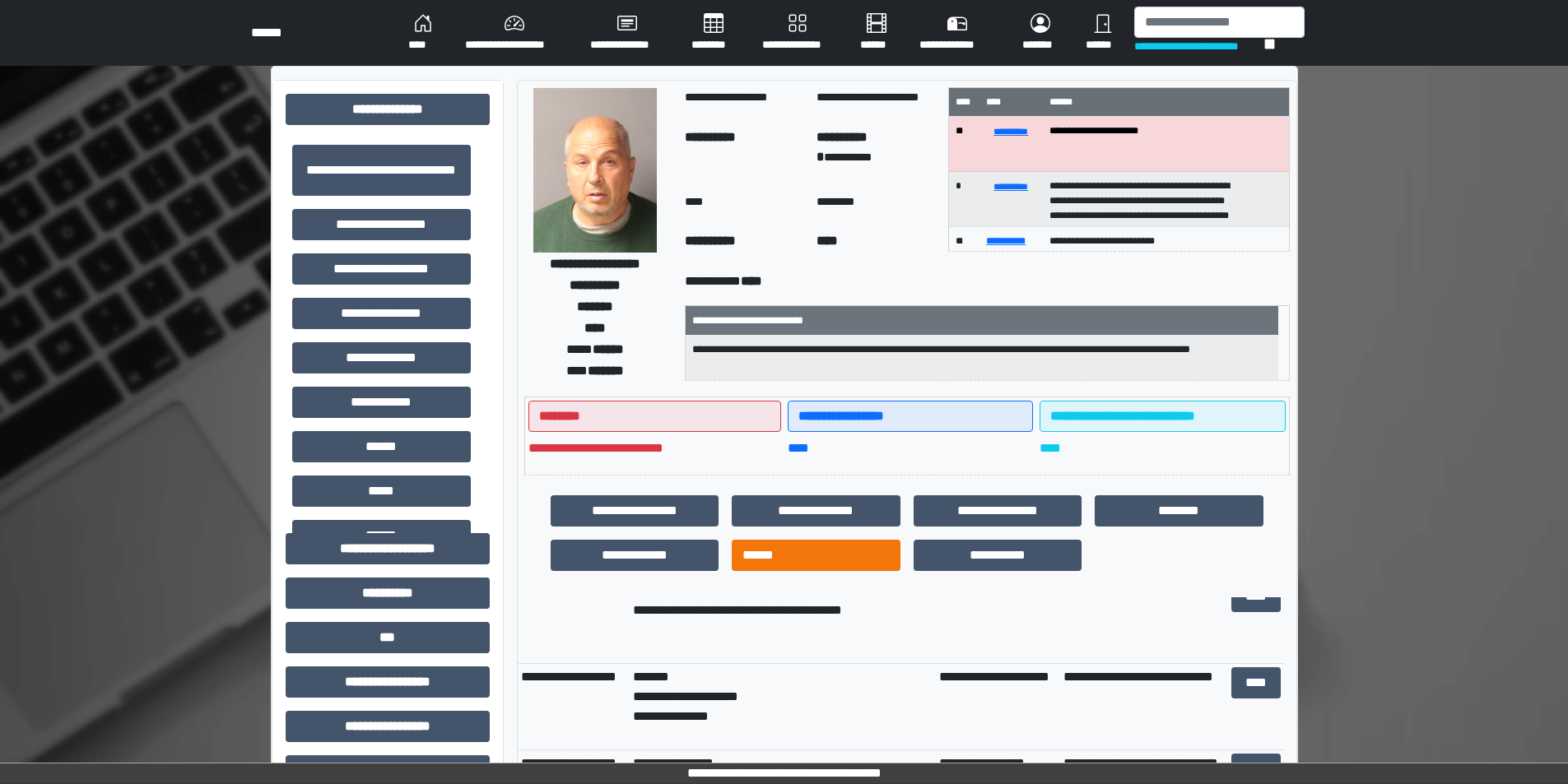 scroll, scrollTop: 82, scrollLeft: 0, axis: vertical 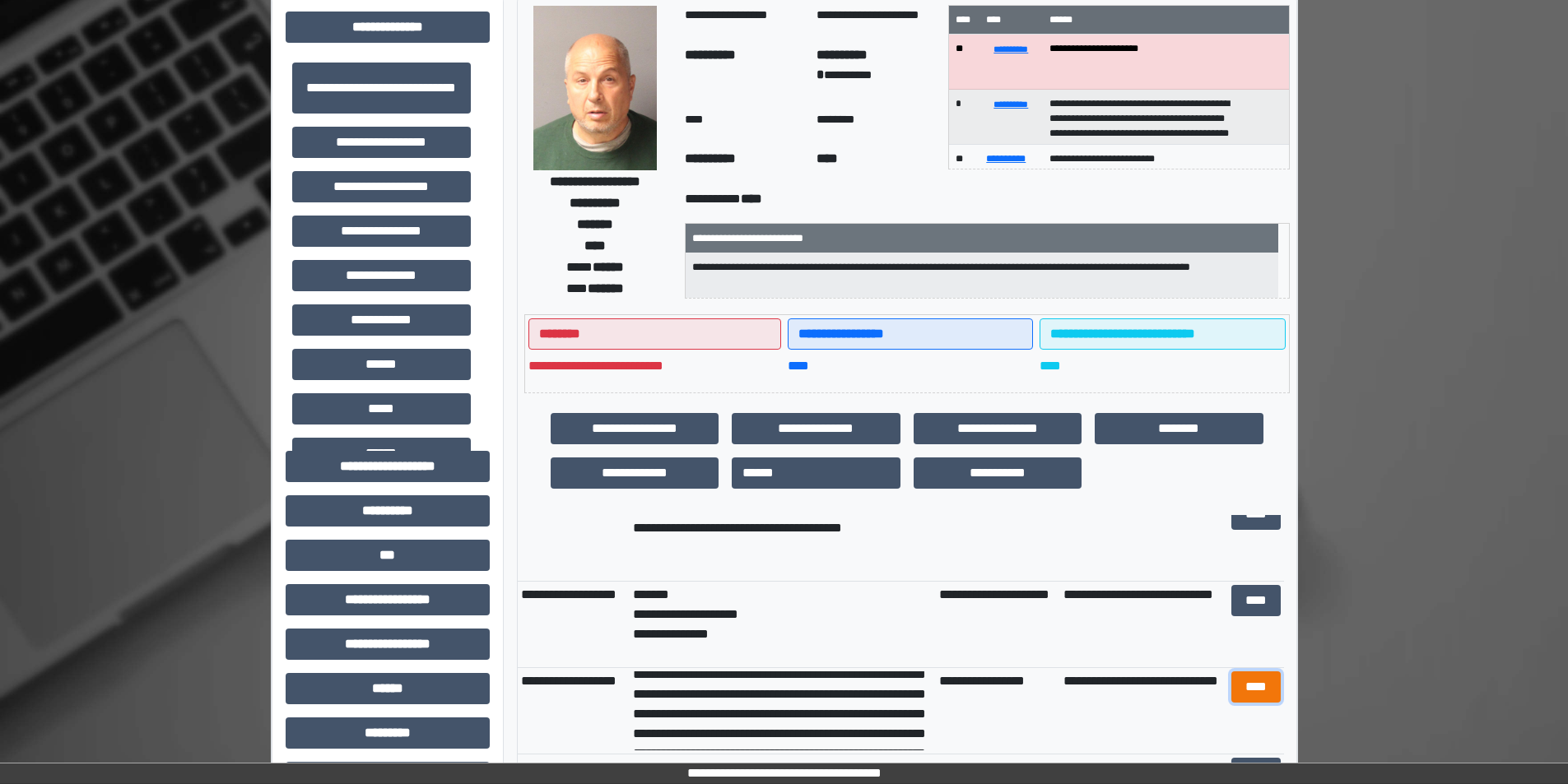 click on "****" at bounding box center (1256, 687) 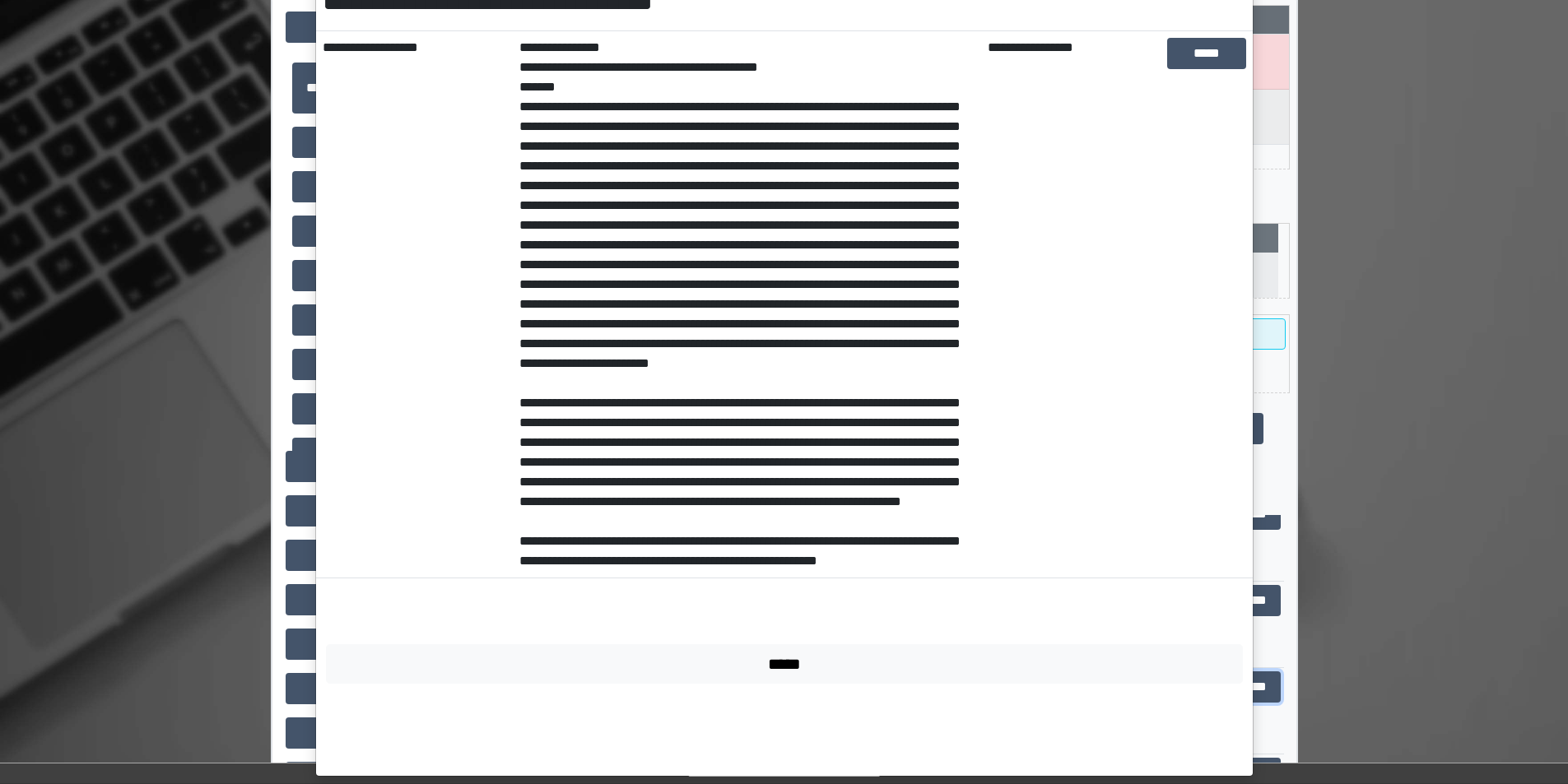 scroll, scrollTop: 298, scrollLeft: 0, axis: vertical 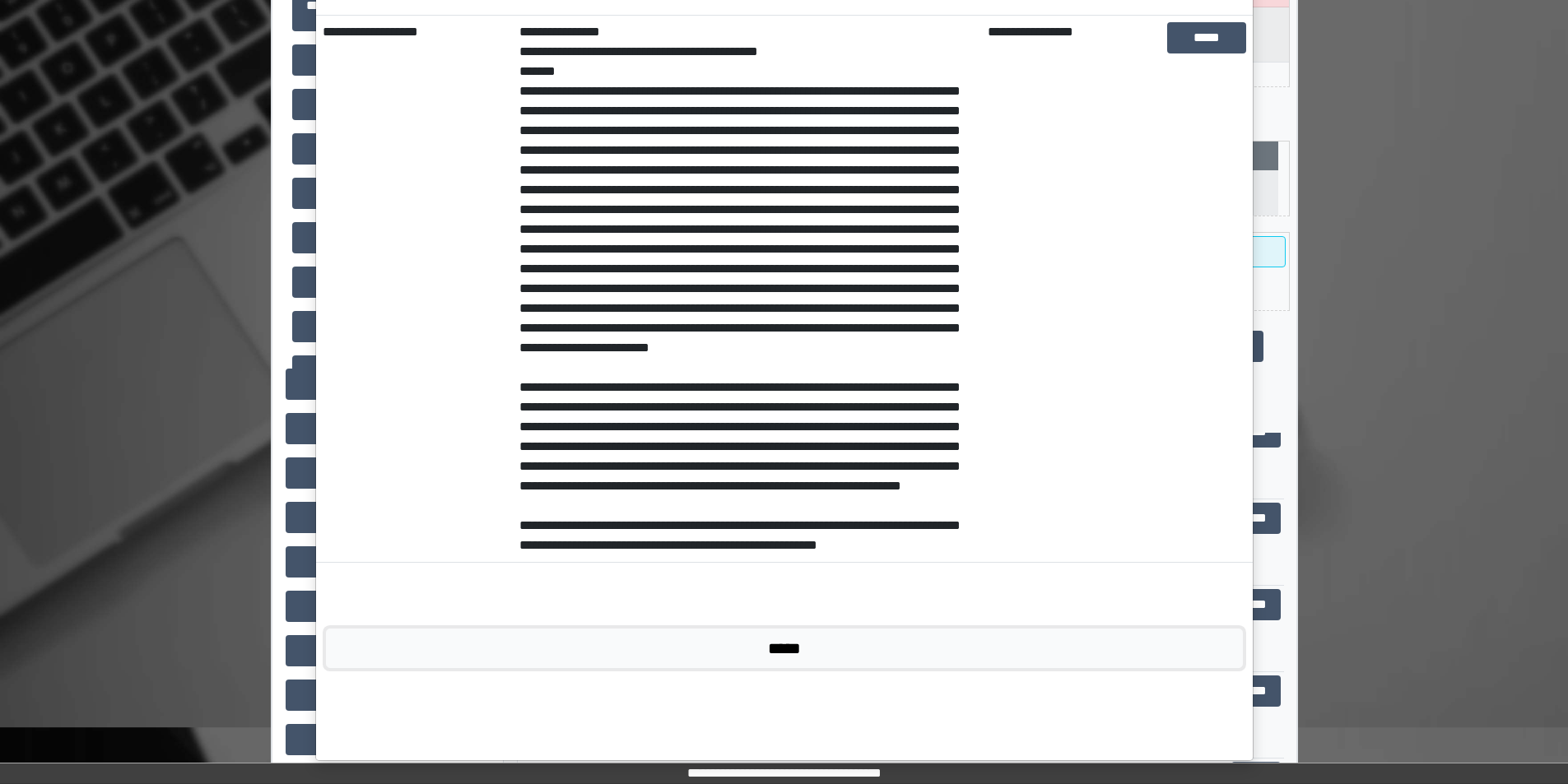 click on "*****" at bounding box center [784, 648] 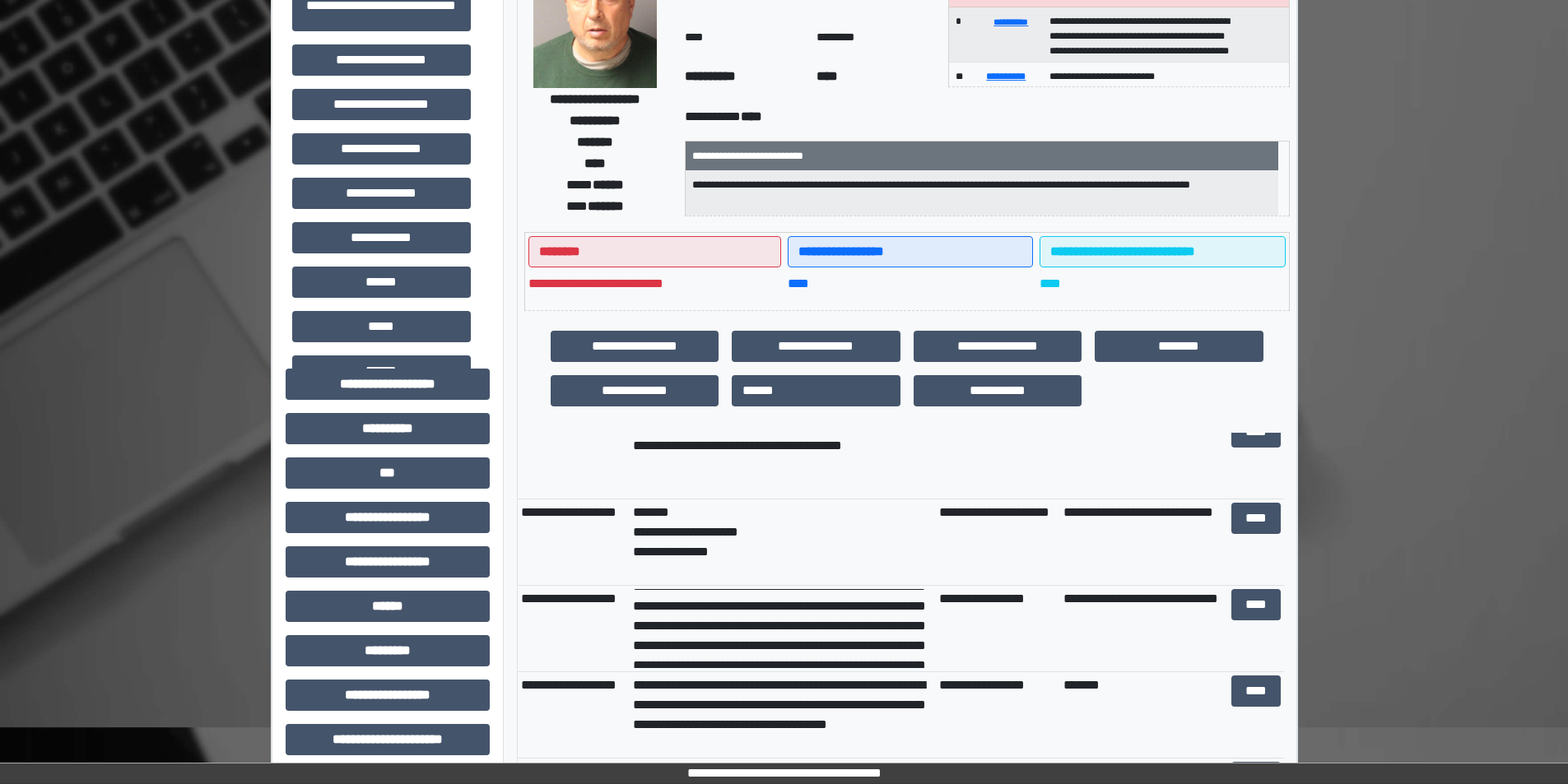 scroll, scrollTop: 329, scrollLeft: 0, axis: vertical 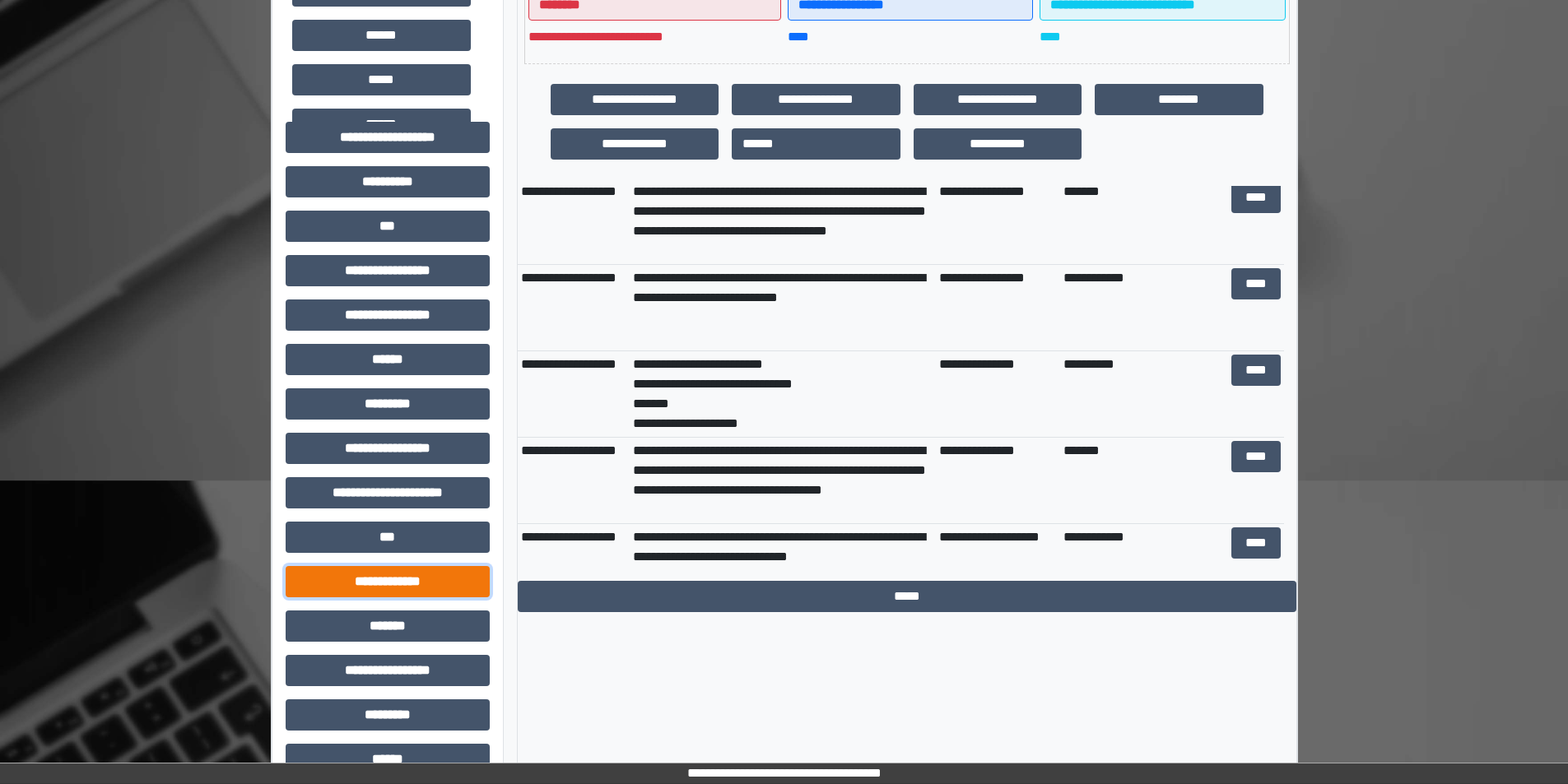 click on "**********" at bounding box center [388, 582] 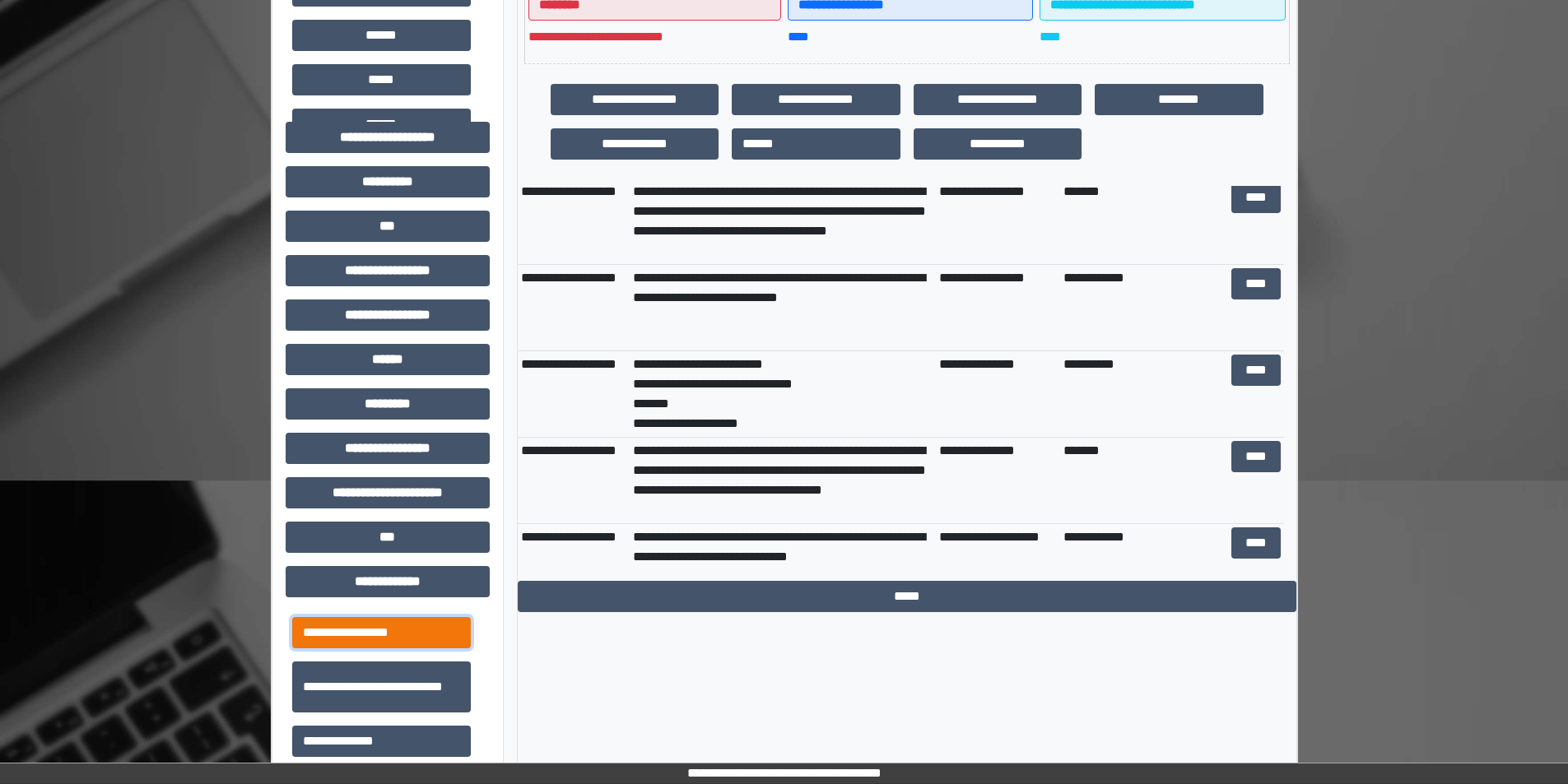 click on "**********" at bounding box center [381, 633] 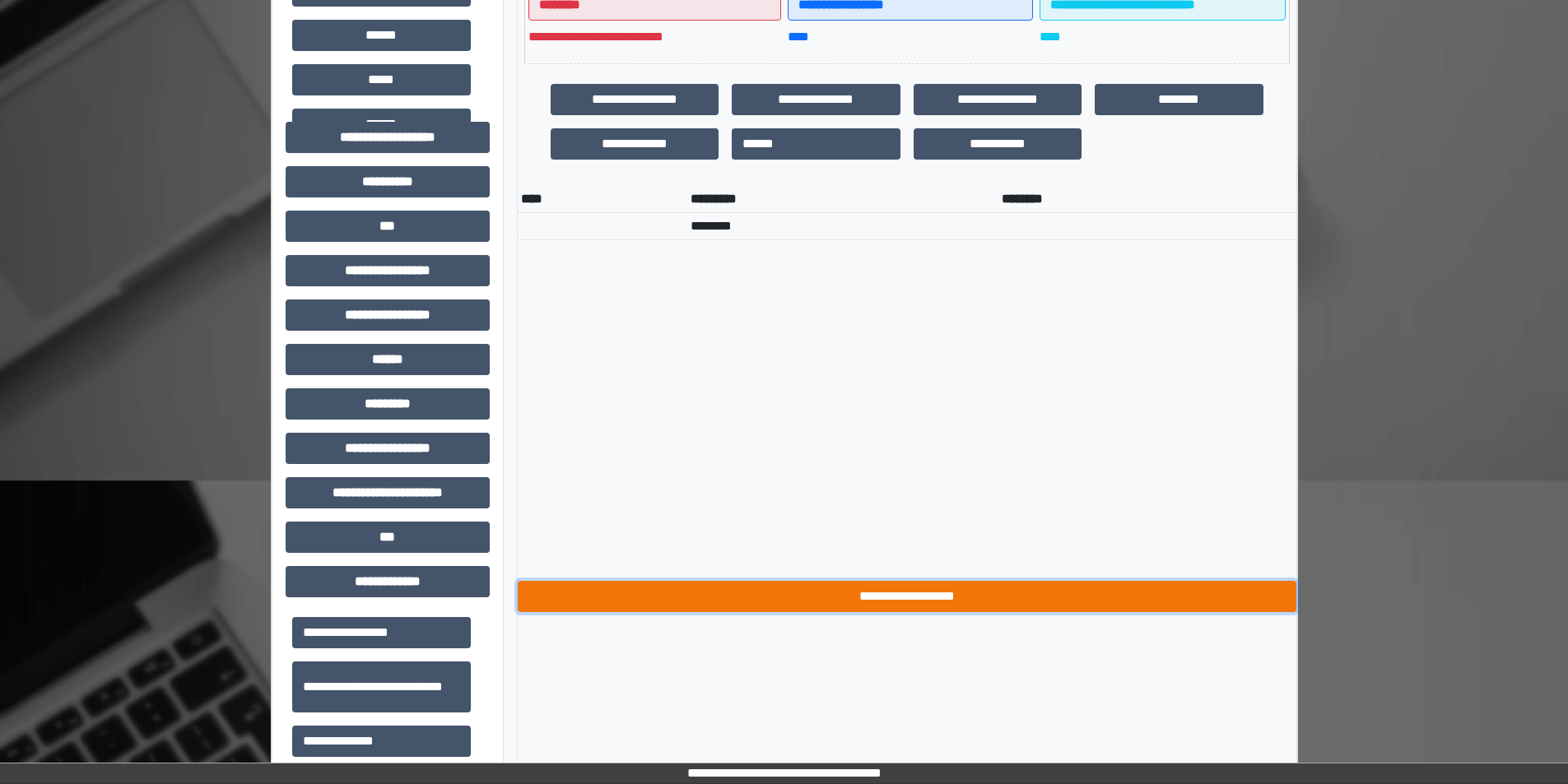 click on "**********" at bounding box center (907, 596) 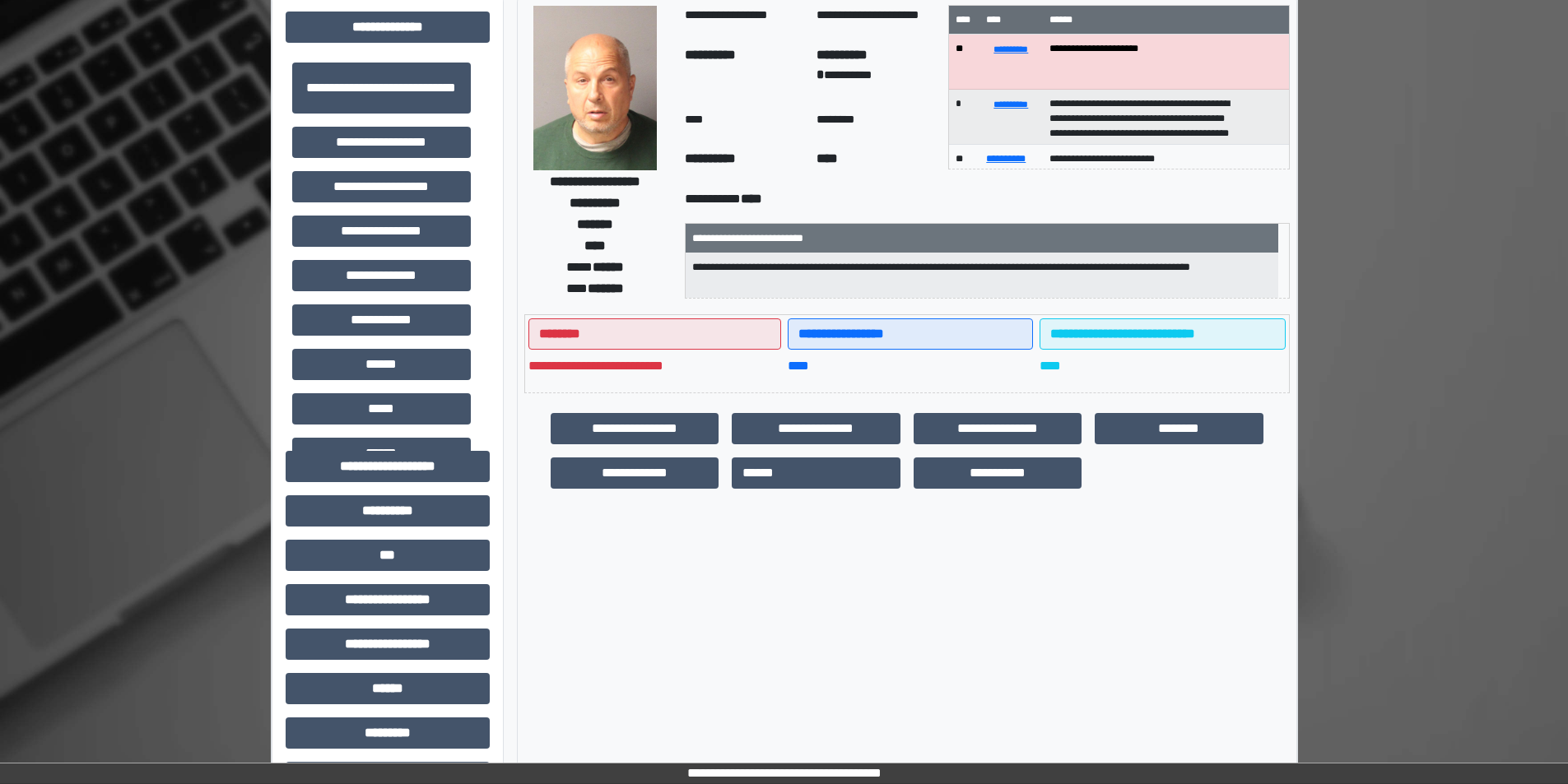 scroll, scrollTop: 0, scrollLeft: 0, axis: both 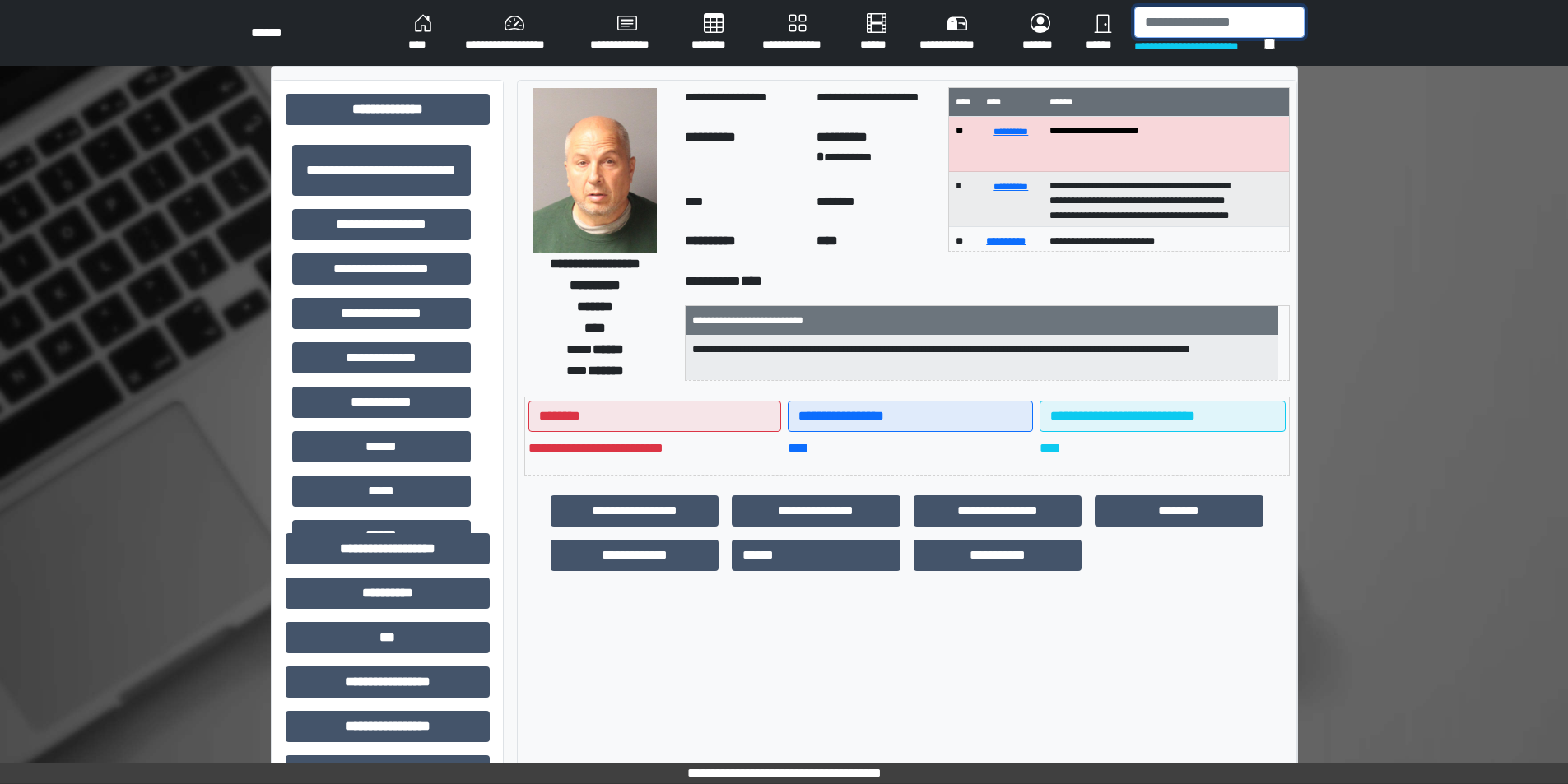 click at bounding box center [1219, 22] 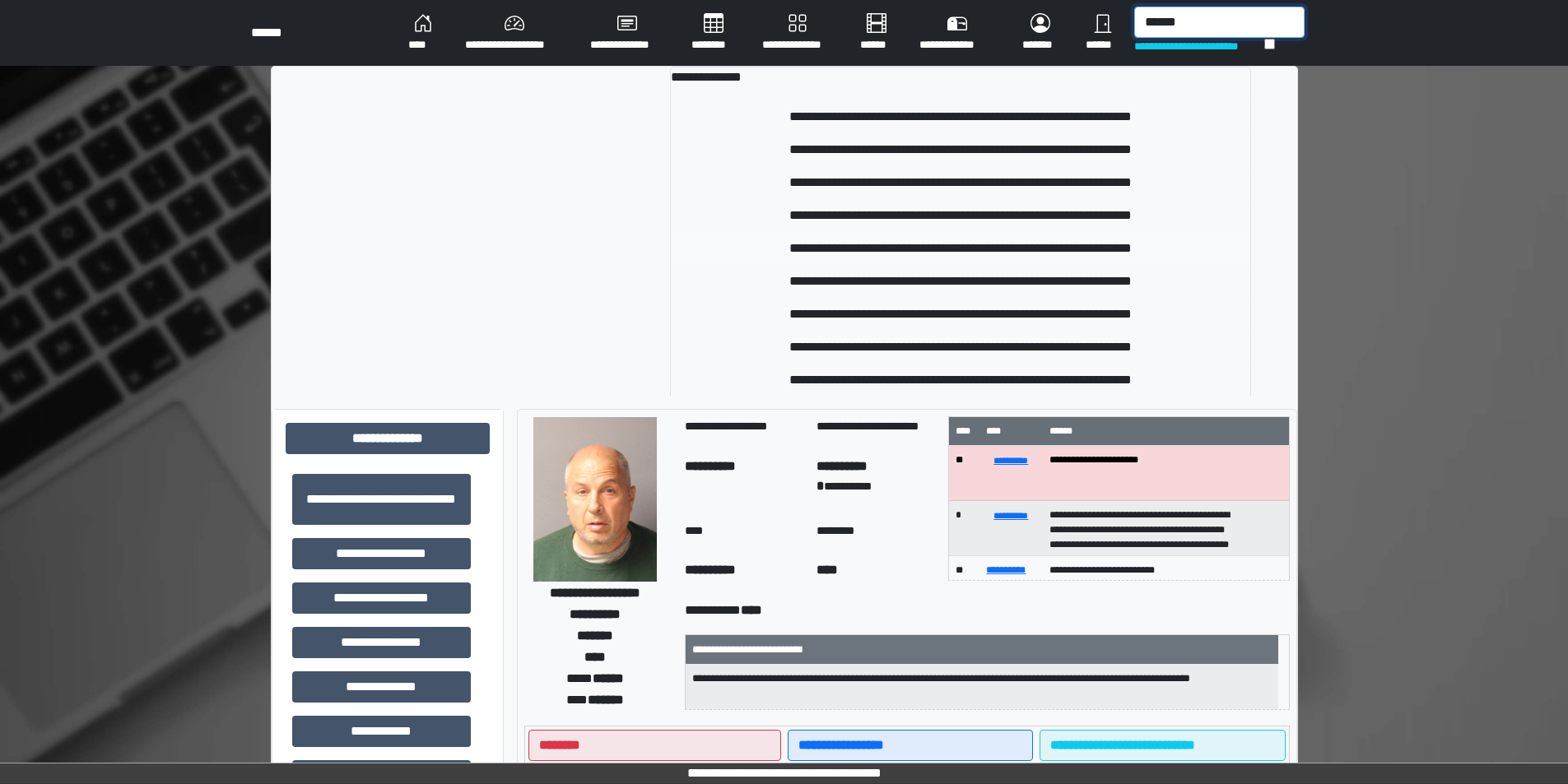 type on "******" 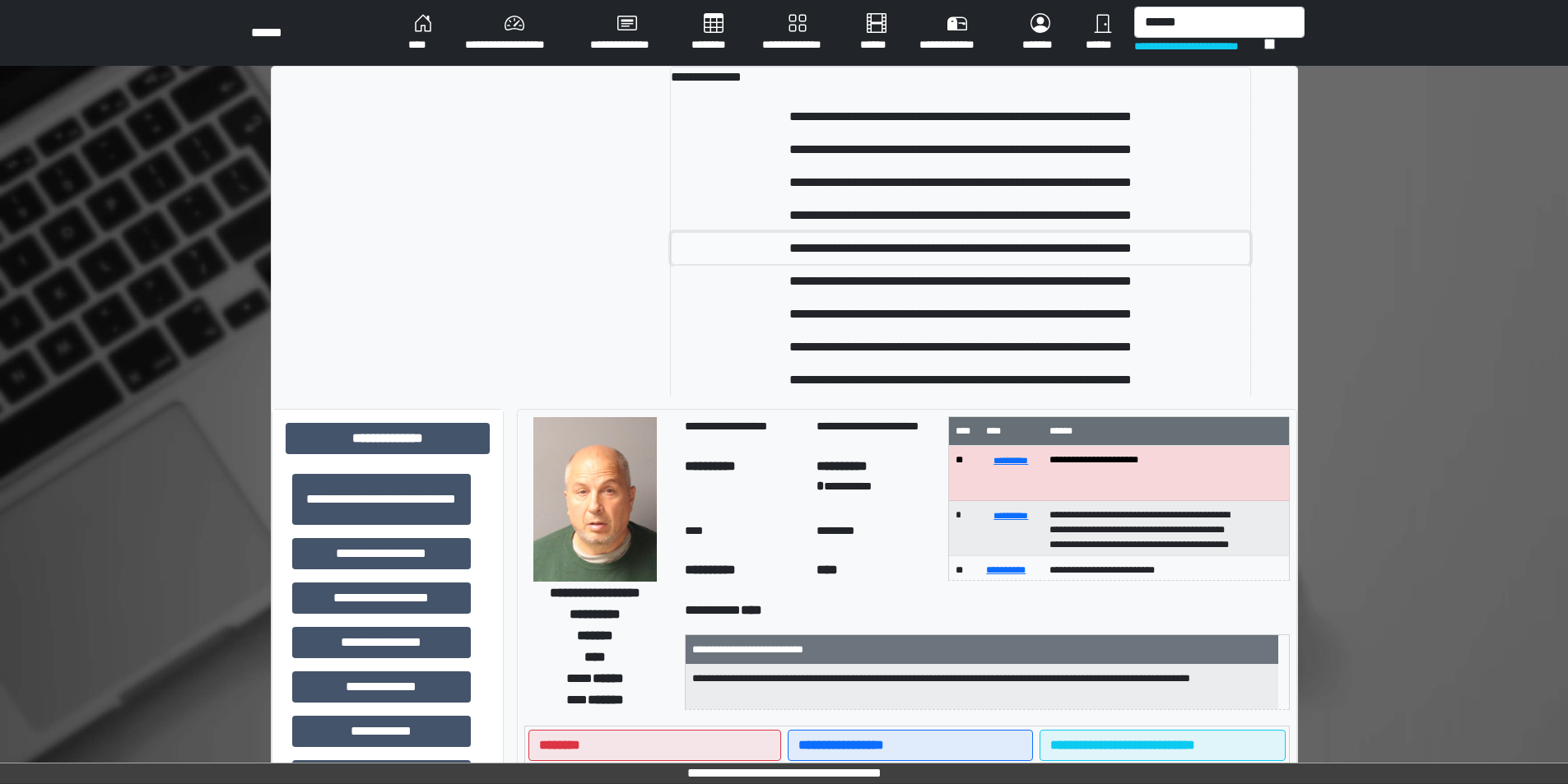click on "**********" at bounding box center [961, 248] 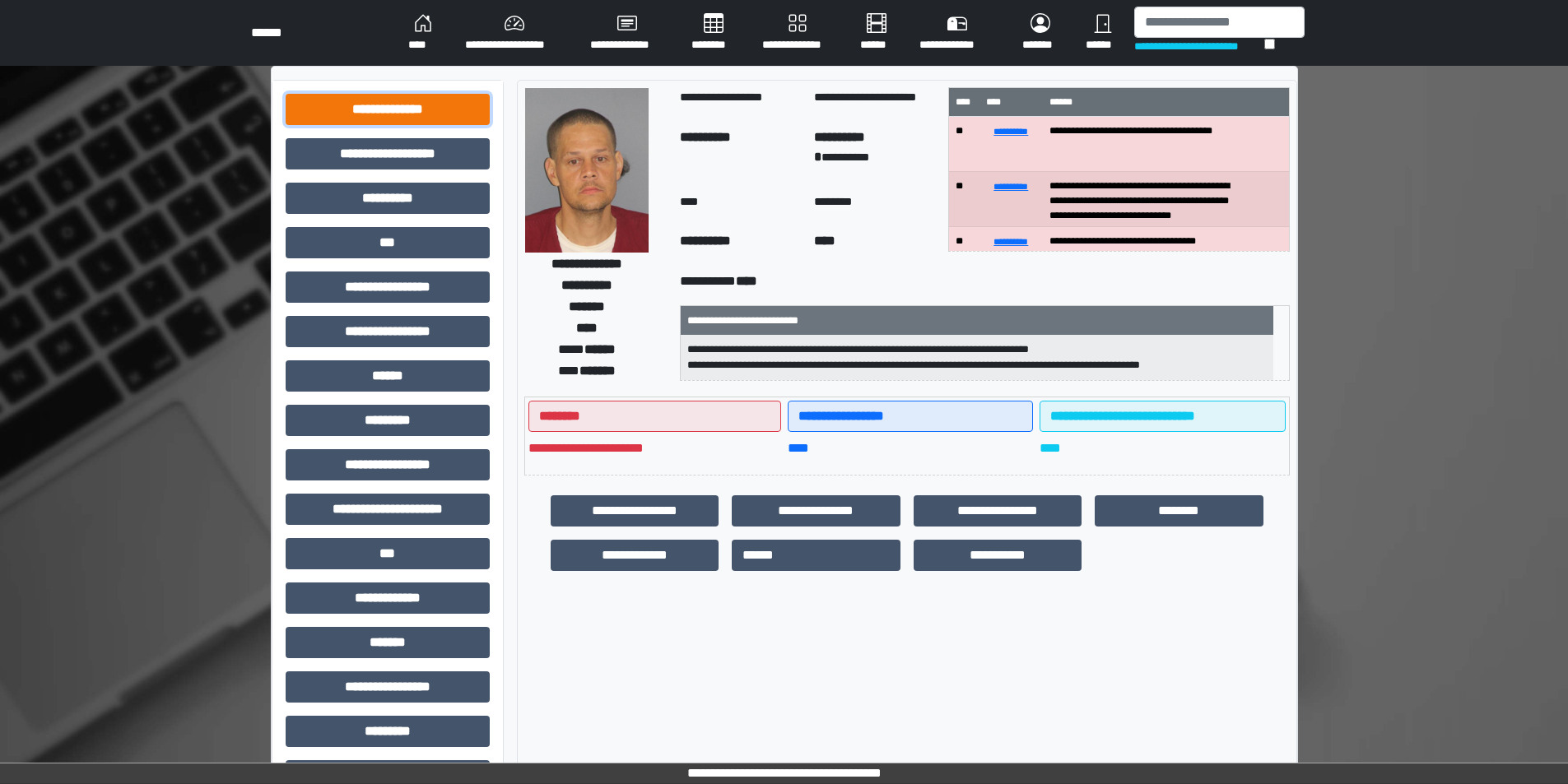 click on "**********" at bounding box center [388, 109] 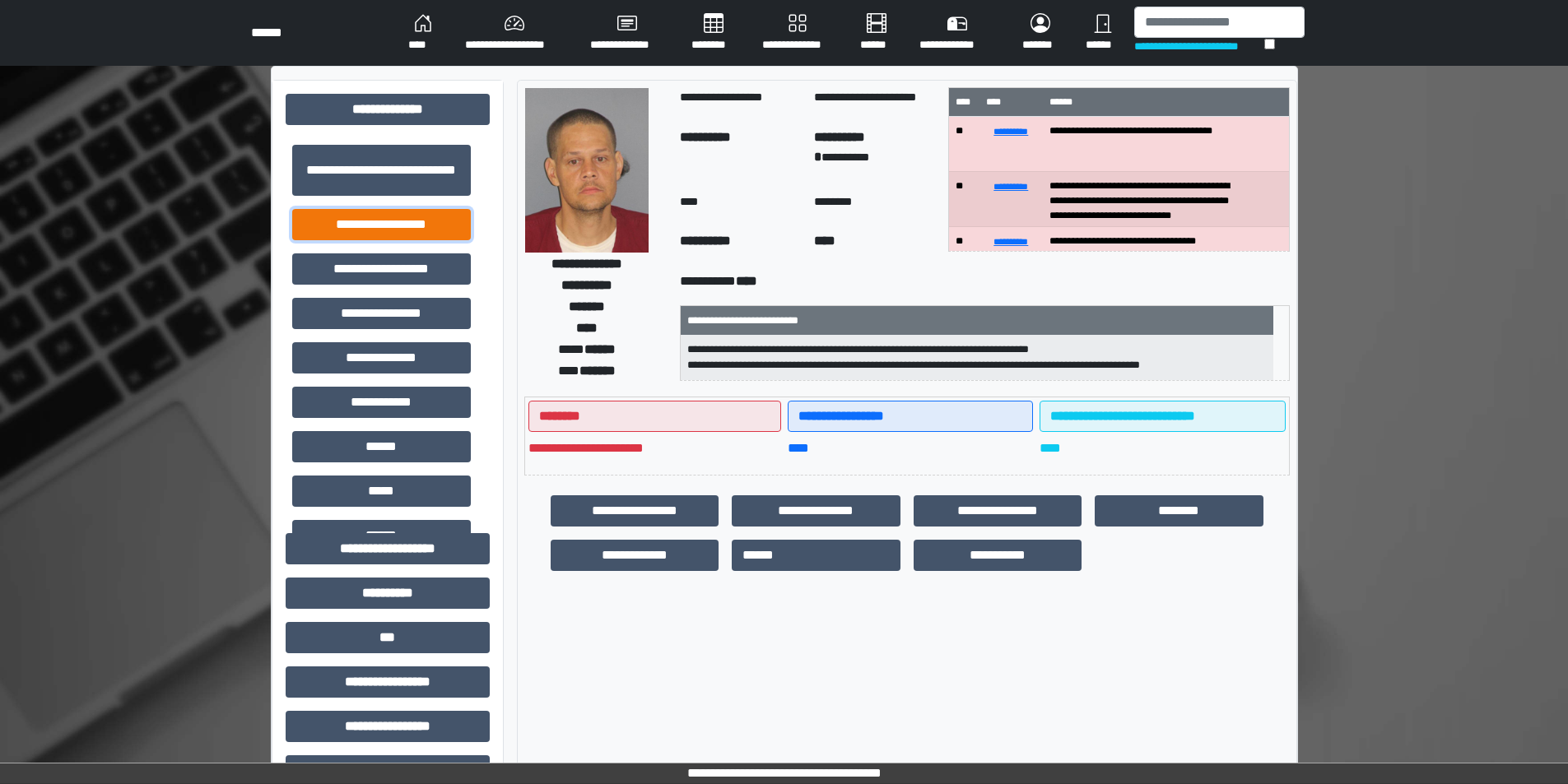 click on "**********" at bounding box center [381, 225] 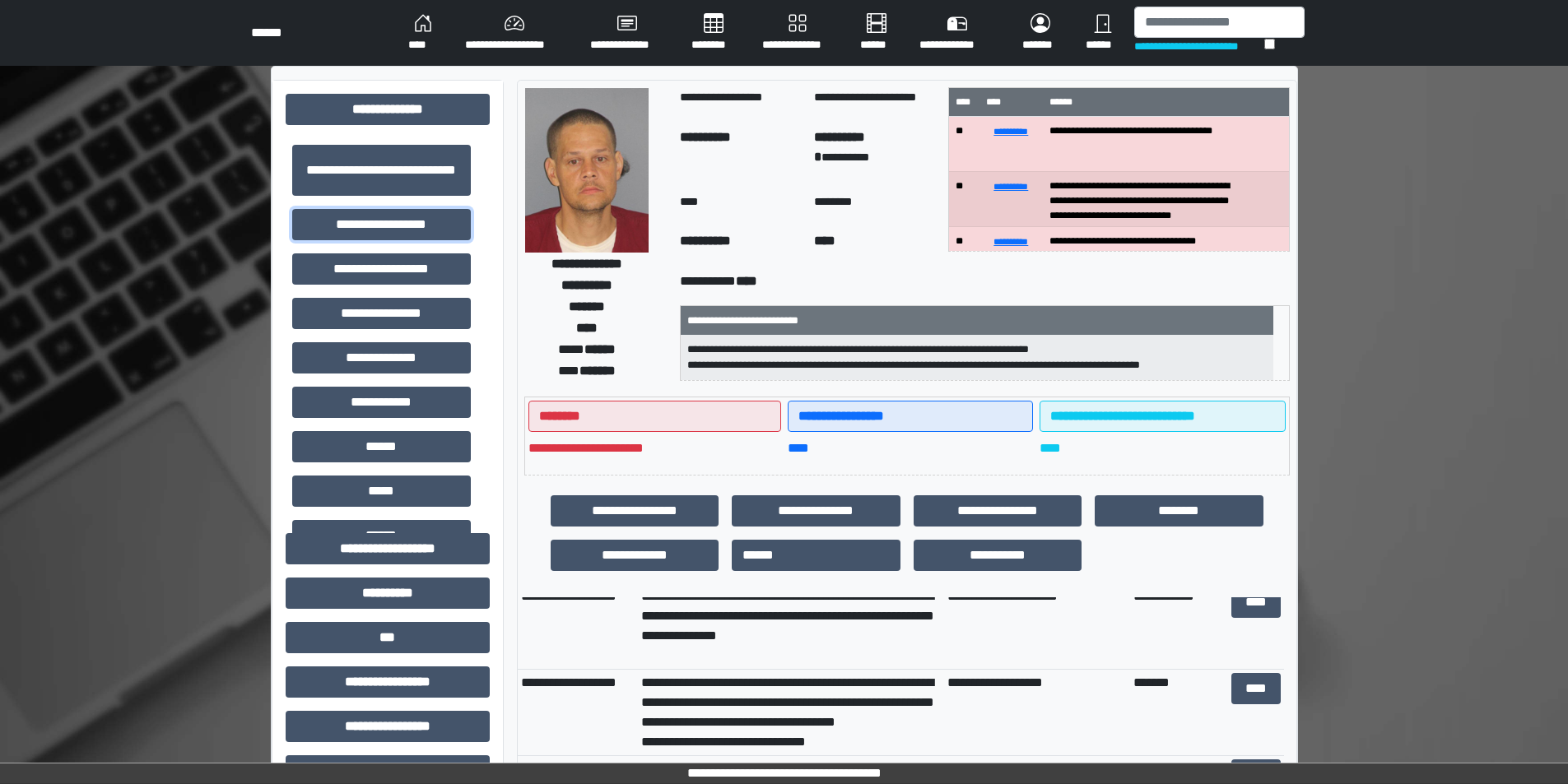 scroll, scrollTop: 247, scrollLeft: 0, axis: vertical 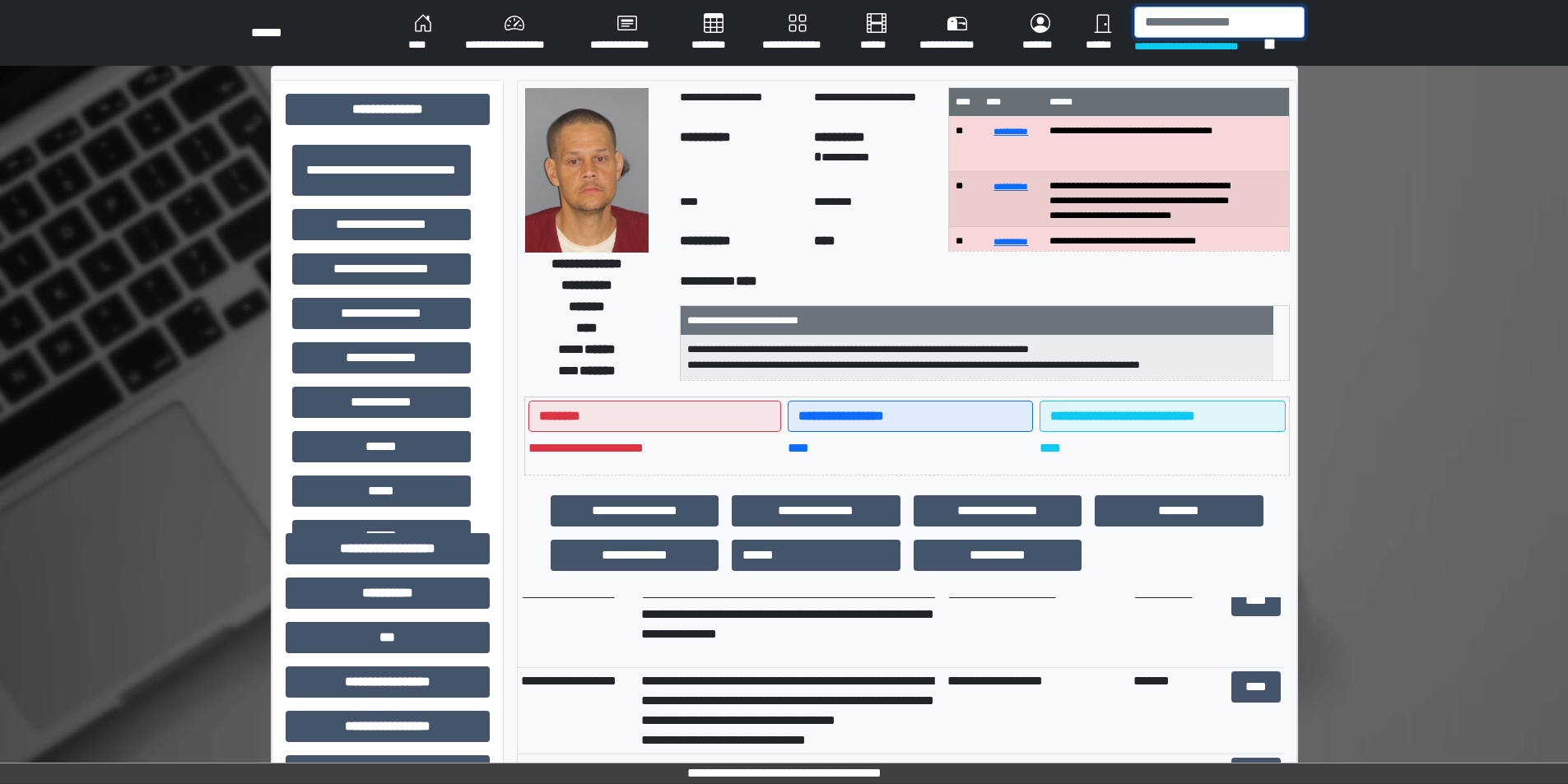 click at bounding box center (1219, 22) 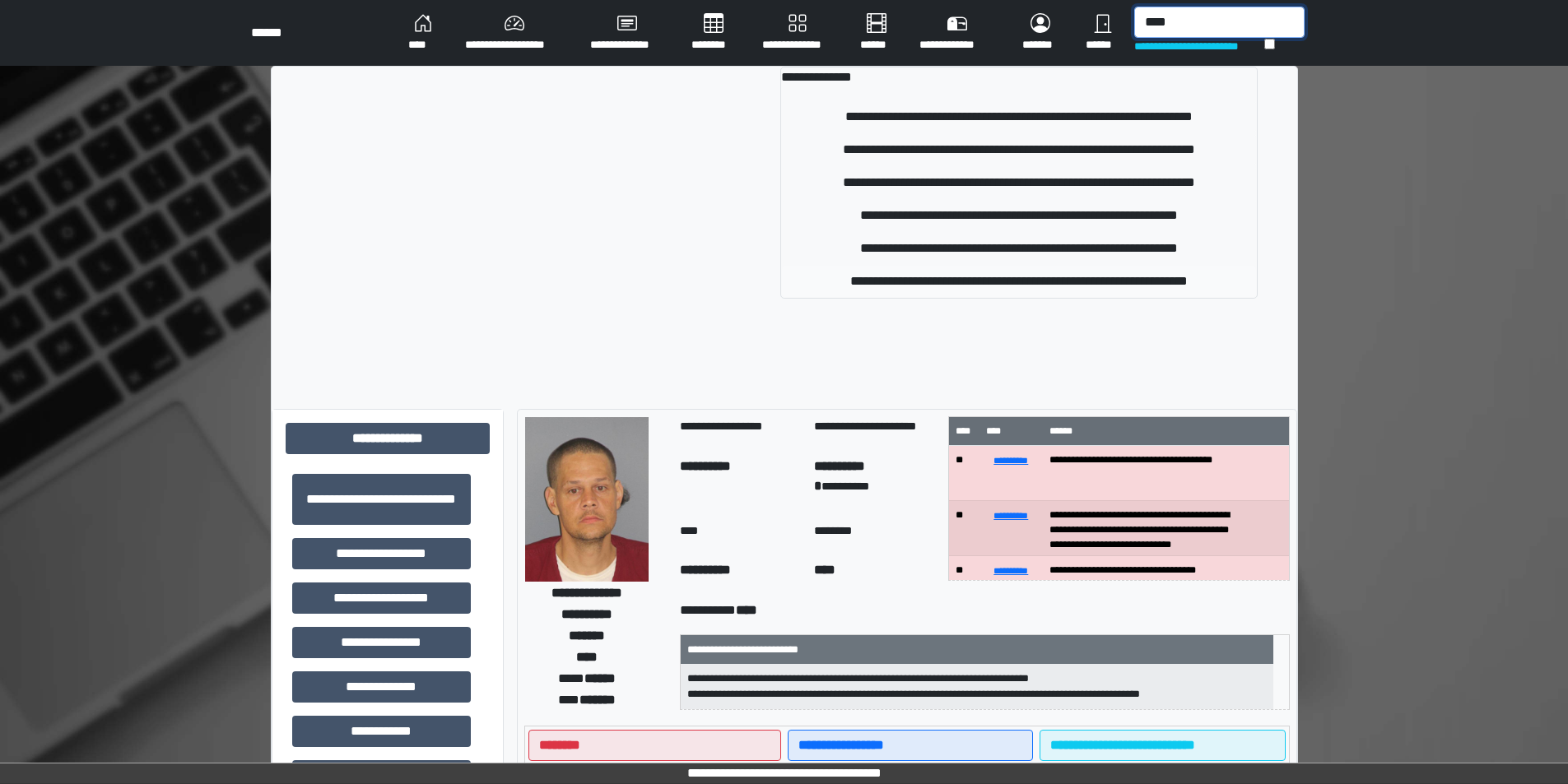type on "****" 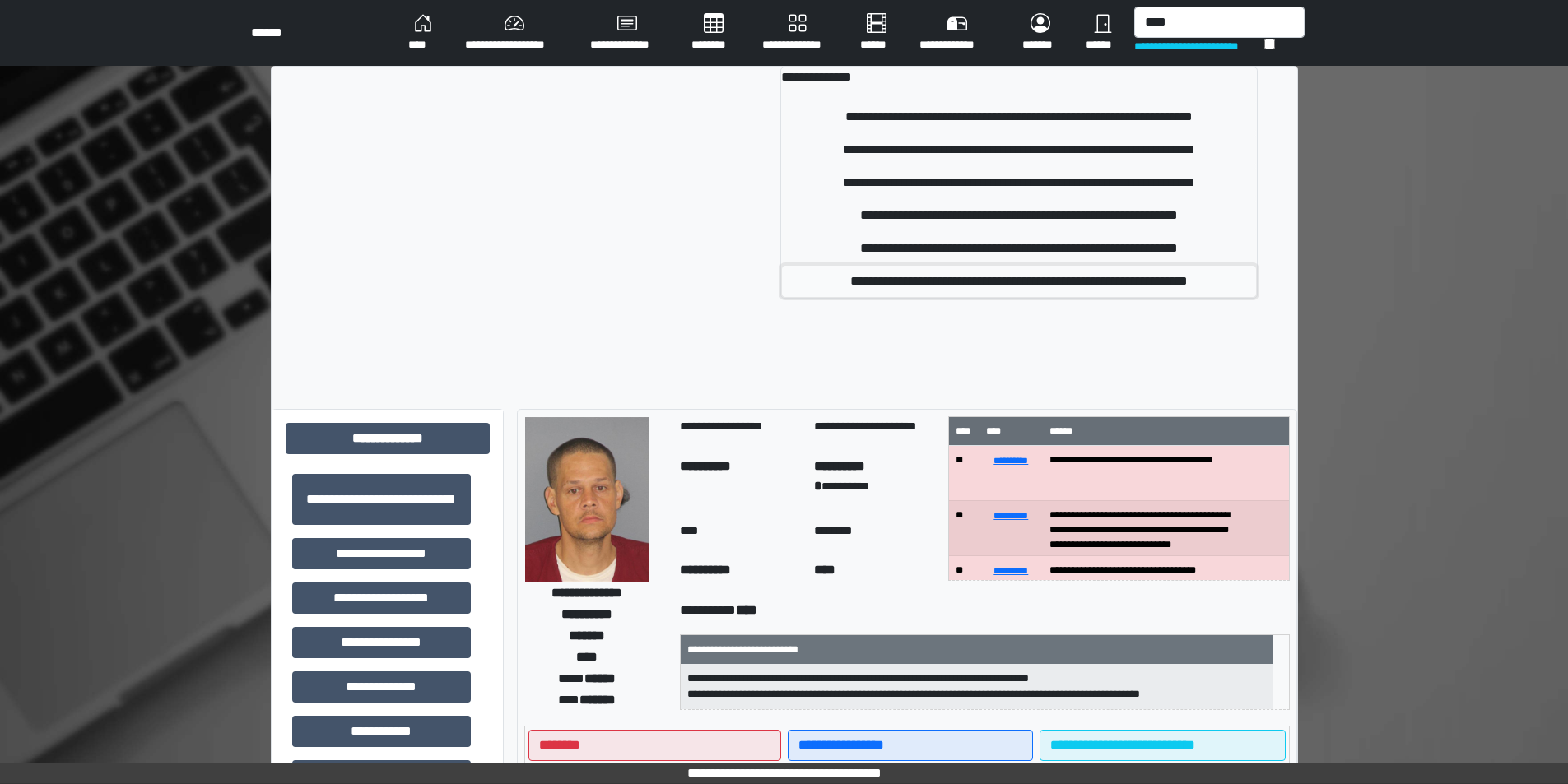 click on "**********" at bounding box center [1018, 281] 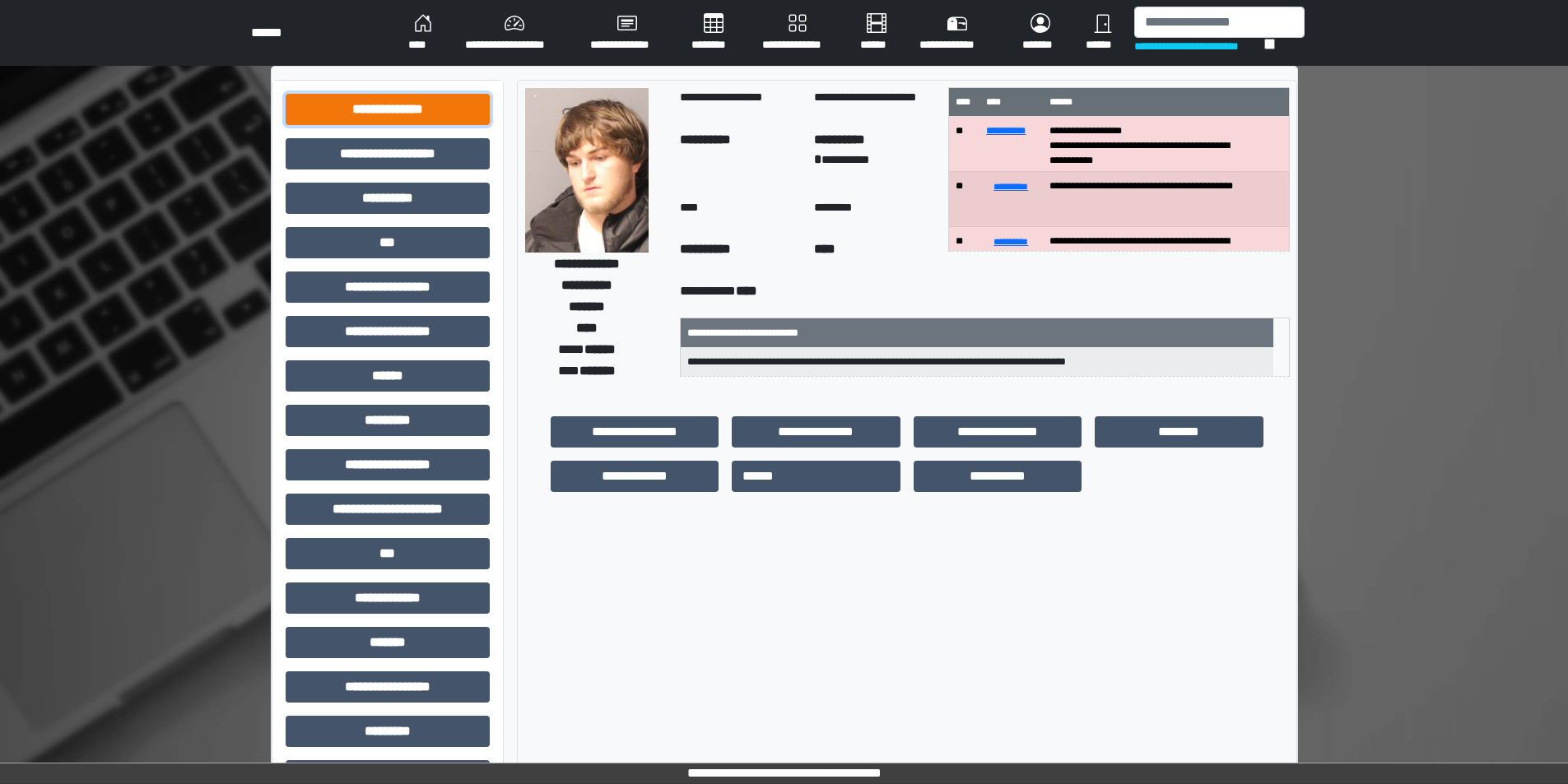 click on "**********" at bounding box center [388, 109] 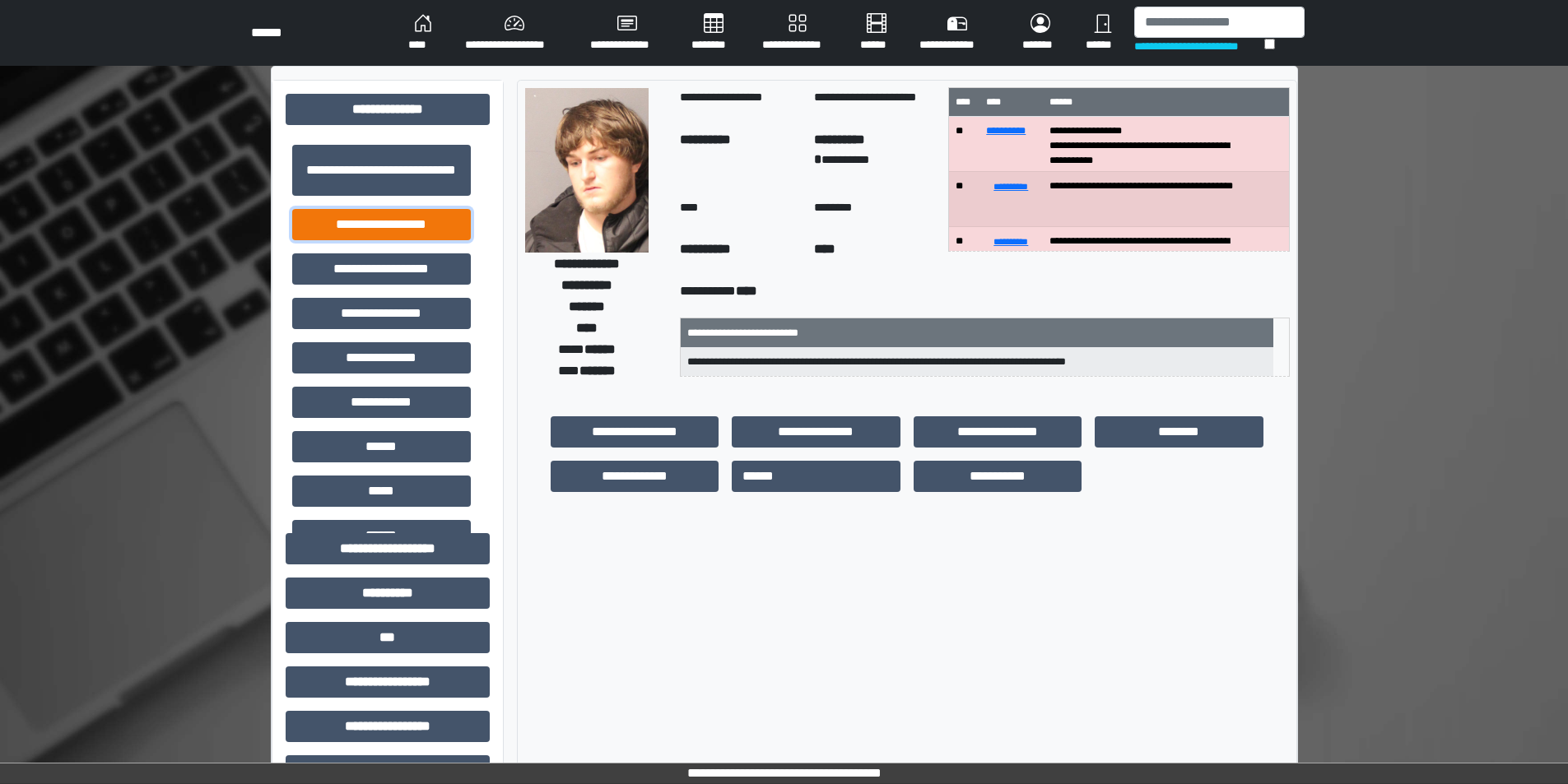 click on "**********" at bounding box center (381, 225) 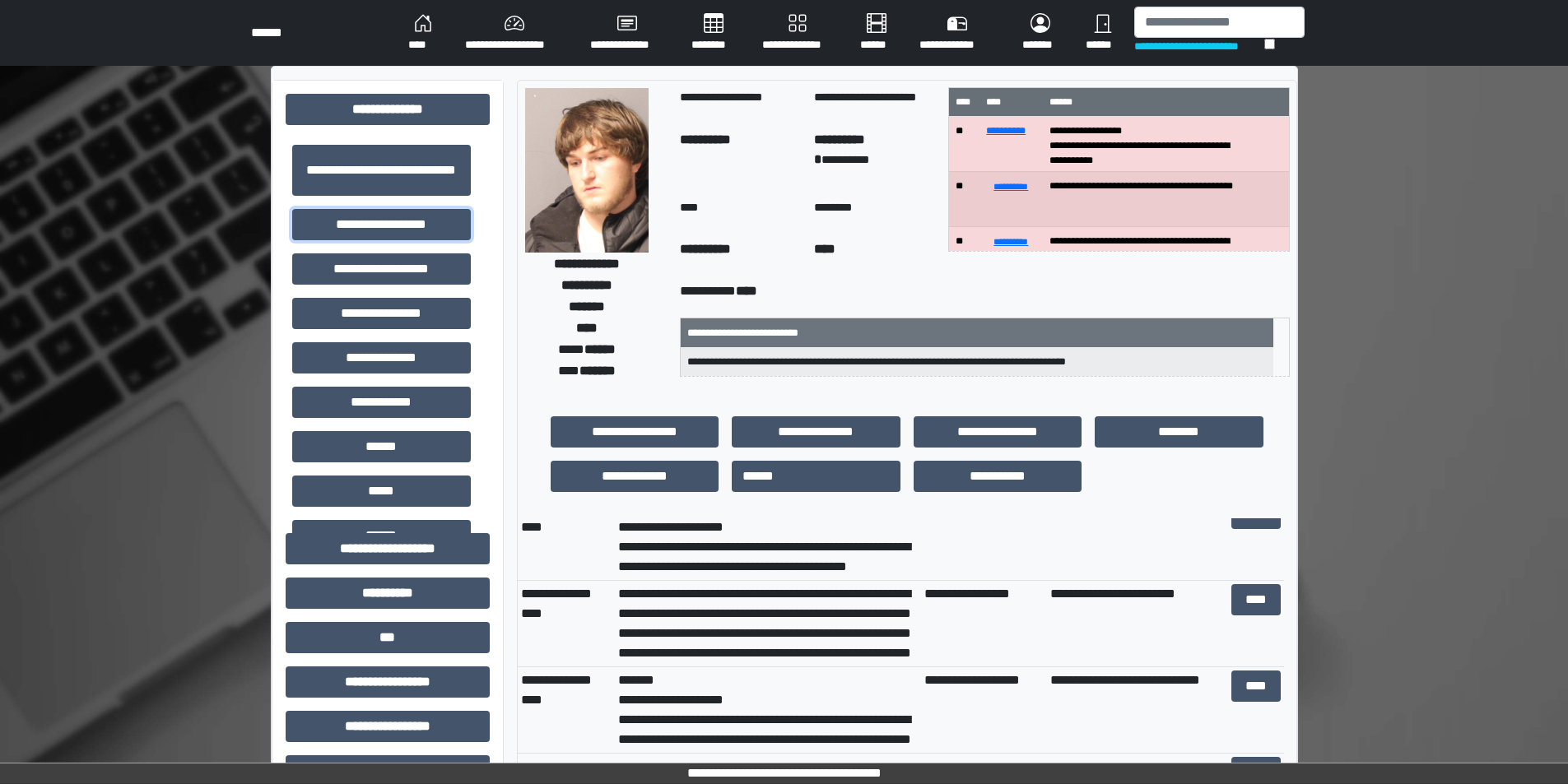 scroll, scrollTop: 165, scrollLeft: 0, axis: vertical 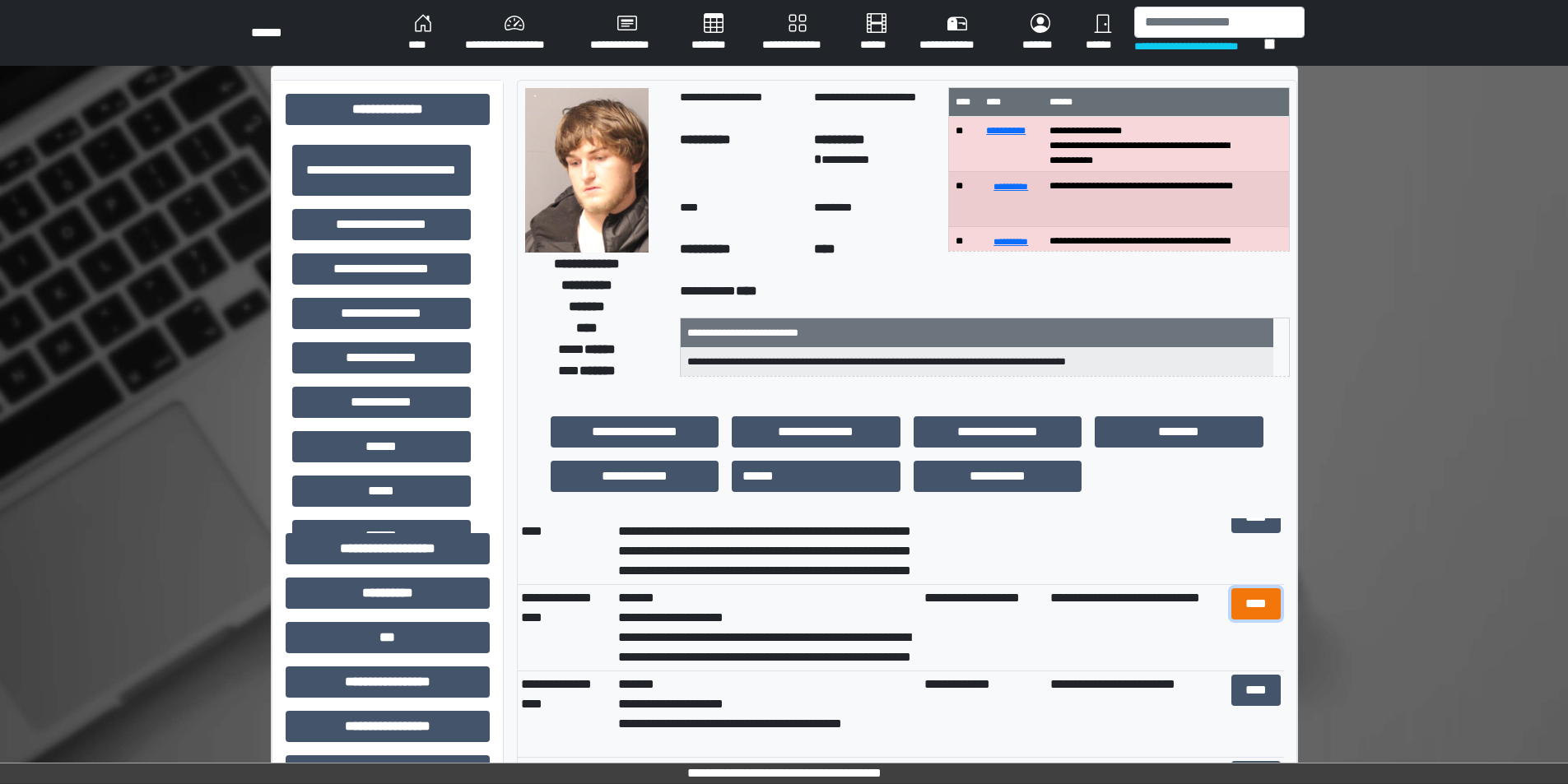 click on "****" at bounding box center (1256, 604) 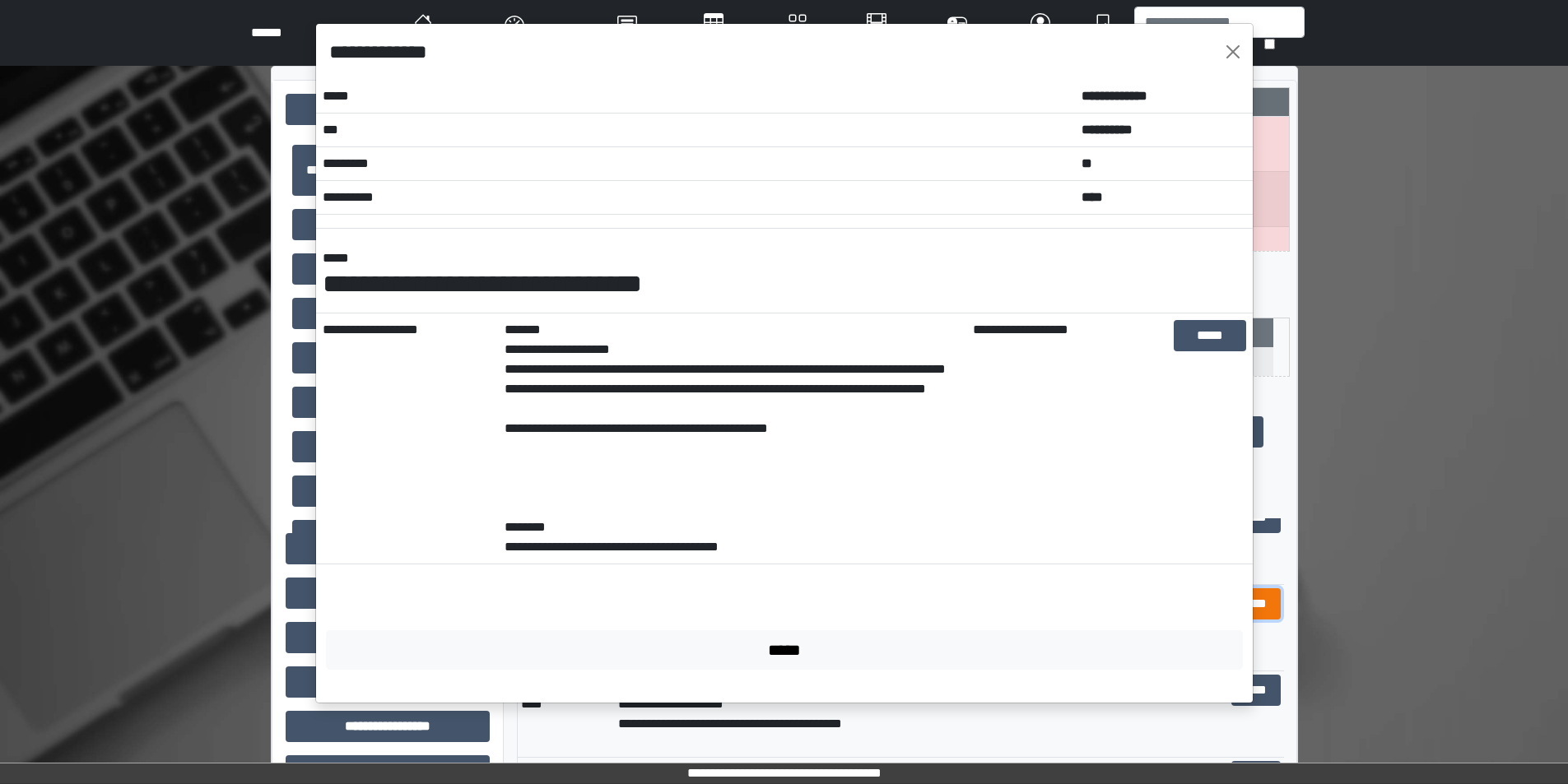 scroll, scrollTop: 0, scrollLeft: 0, axis: both 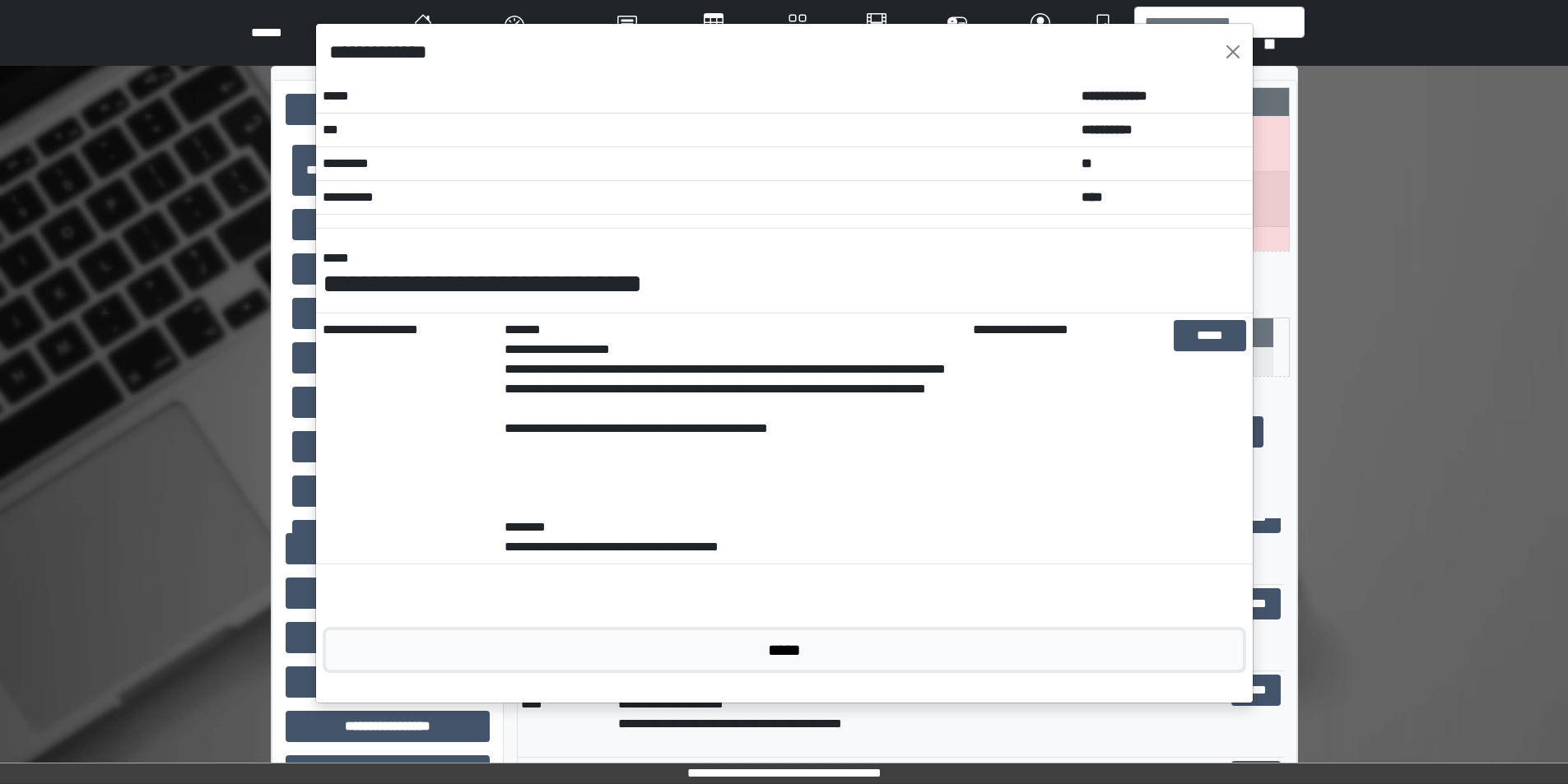 click on "*****" at bounding box center (784, 650) 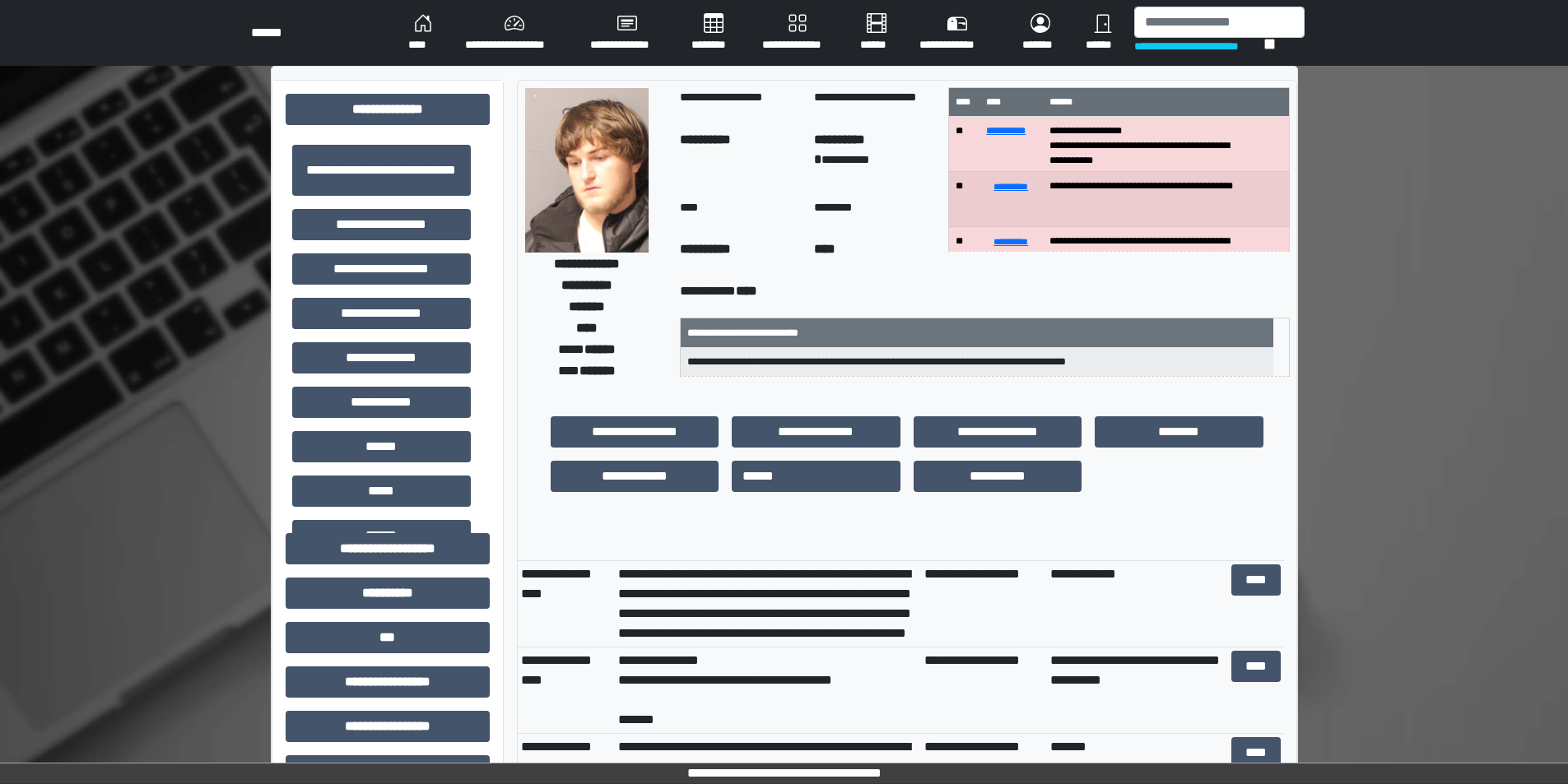 scroll, scrollTop: 540, scrollLeft: 0, axis: vertical 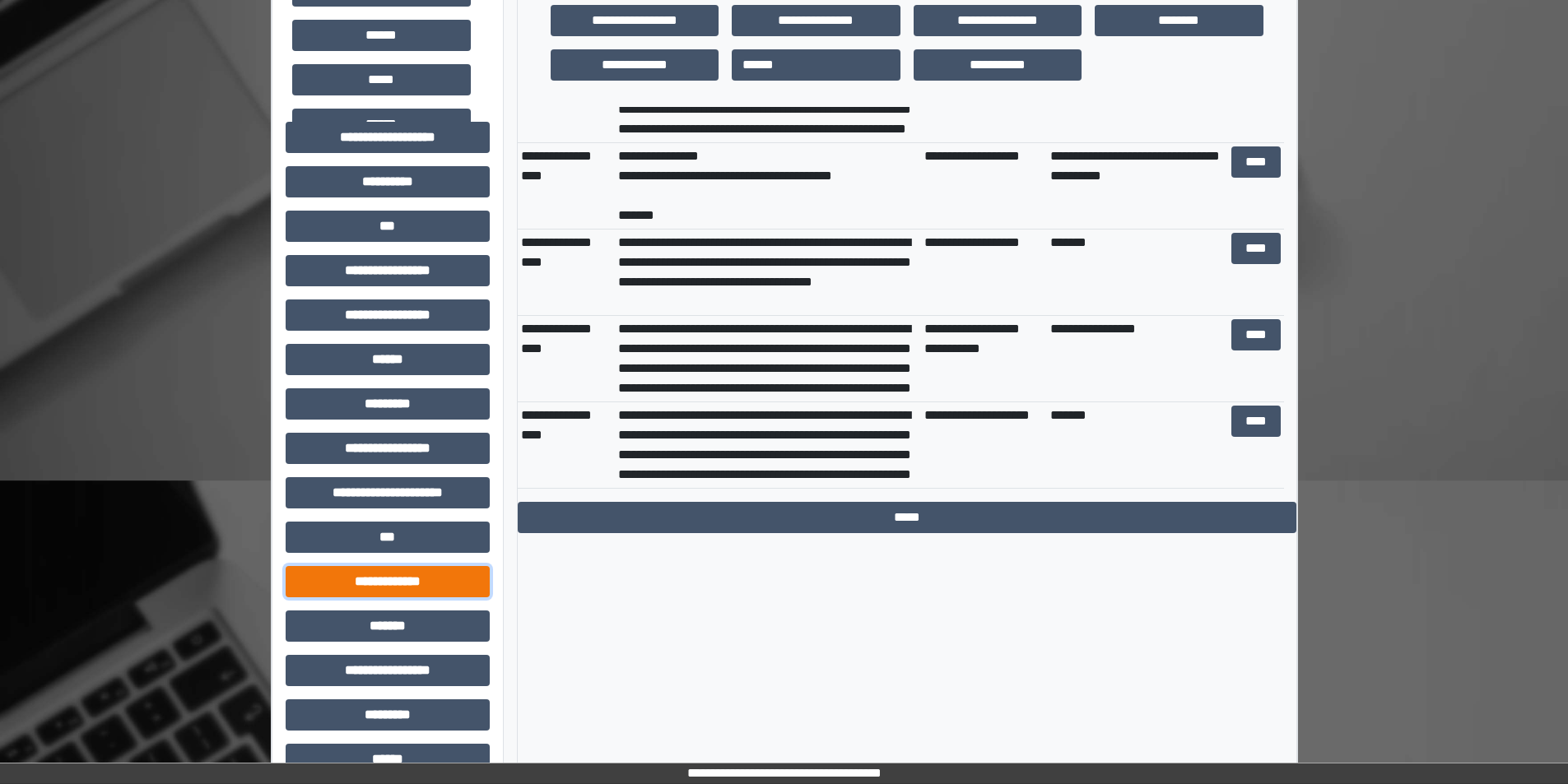 click on "**********" at bounding box center (388, 582) 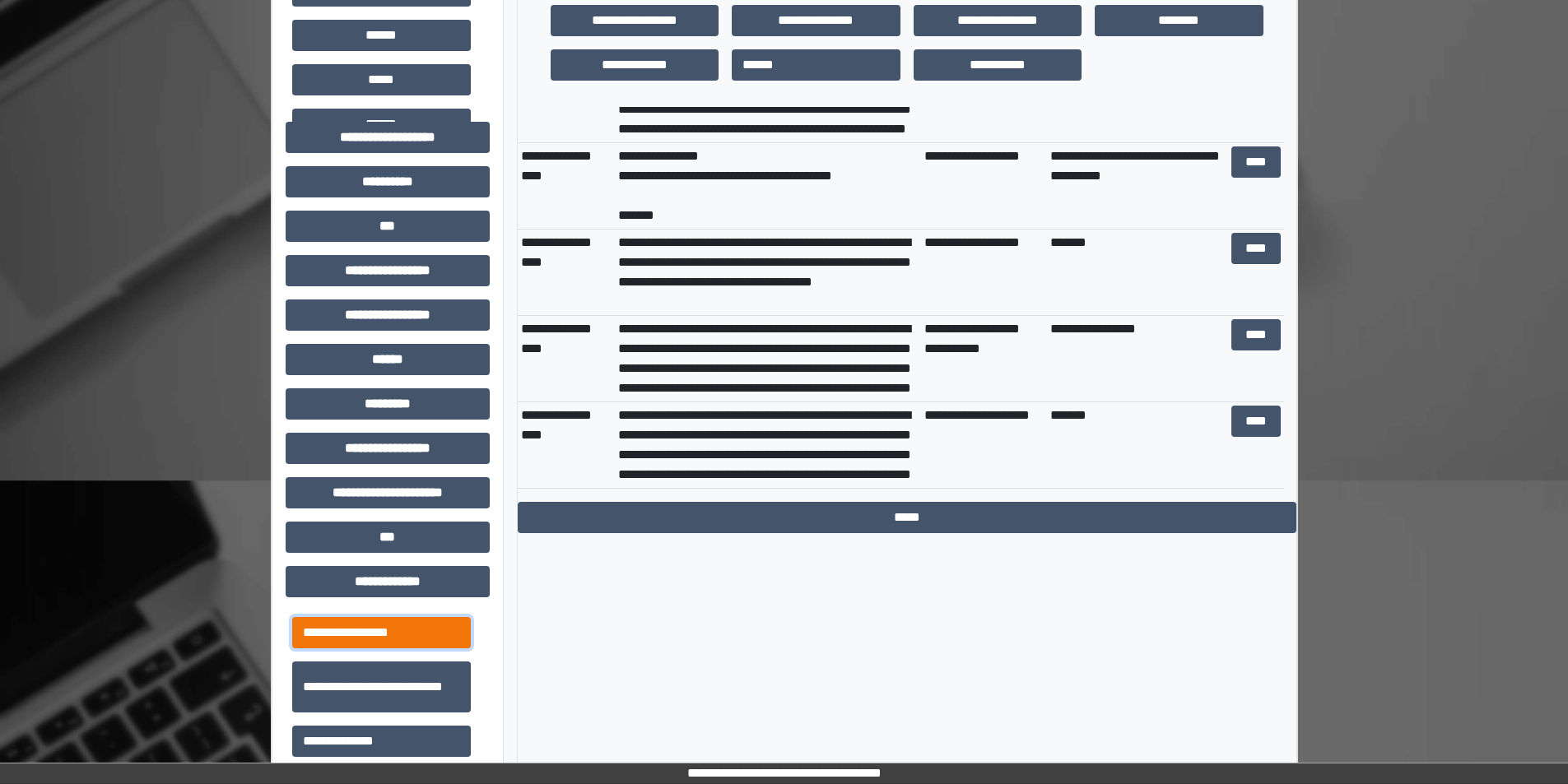 click on "**********" at bounding box center (381, 633) 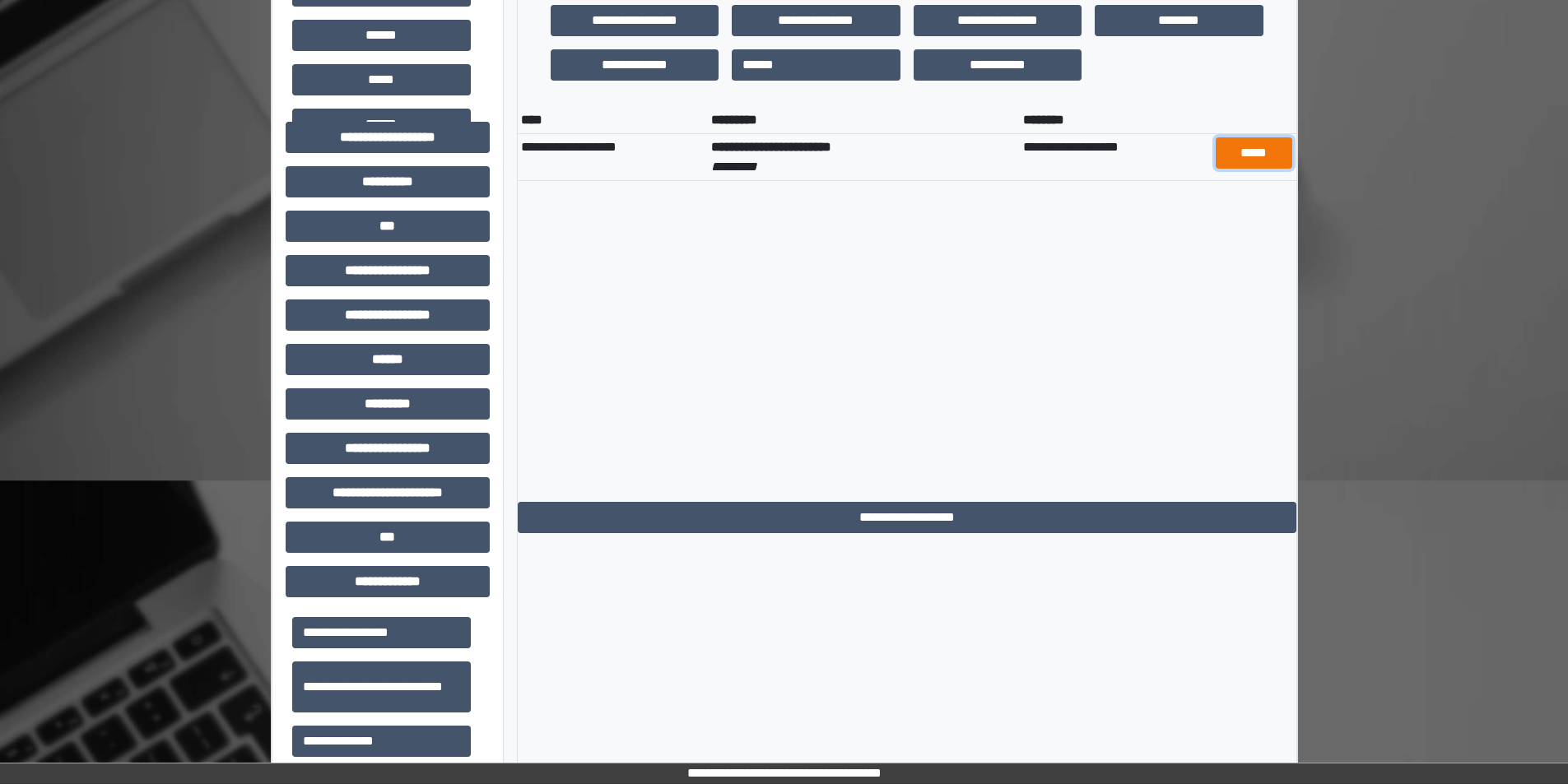 click on "*****" at bounding box center (1254, 153) 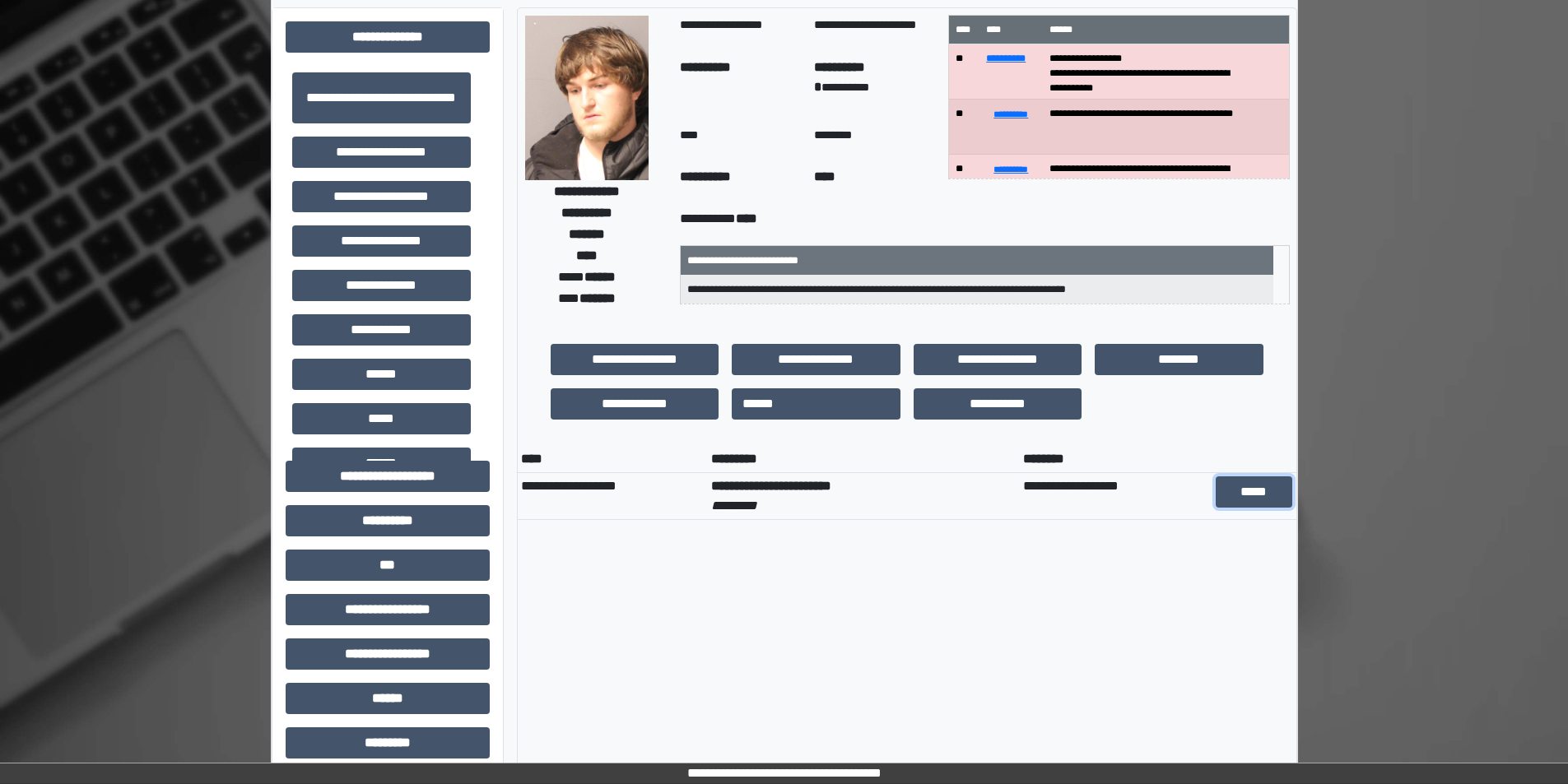 scroll, scrollTop: 0, scrollLeft: 0, axis: both 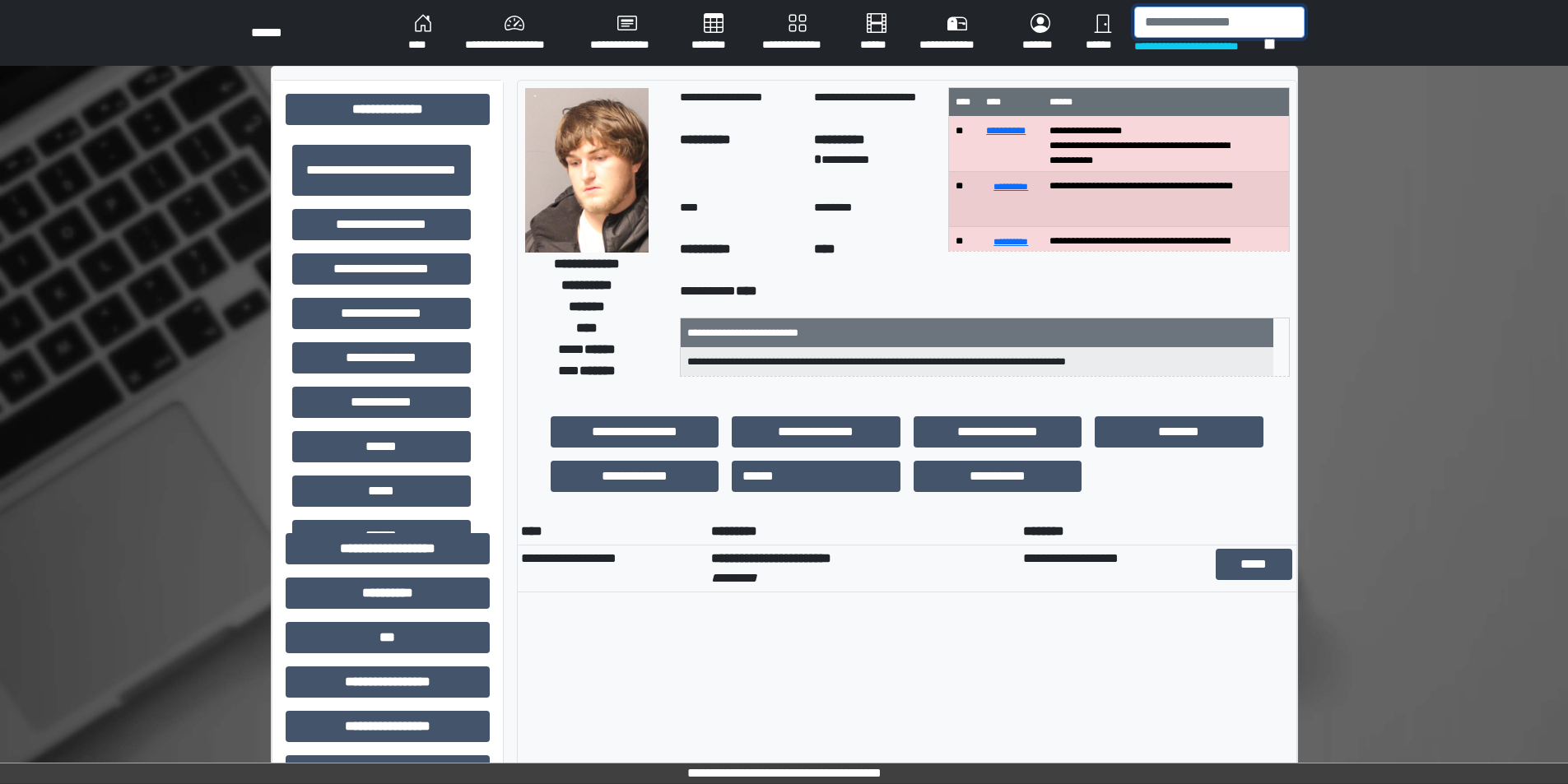 click at bounding box center [1219, 22] 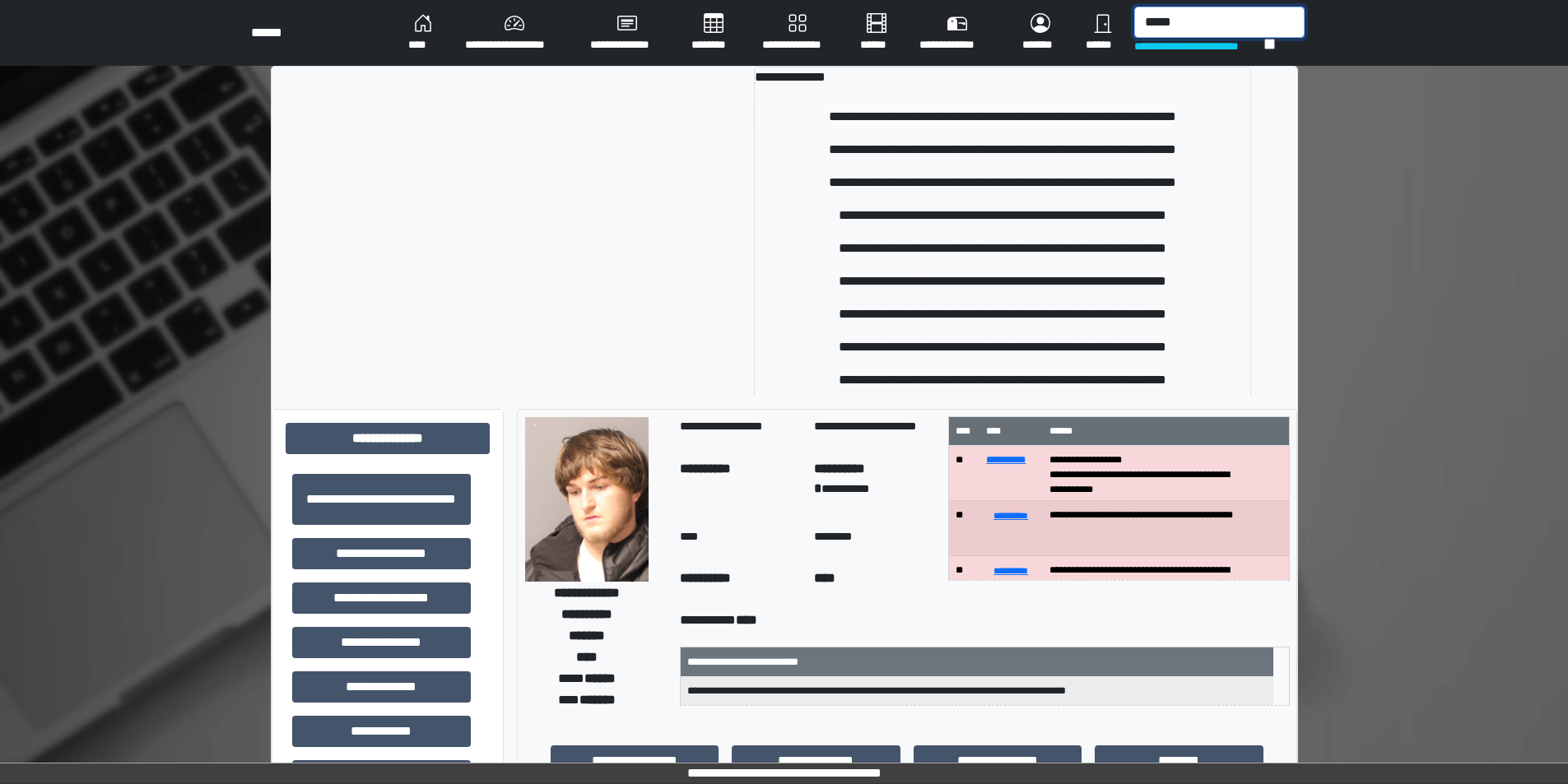 type on "*****" 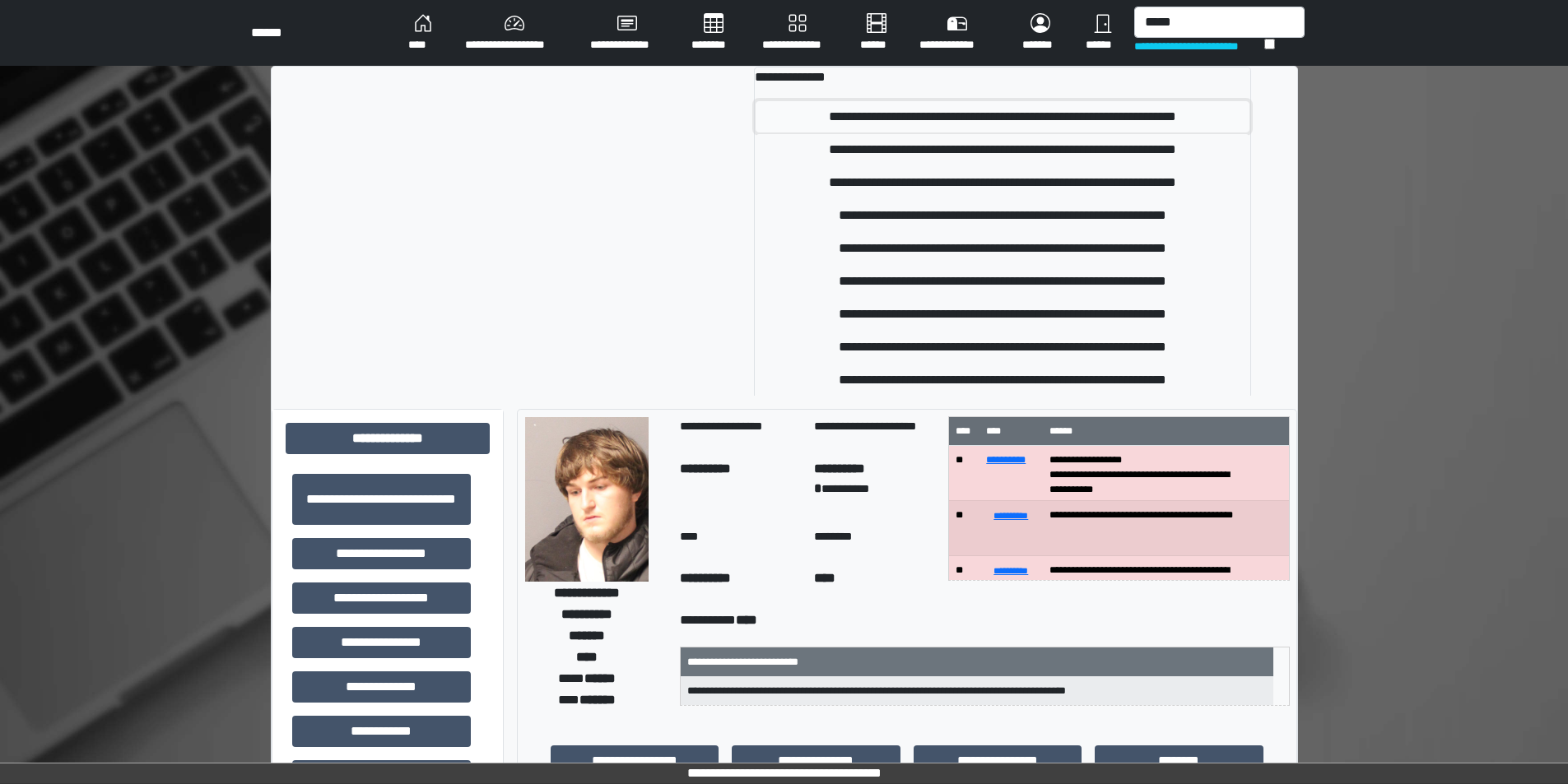 click on "**********" at bounding box center [1003, 117] 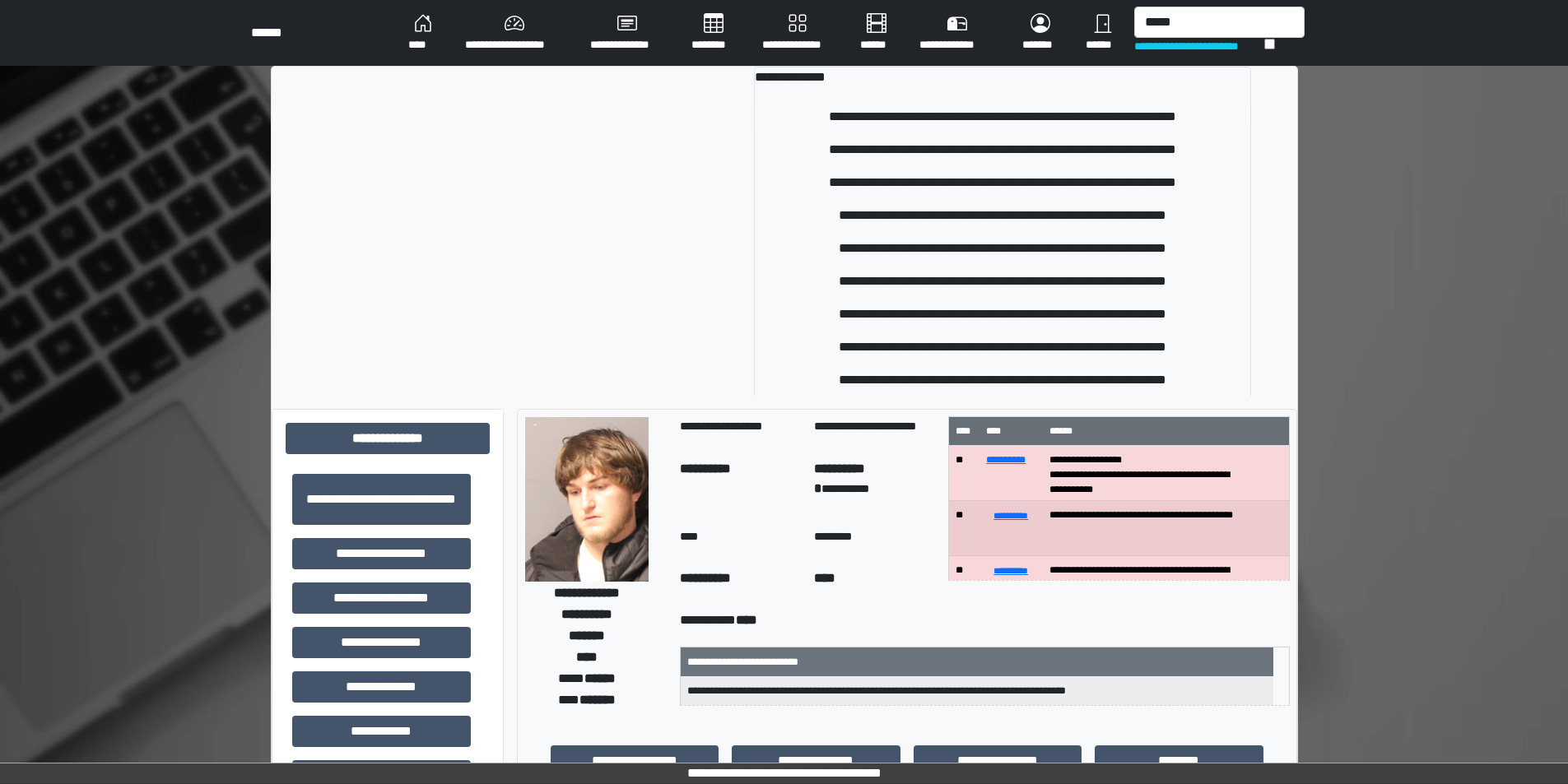 type 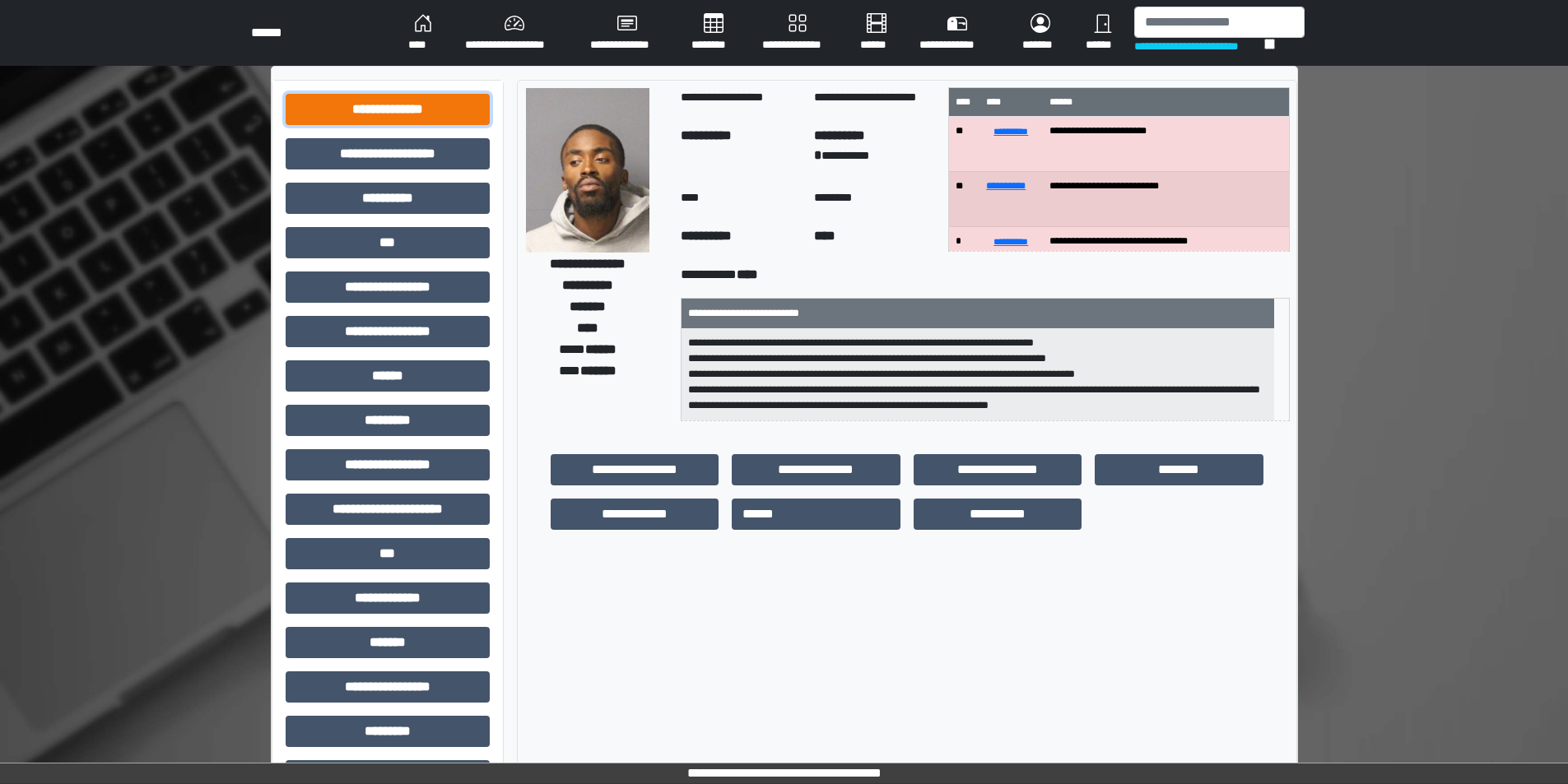 click on "**********" at bounding box center [388, 109] 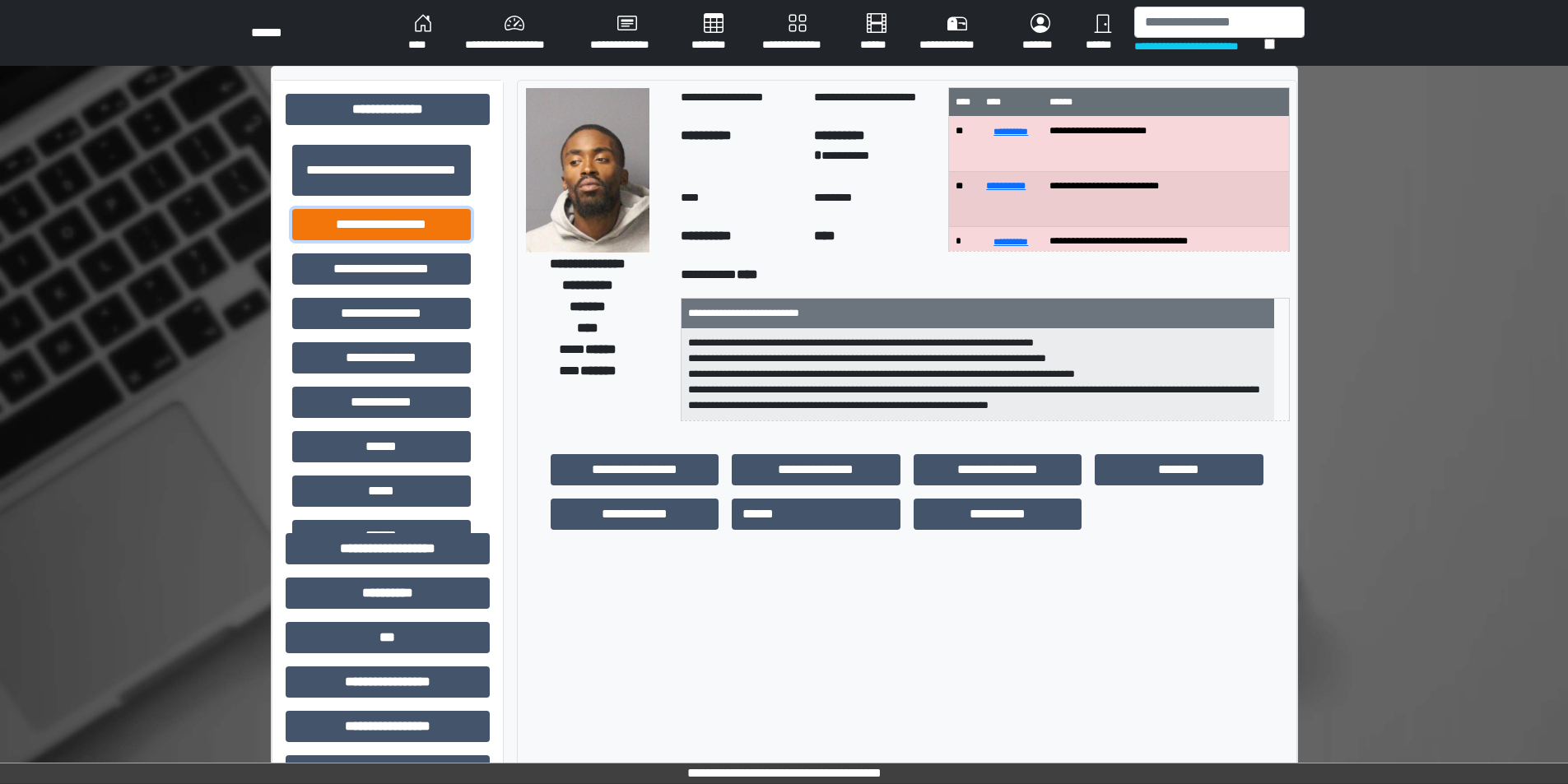 click on "**********" at bounding box center (381, 225) 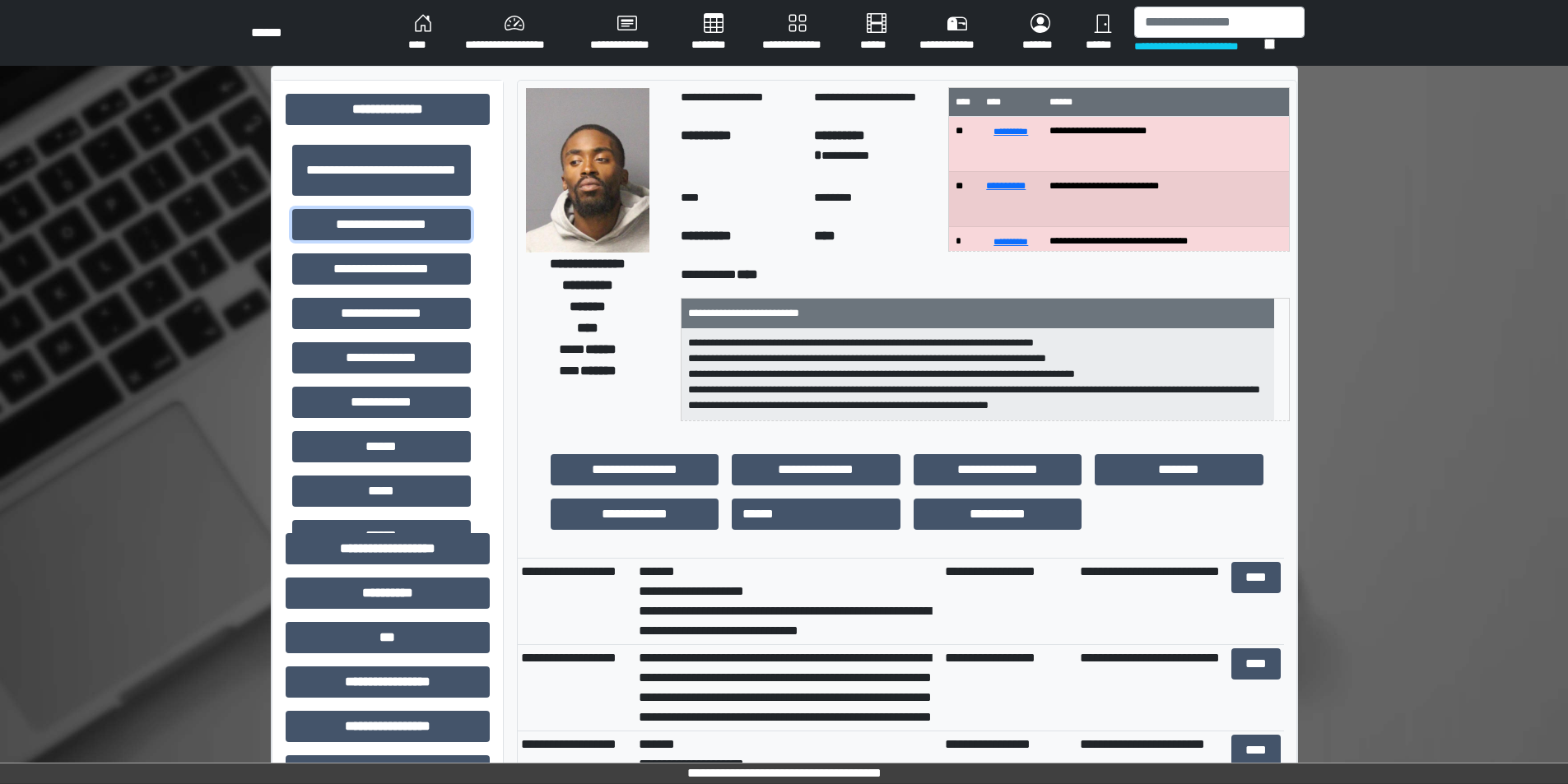scroll, scrollTop: 82, scrollLeft: 0, axis: vertical 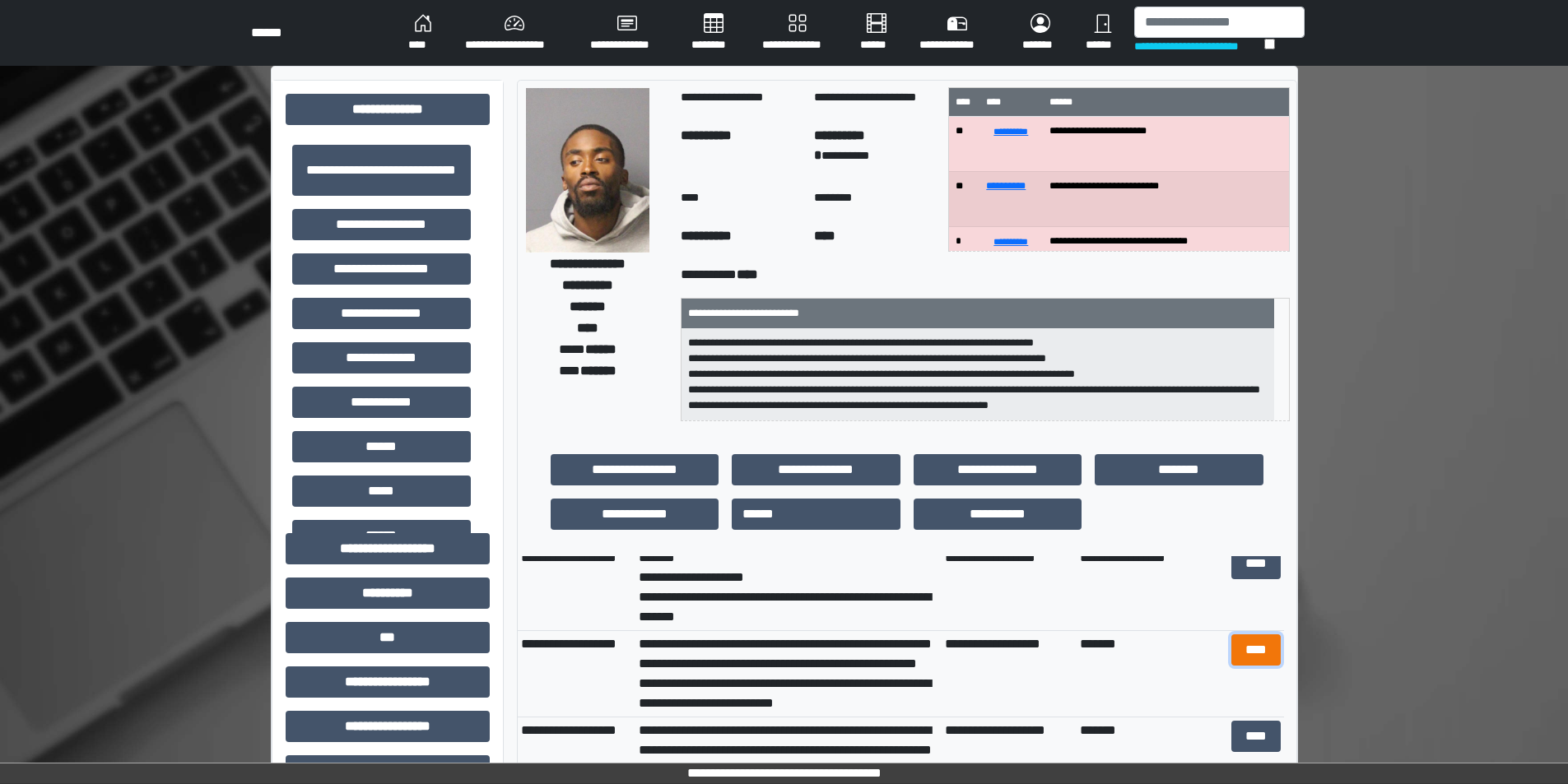click on "****" at bounding box center [1256, 650] 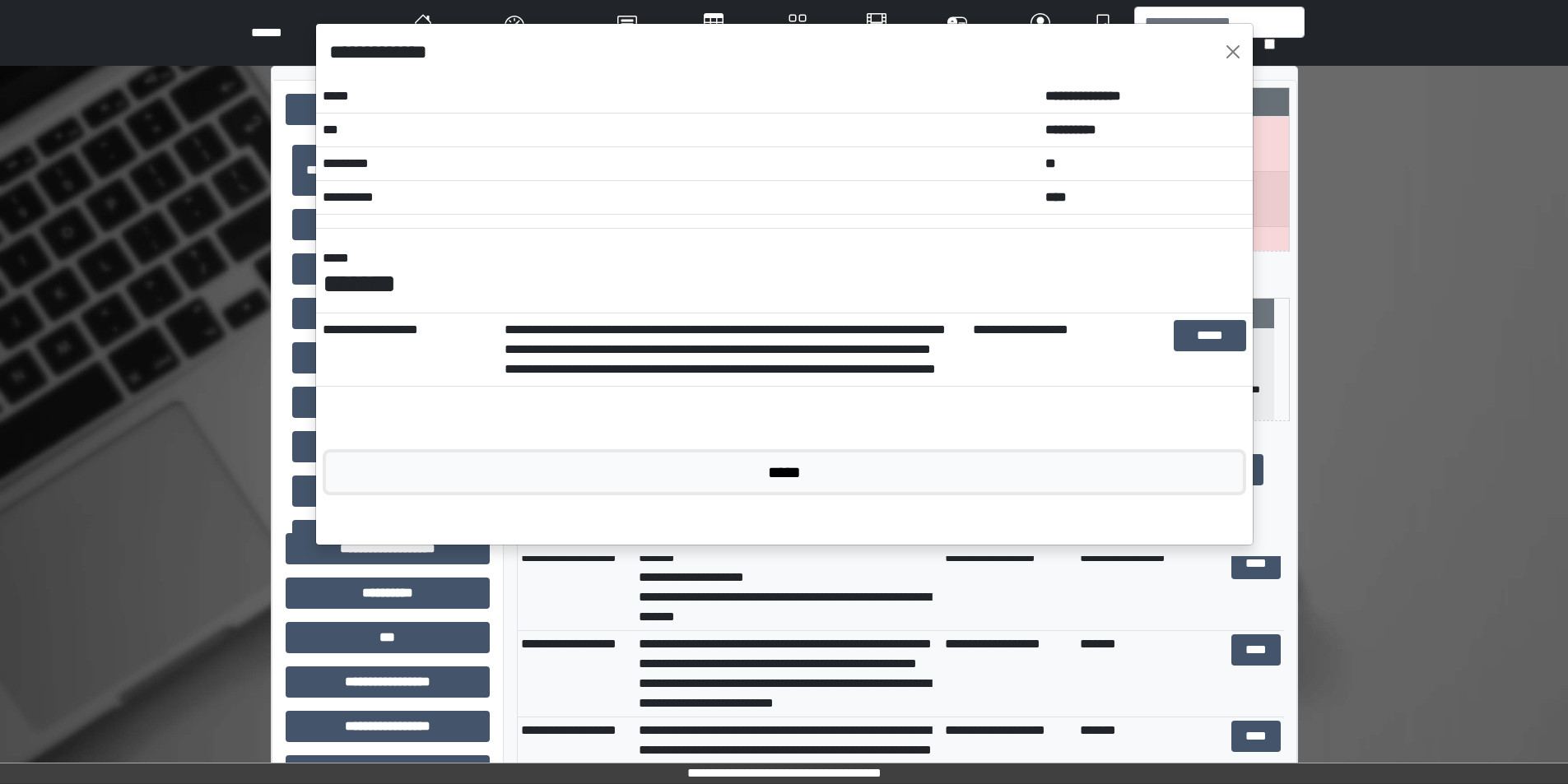 click on "*****" at bounding box center (784, 472) 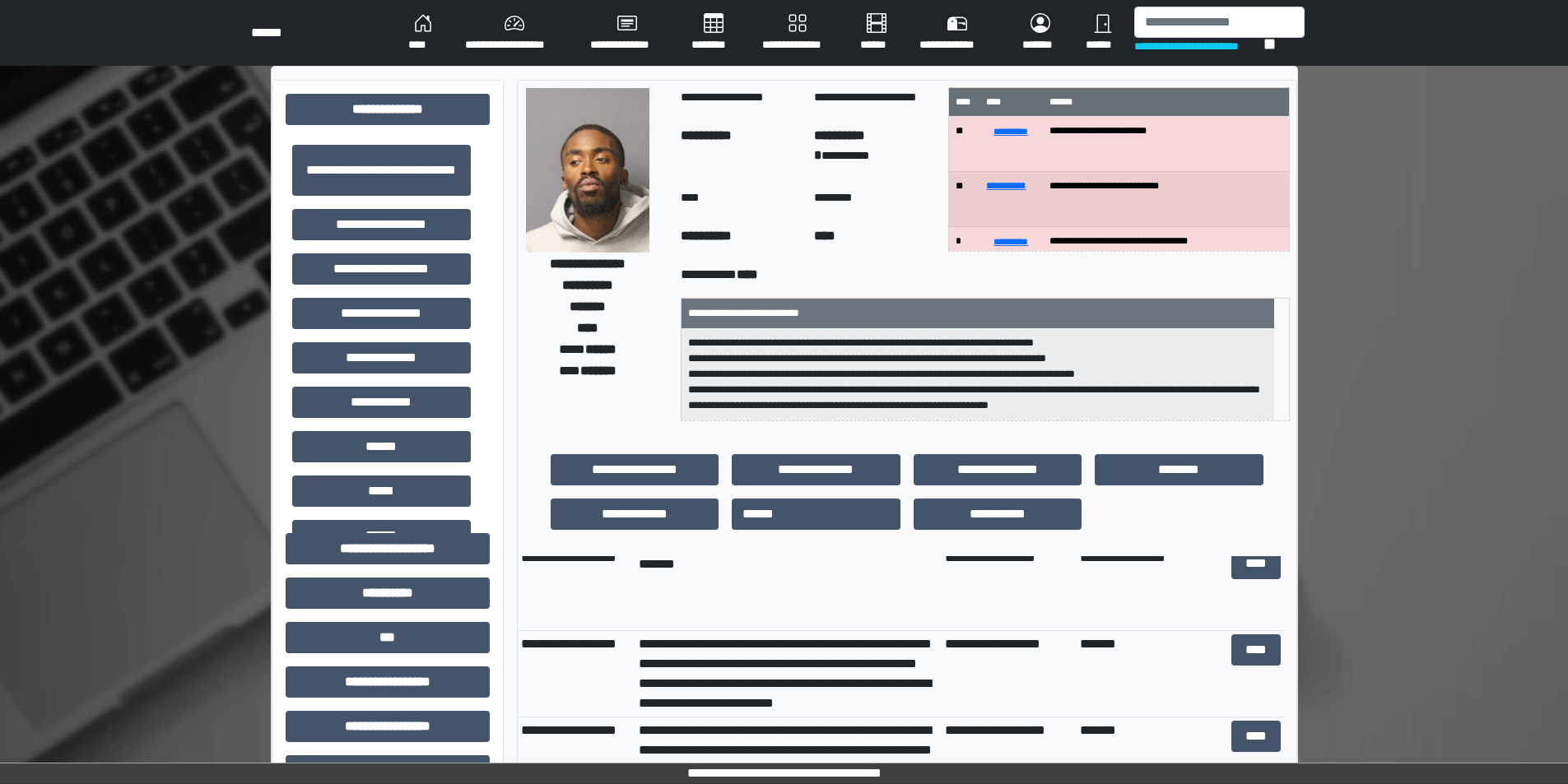 scroll, scrollTop: 82, scrollLeft: 0, axis: vertical 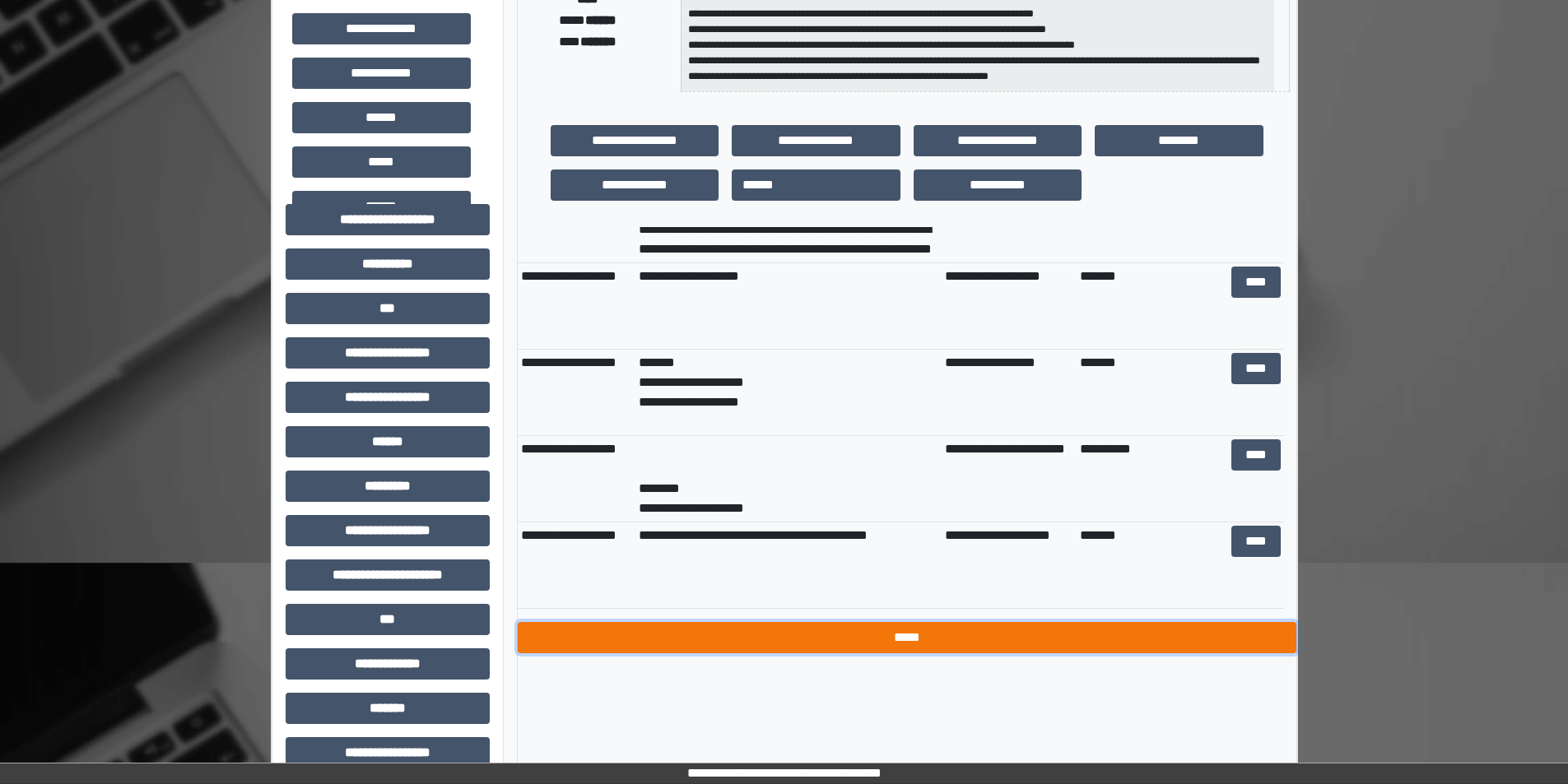 click on "*****" at bounding box center (907, 638) 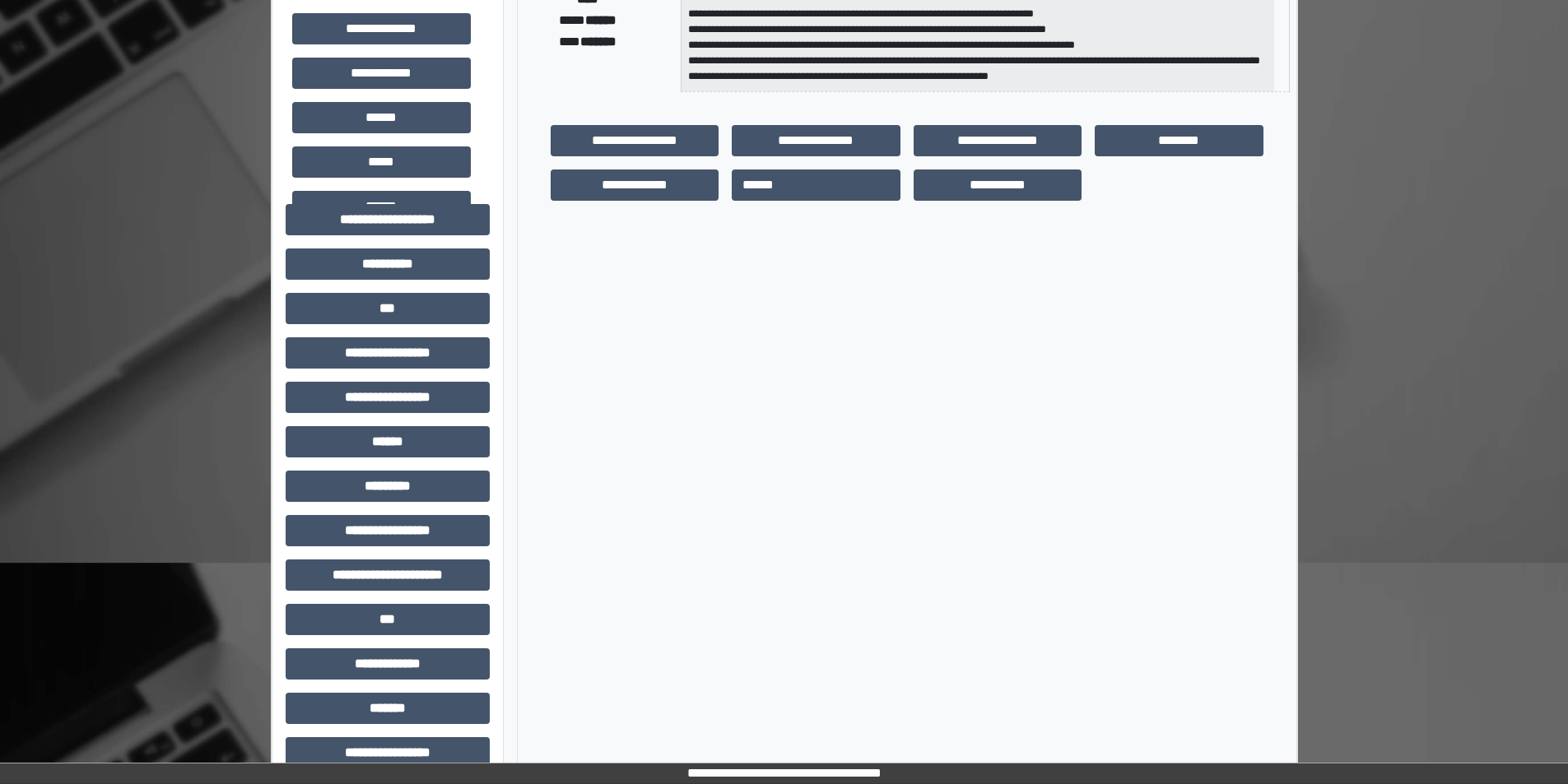 scroll, scrollTop: 82, scrollLeft: 0, axis: vertical 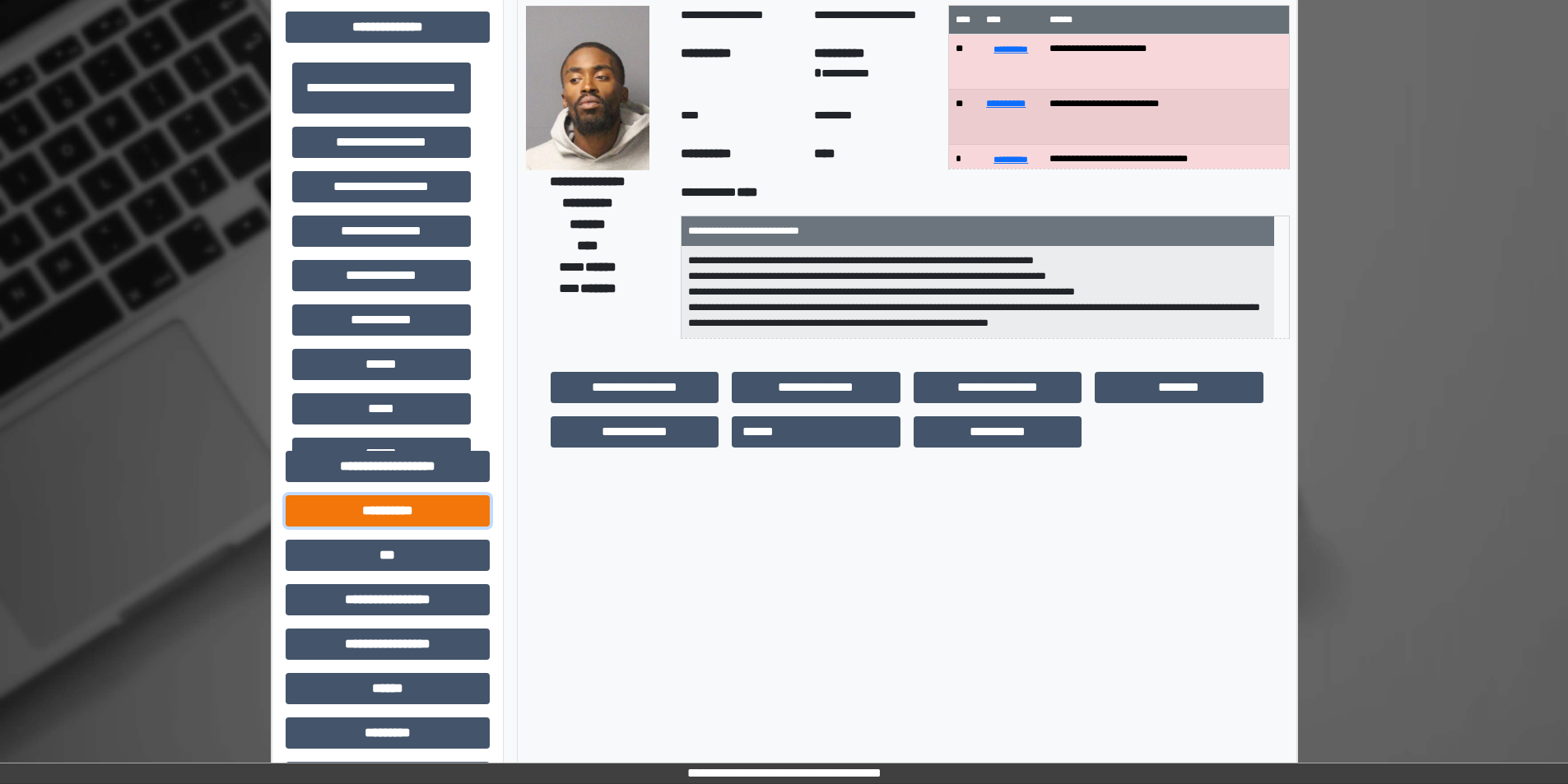 click on "**********" at bounding box center [388, 511] 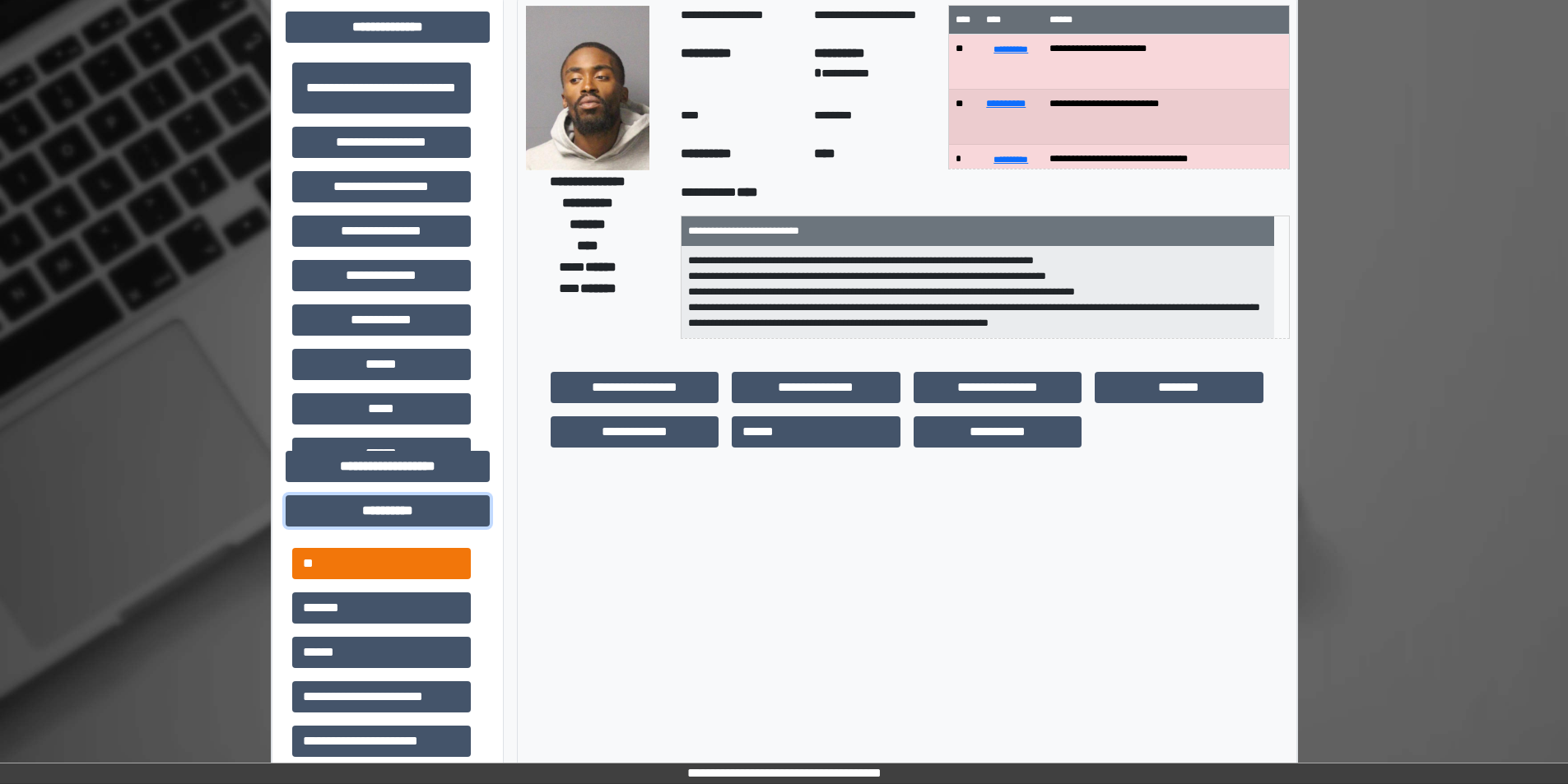 scroll, scrollTop: 165, scrollLeft: 0, axis: vertical 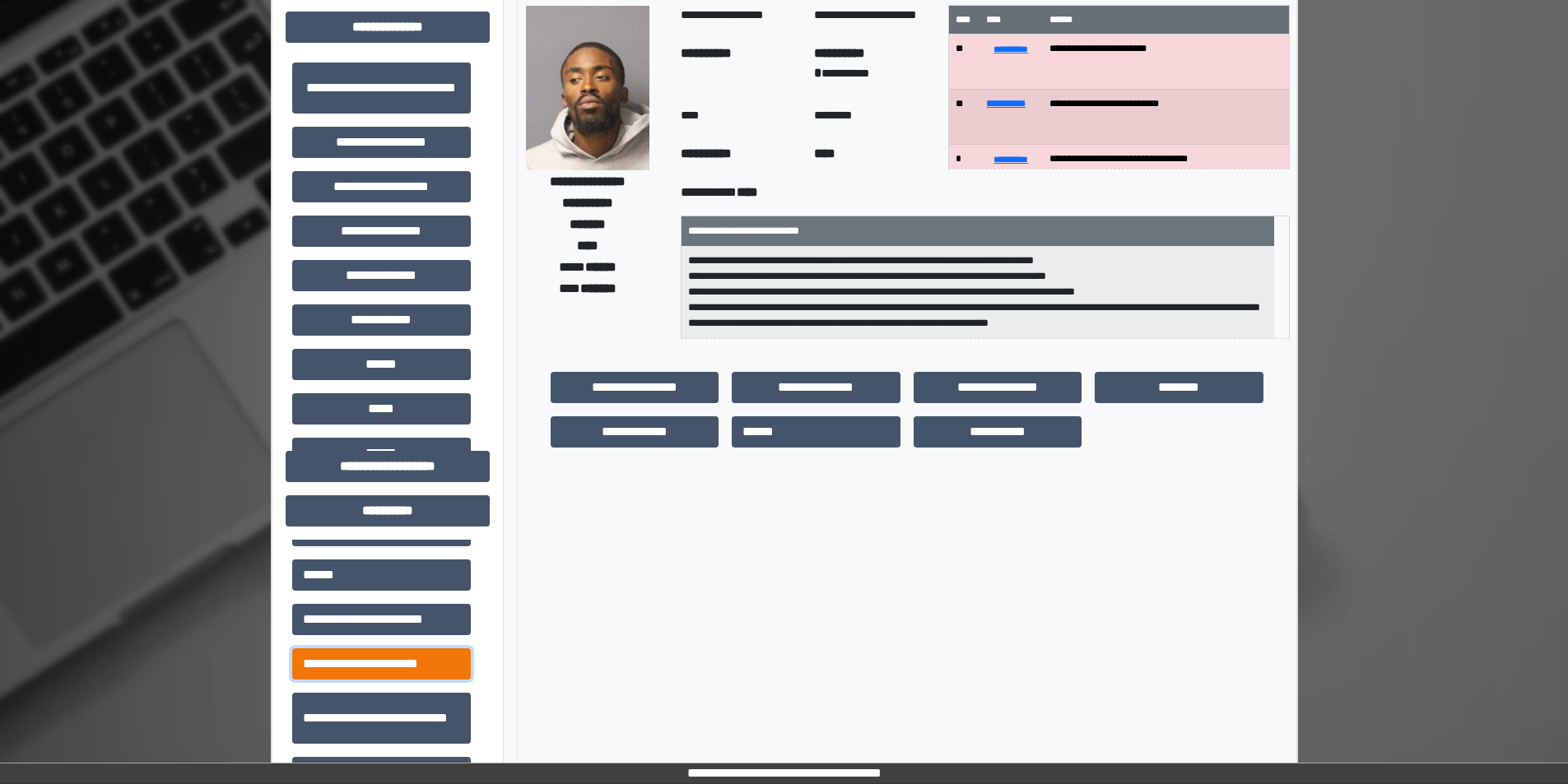 click on "**********" at bounding box center (381, 664) 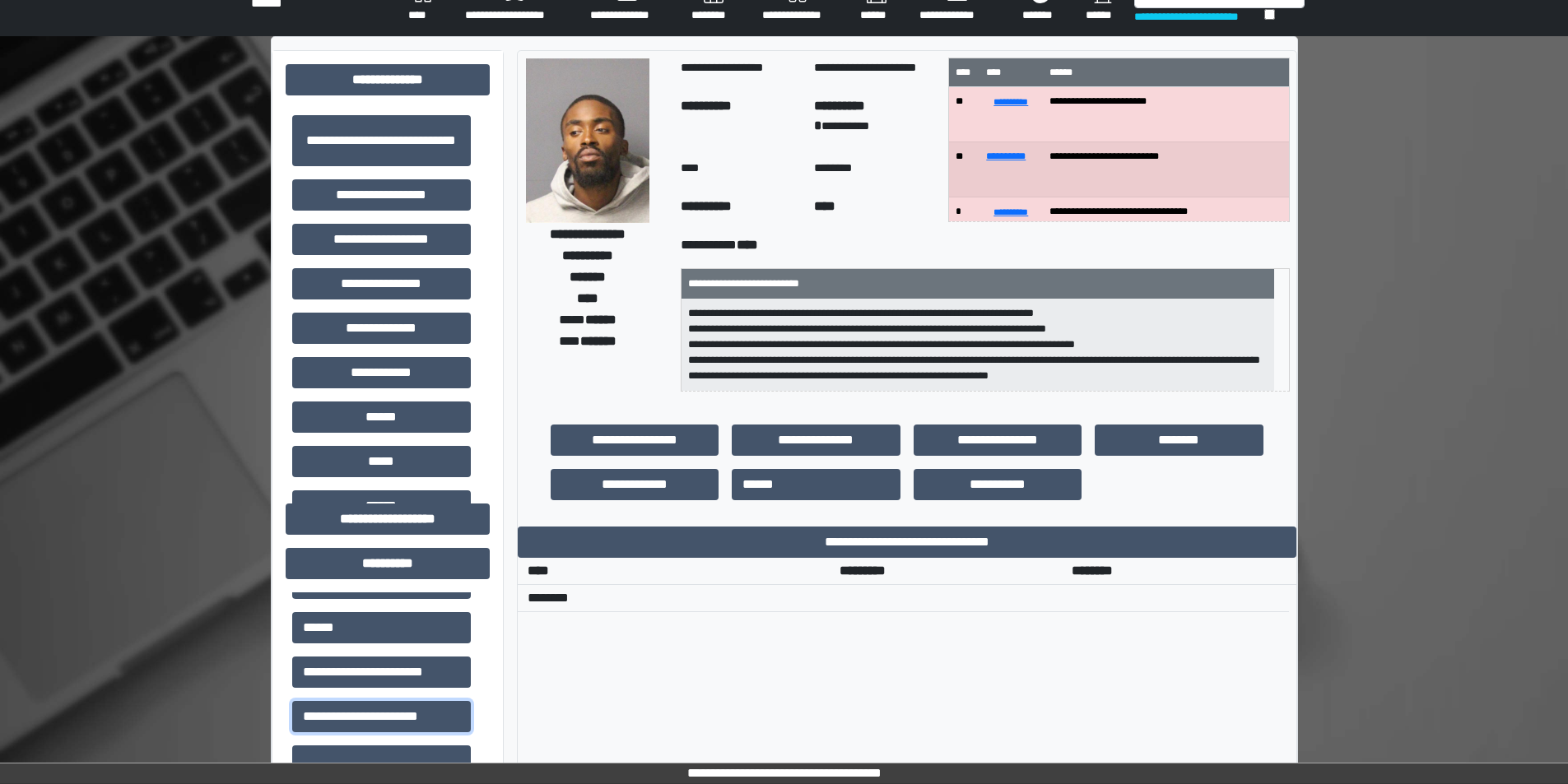 scroll, scrollTop: 0, scrollLeft: 0, axis: both 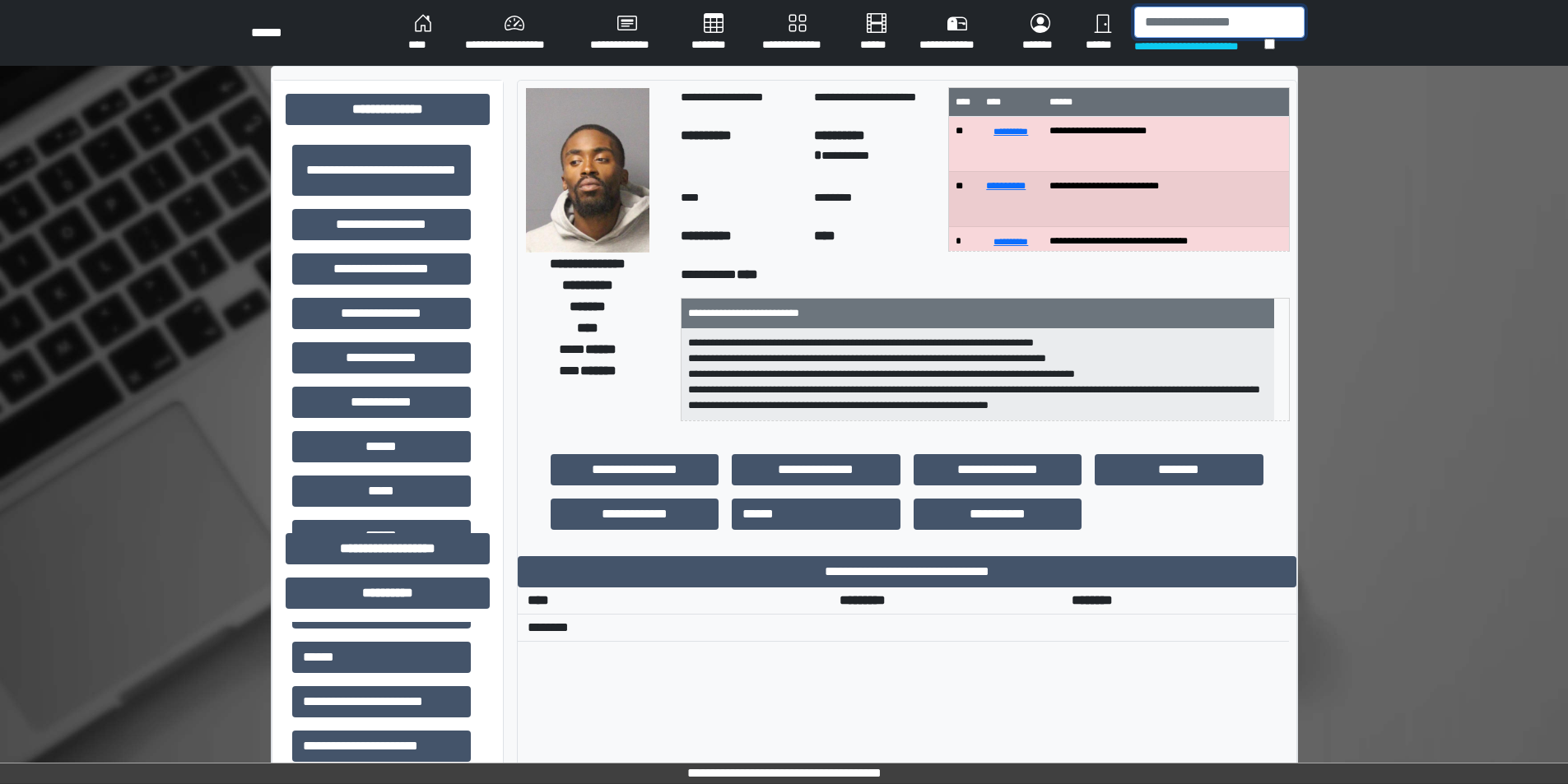 click at bounding box center [1219, 22] 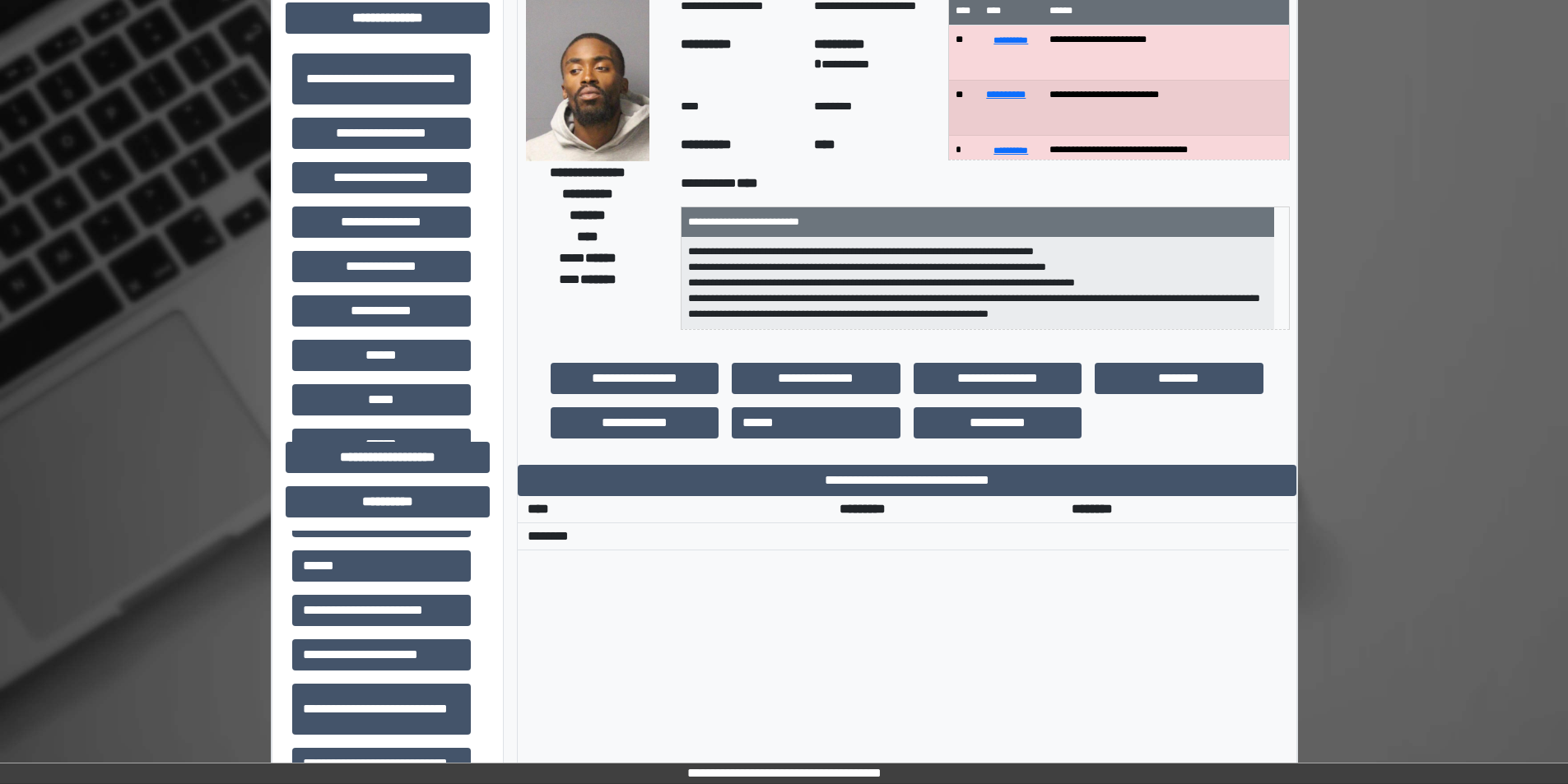 scroll, scrollTop: 0, scrollLeft: 0, axis: both 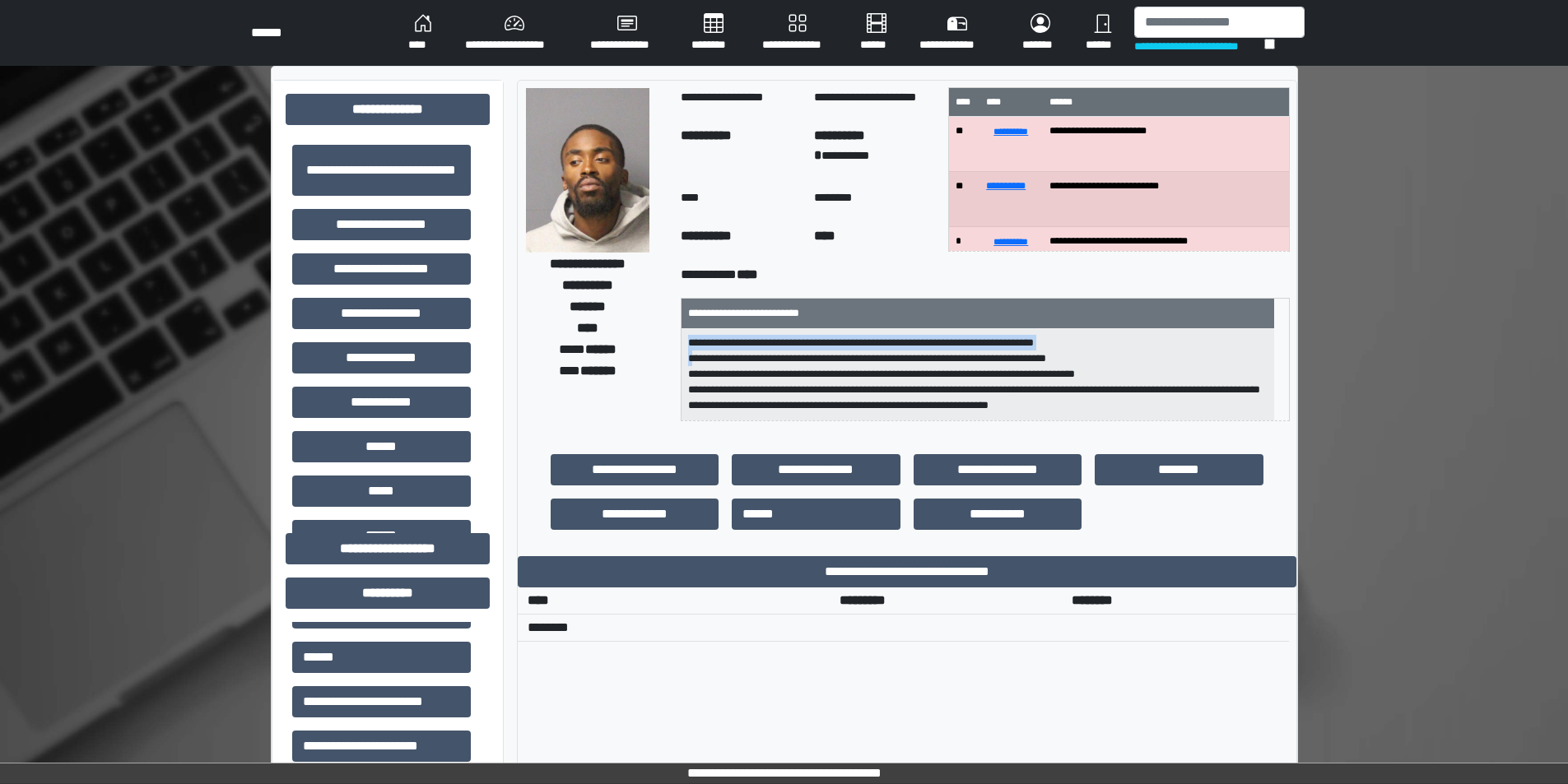 drag, startPoint x: 703, startPoint y: 341, endPoint x: 707, endPoint y: 355, distance: 14.56022 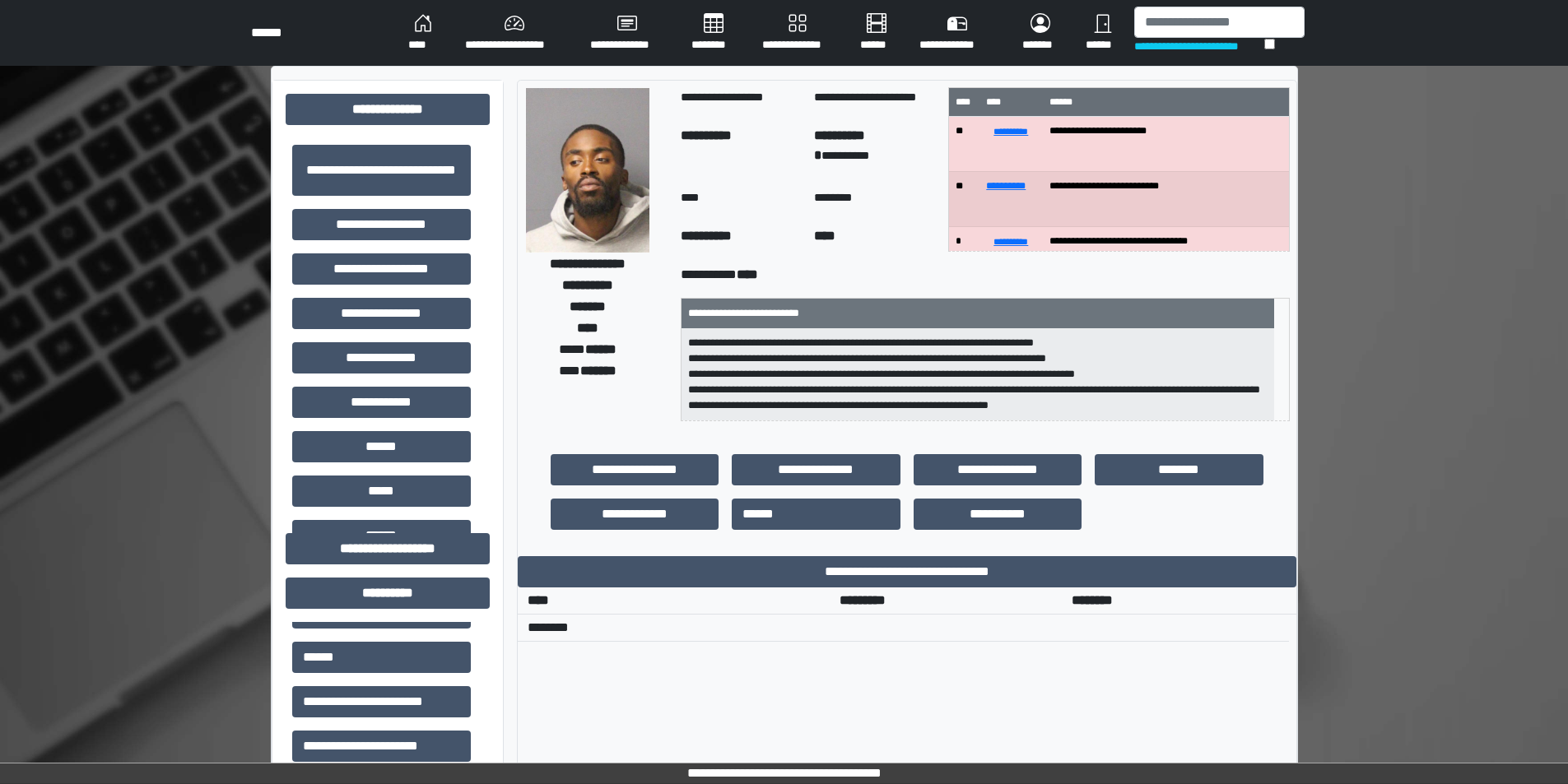 click on "**********" at bounding box center [978, 374] 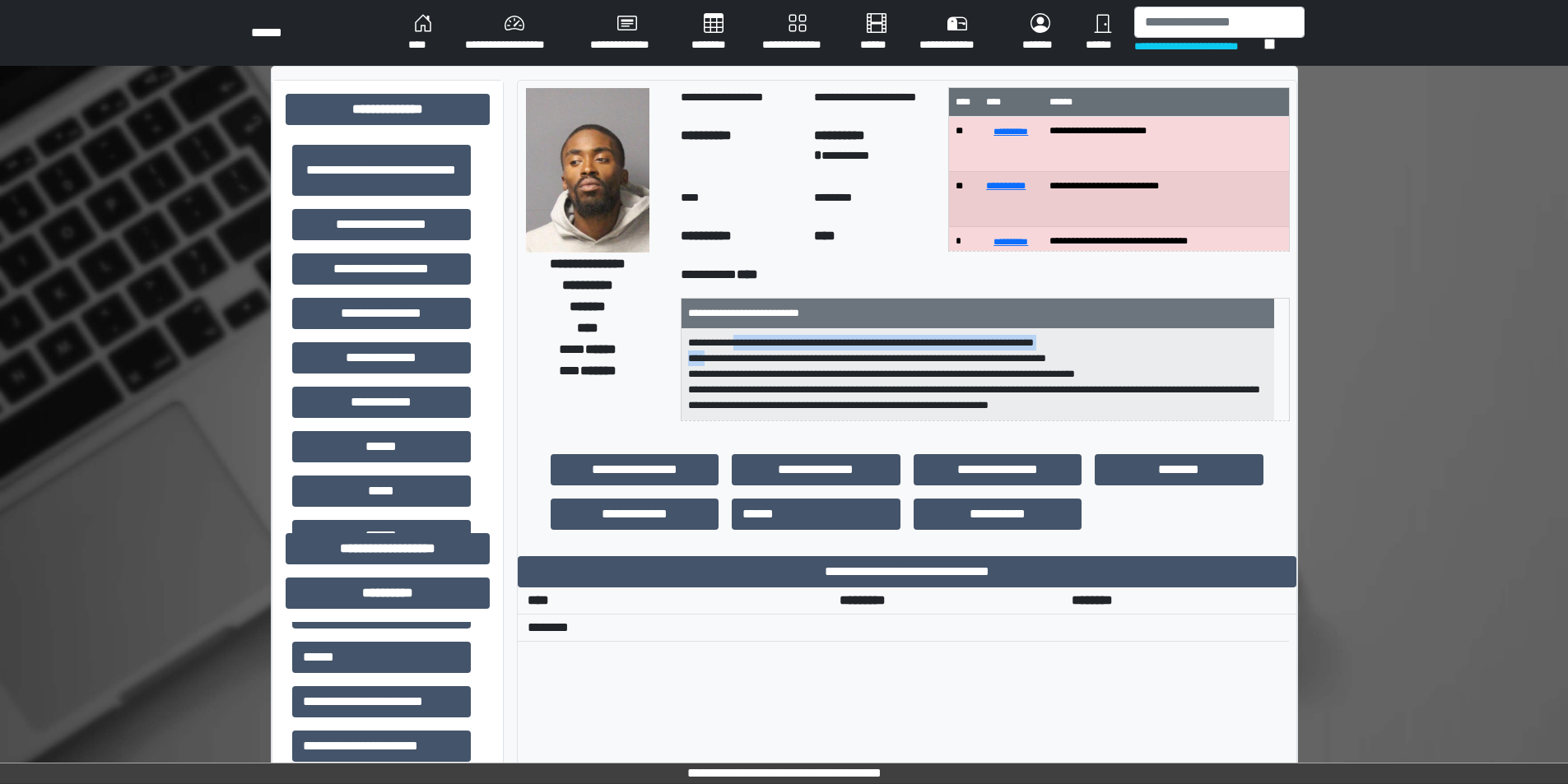 drag, startPoint x: 756, startPoint y: 345, endPoint x: 724, endPoint y: 350, distance: 32.38827 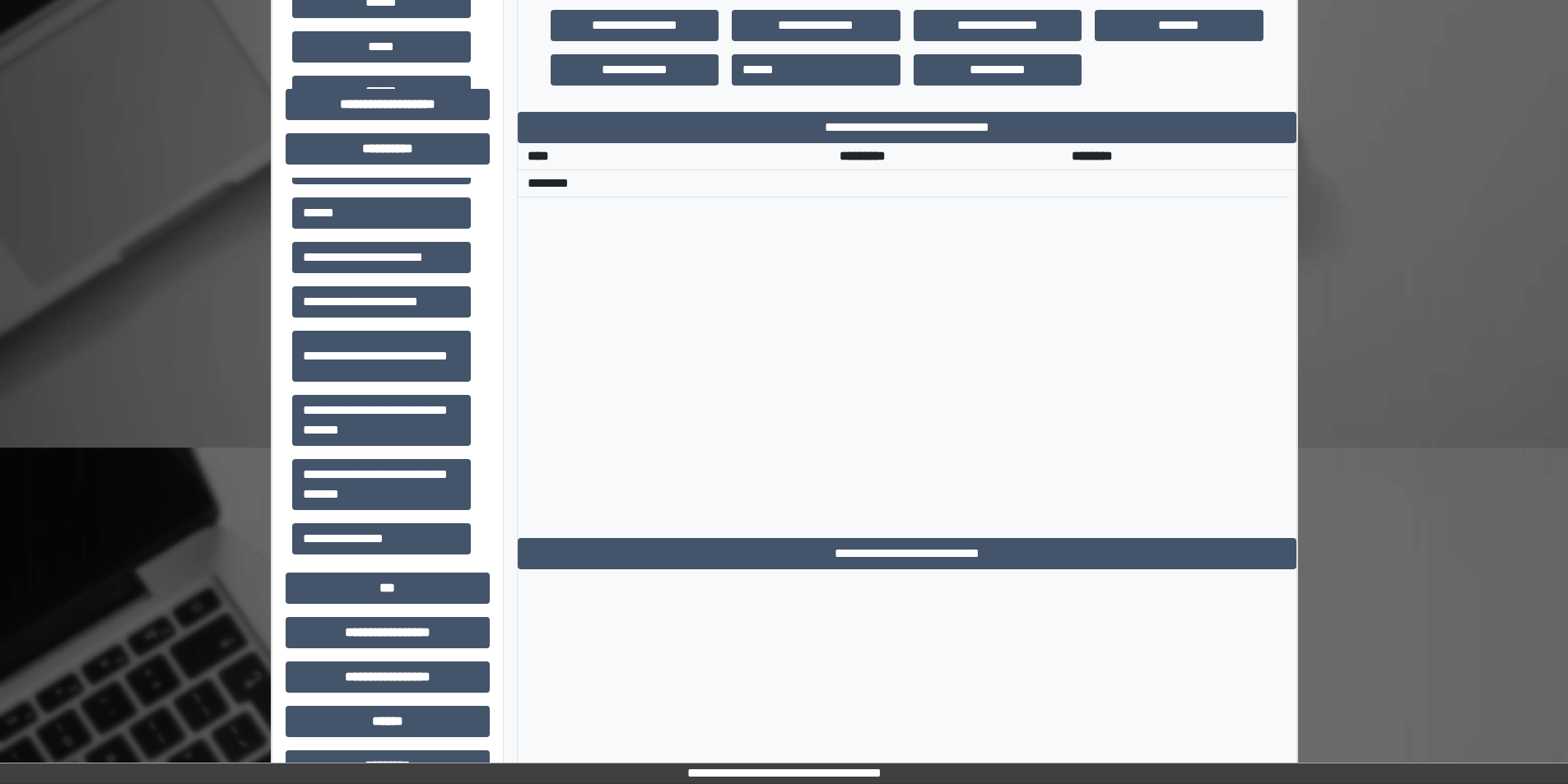 scroll, scrollTop: 685, scrollLeft: 0, axis: vertical 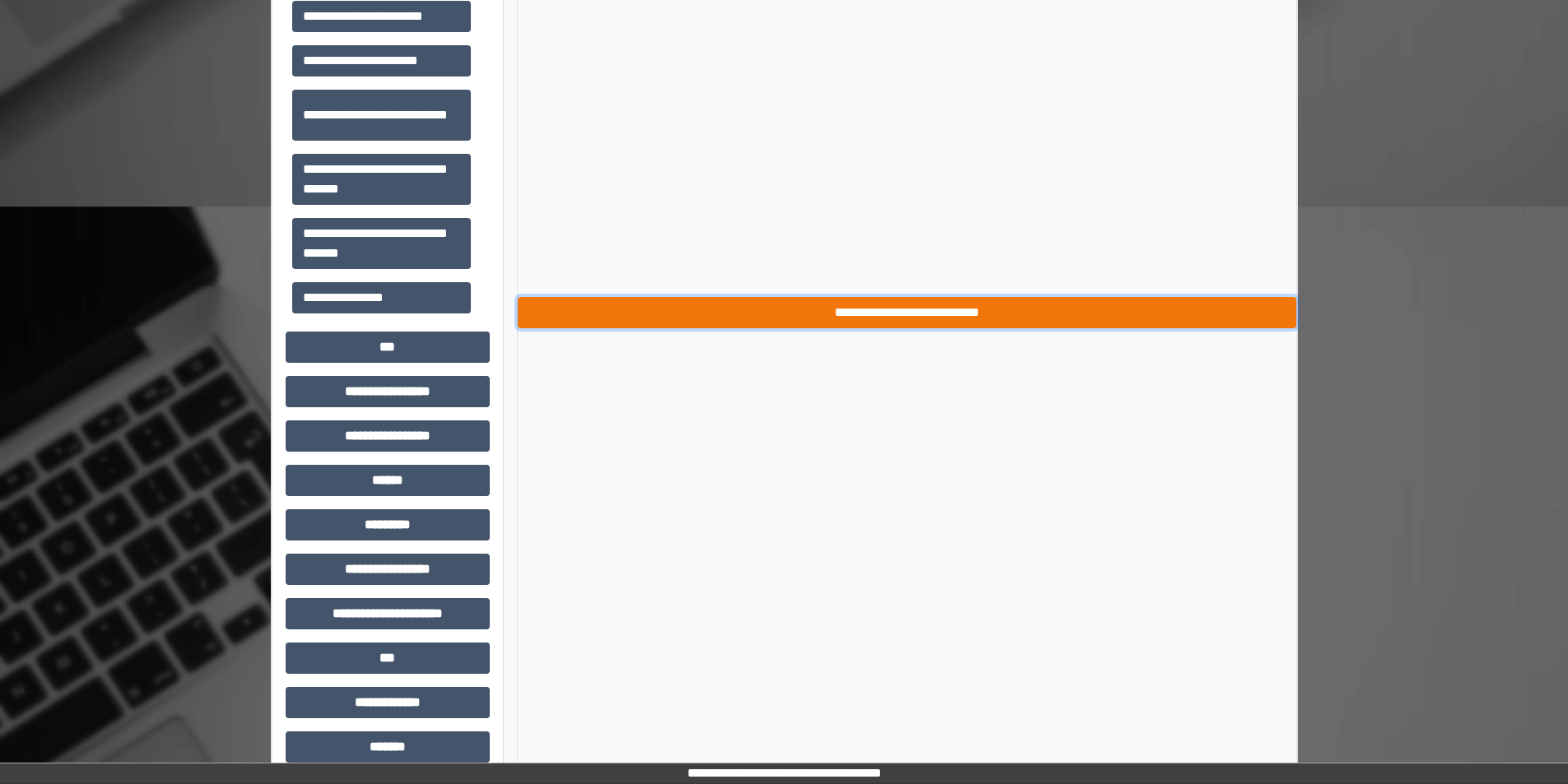 click on "**********" at bounding box center [907, 313] 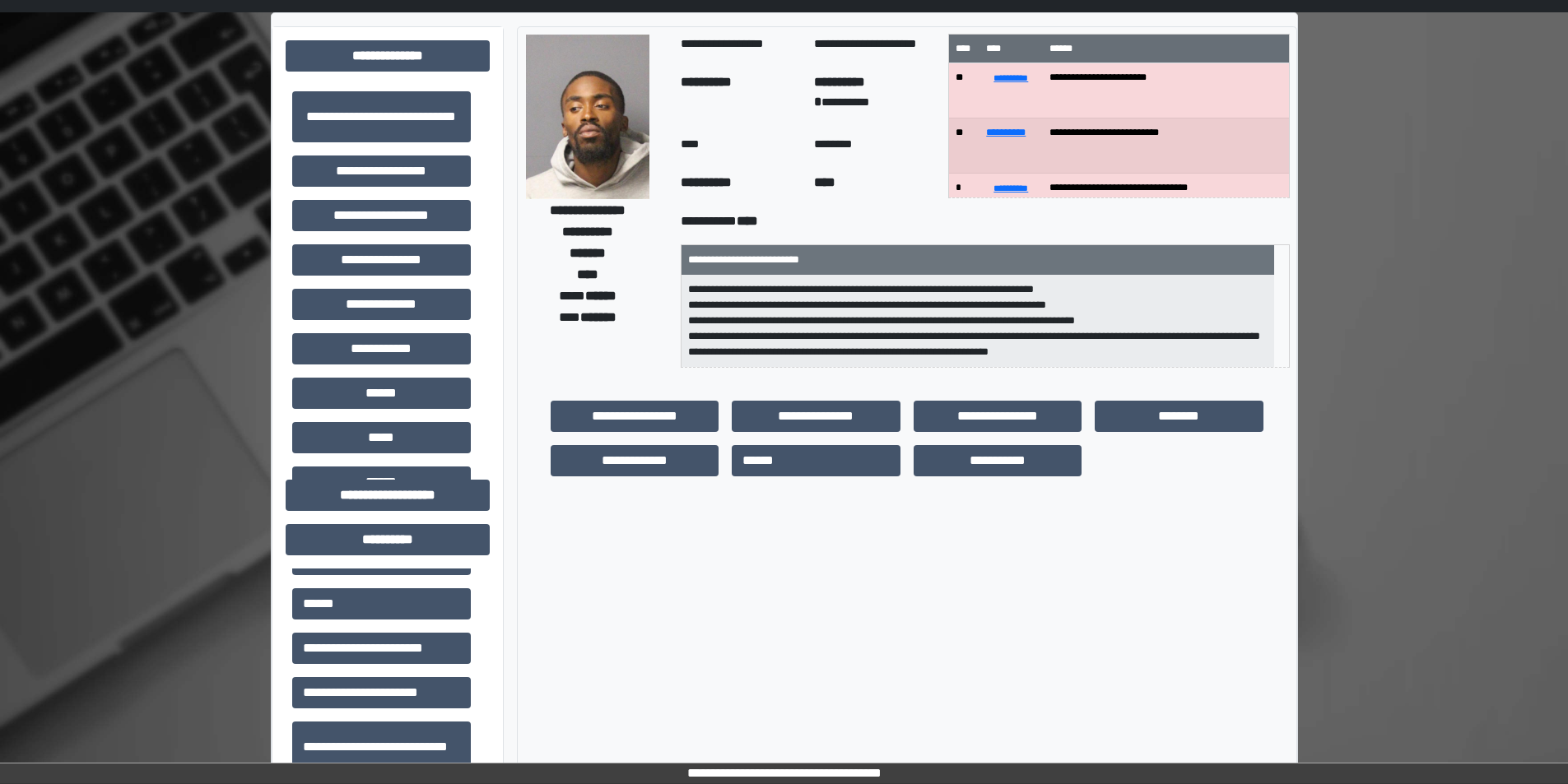 scroll, scrollTop: 27, scrollLeft: 0, axis: vertical 